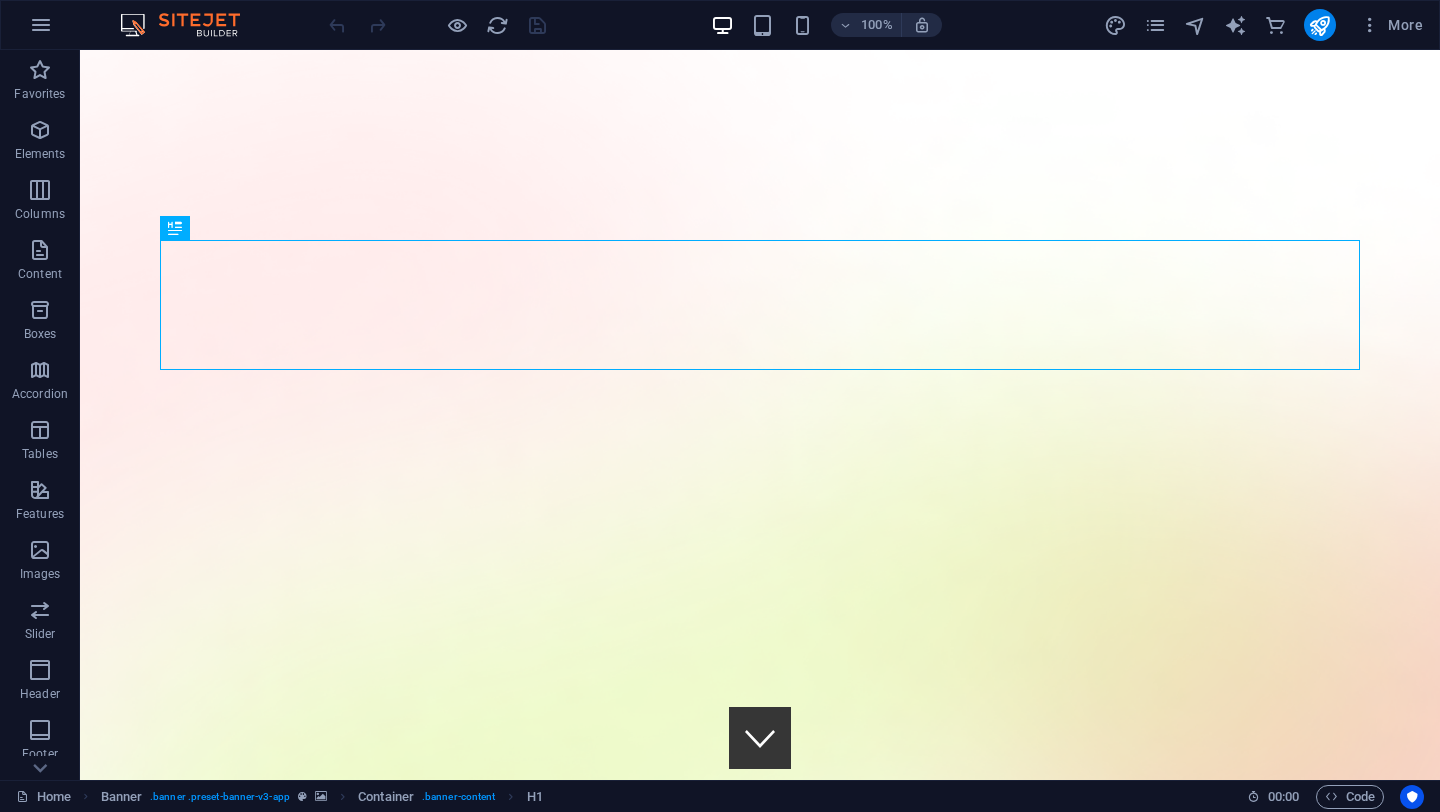 scroll, scrollTop: 0, scrollLeft: 0, axis: both 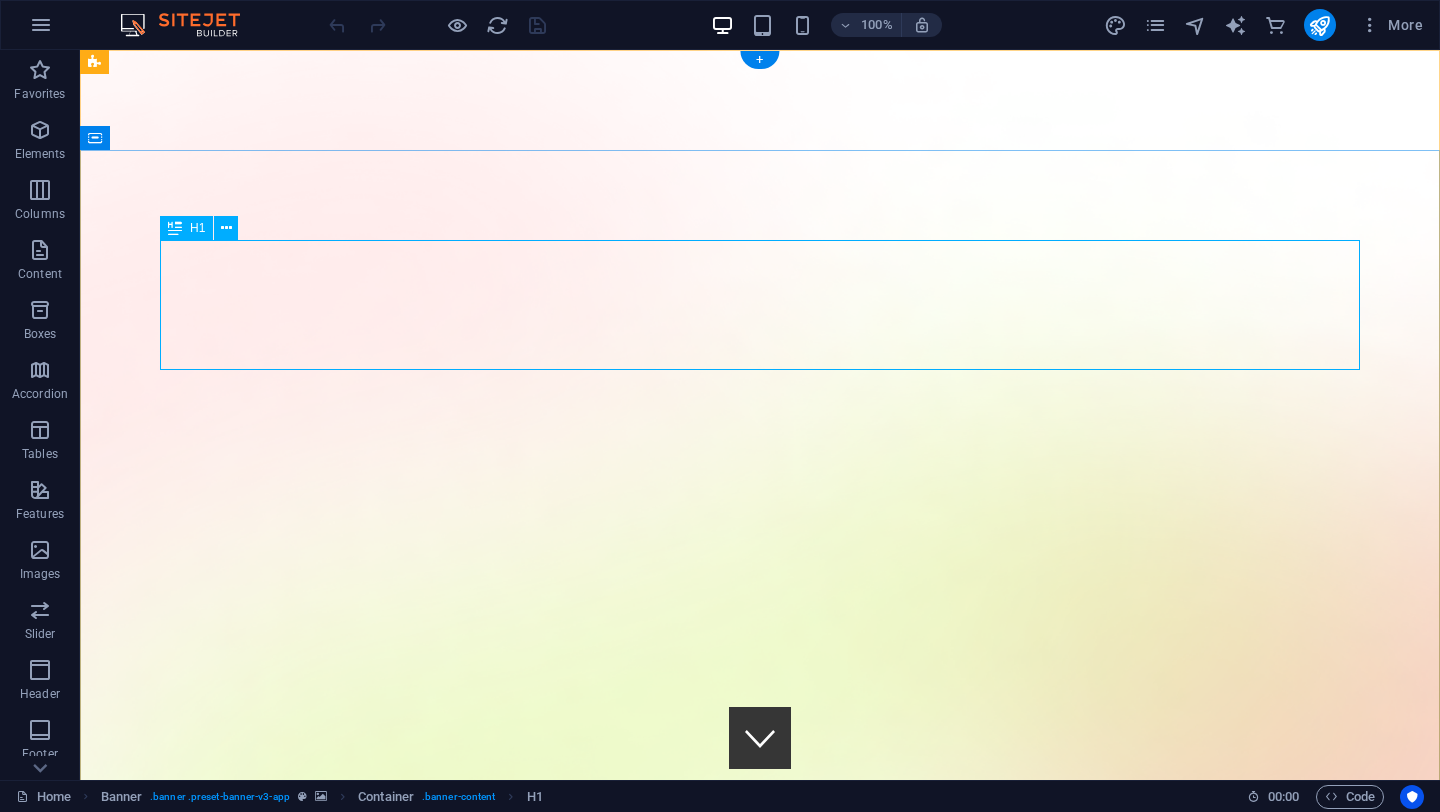 click on "AI, Engeniers & Funding for Automation" at bounding box center (760, 1873) 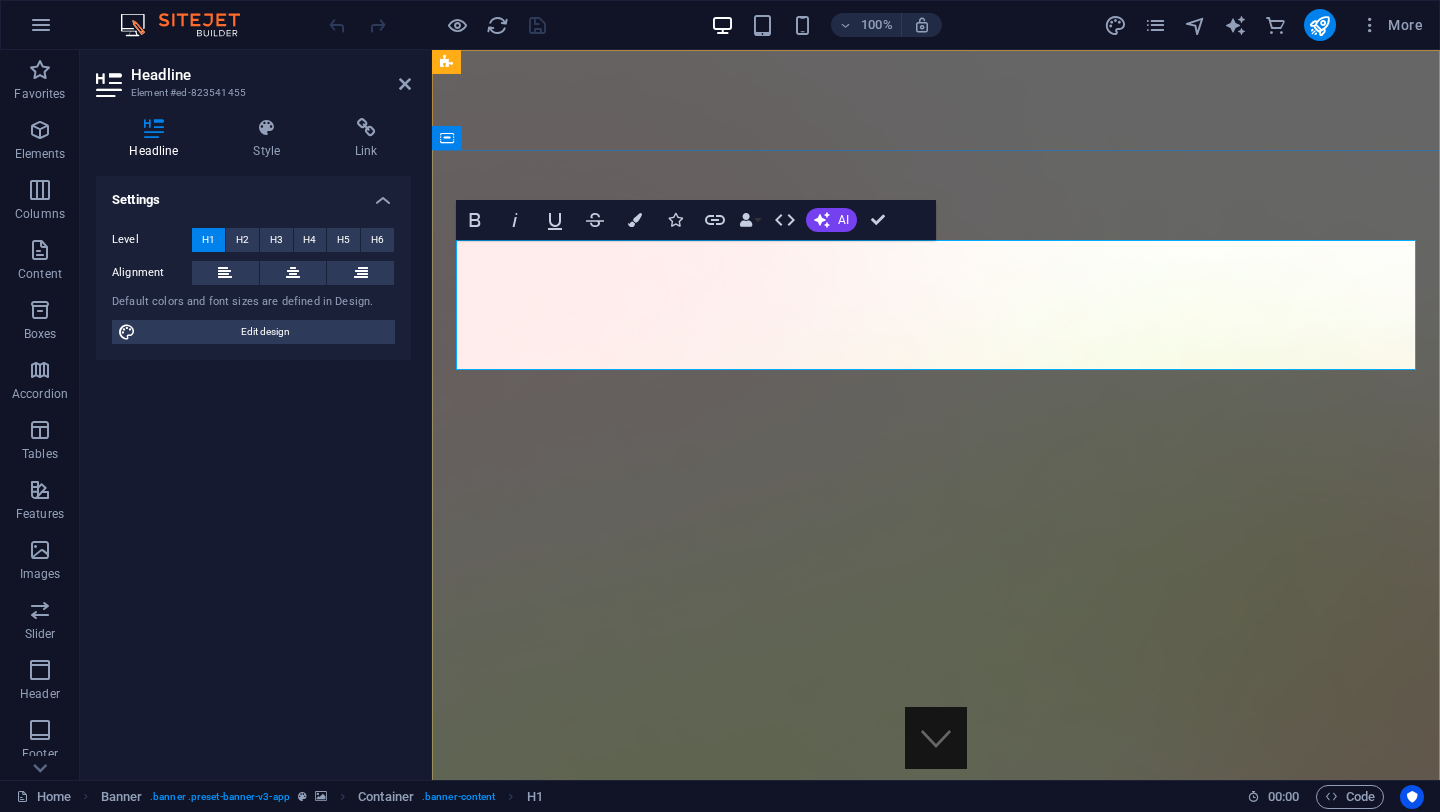 click on "AI, Engeniers & Funding for Automation" at bounding box center [936, 1873] 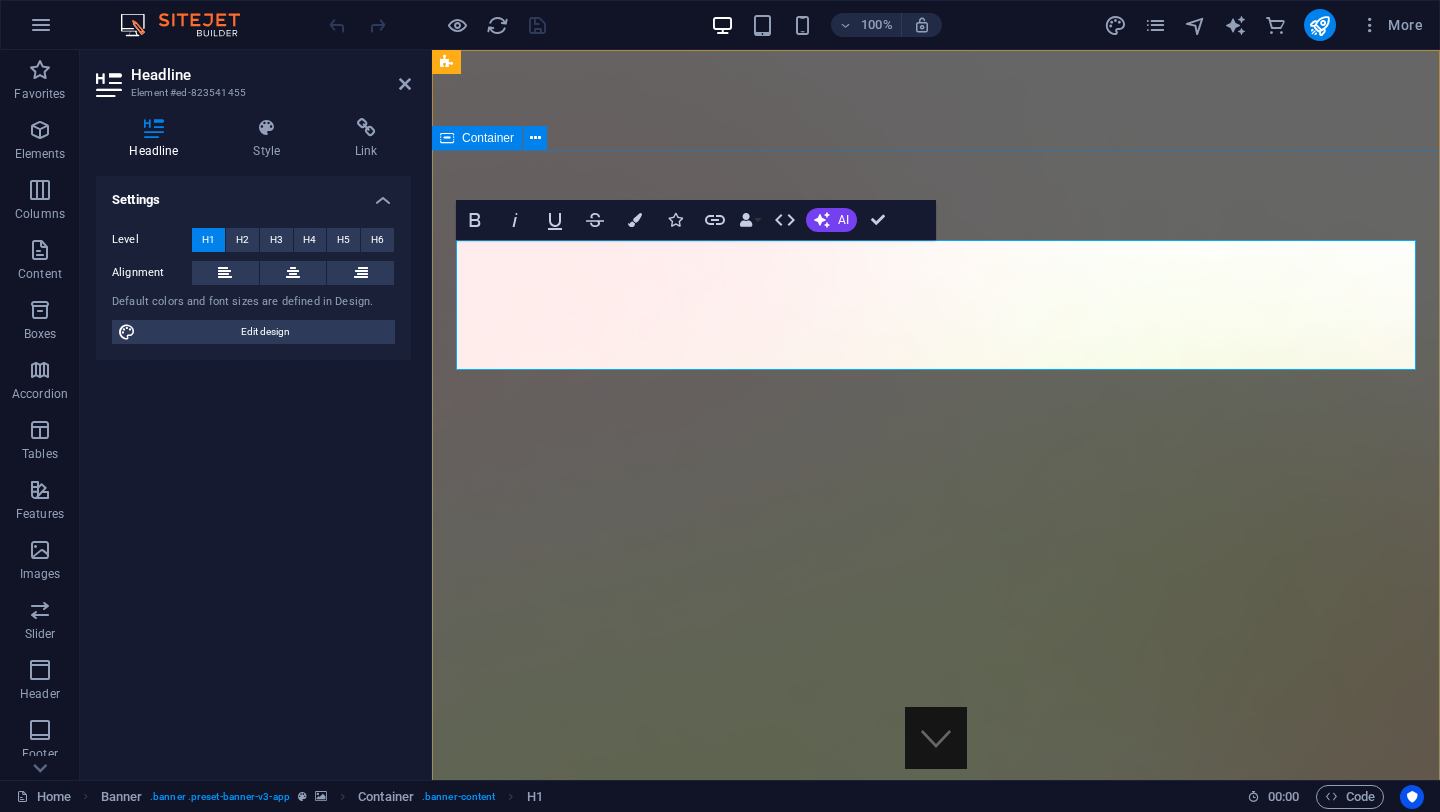 click on "Version 2.0 is here AI, Engeniers & Funding for Automation Lorem ipsum dolor sit amet, consectetur adipiscing elit, sed do eiusmod tempor incididunt ut labore et dolore magna aliqua. Download App" at bounding box center (936, 2320) 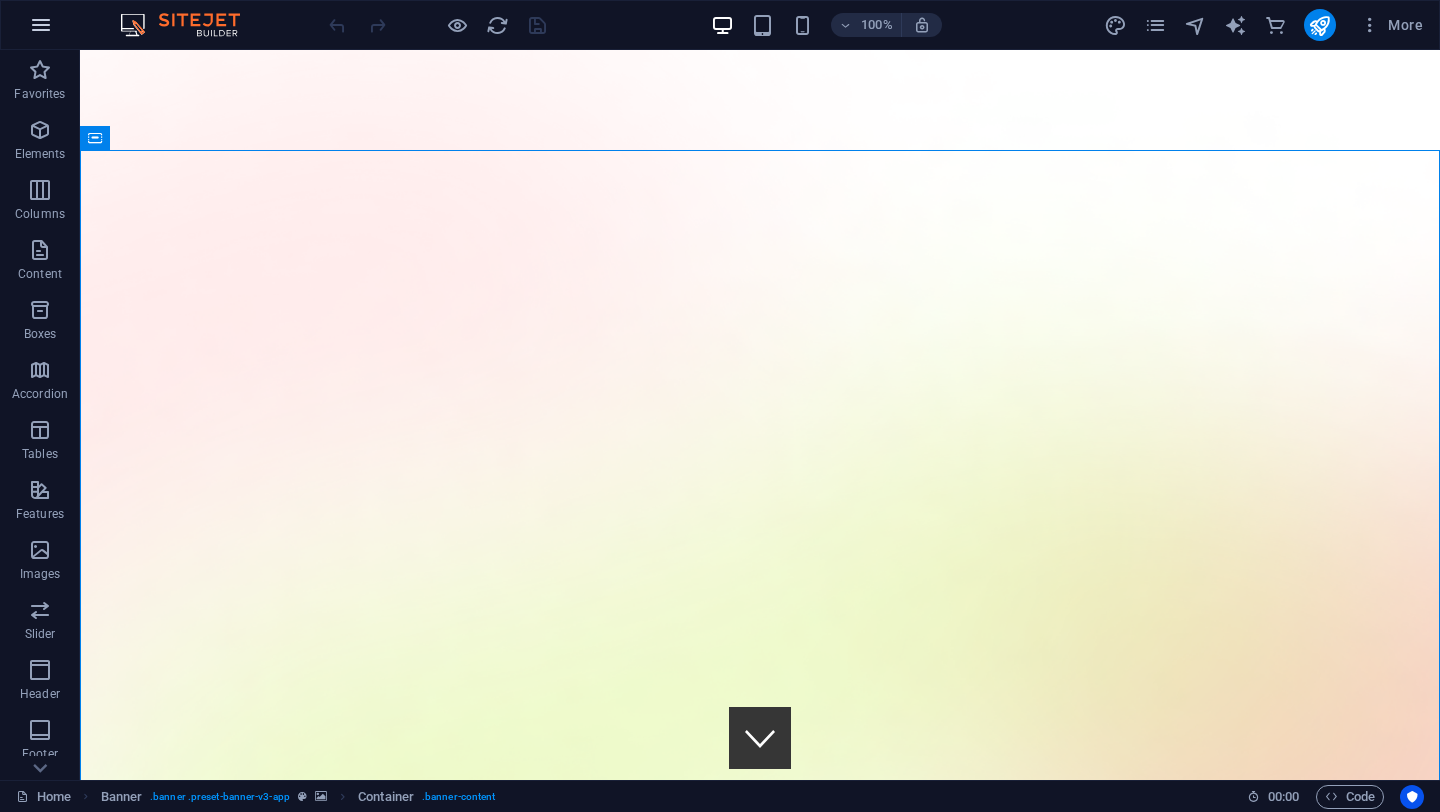 click at bounding box center (41, 25) 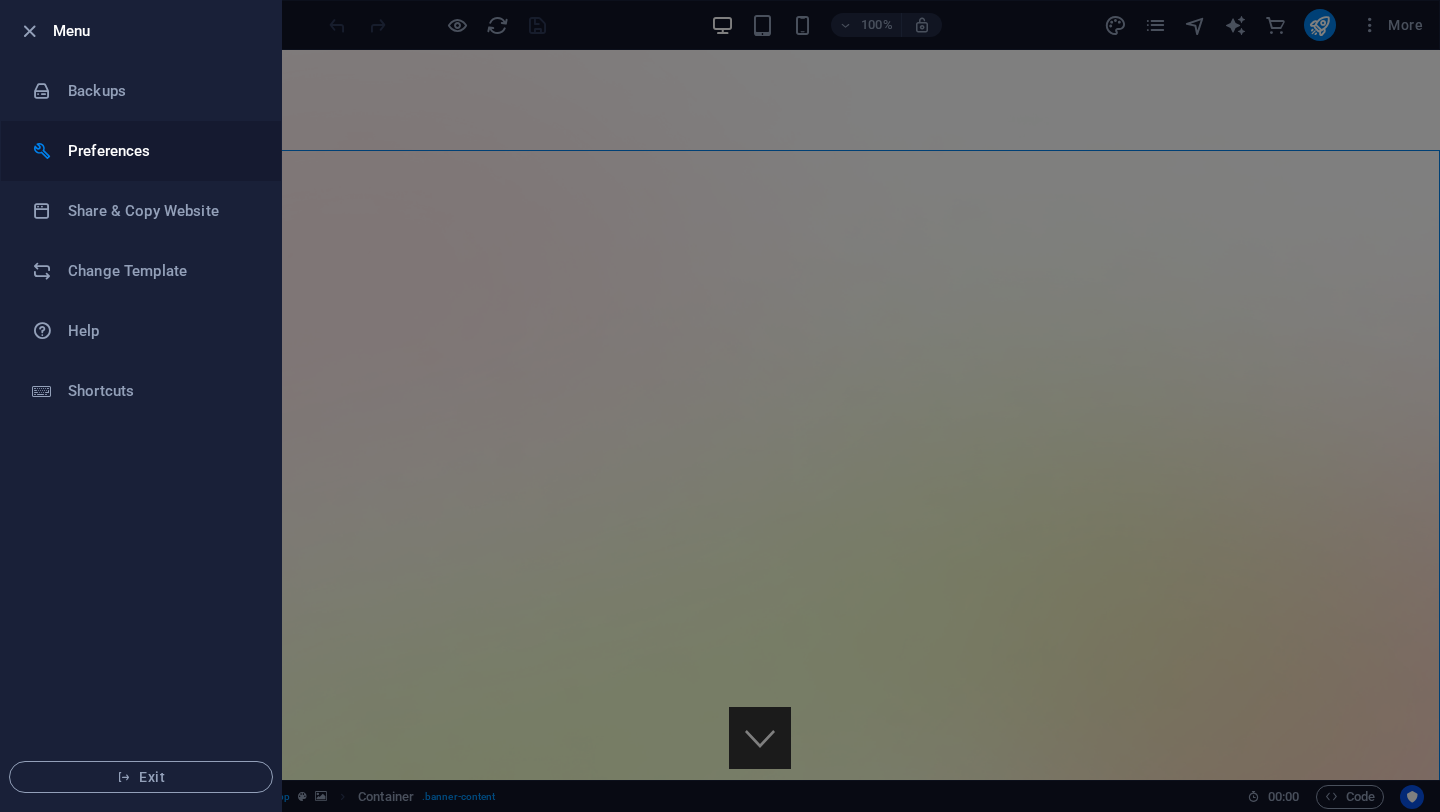 click on "Preferences" at bounding box center [160, 151] 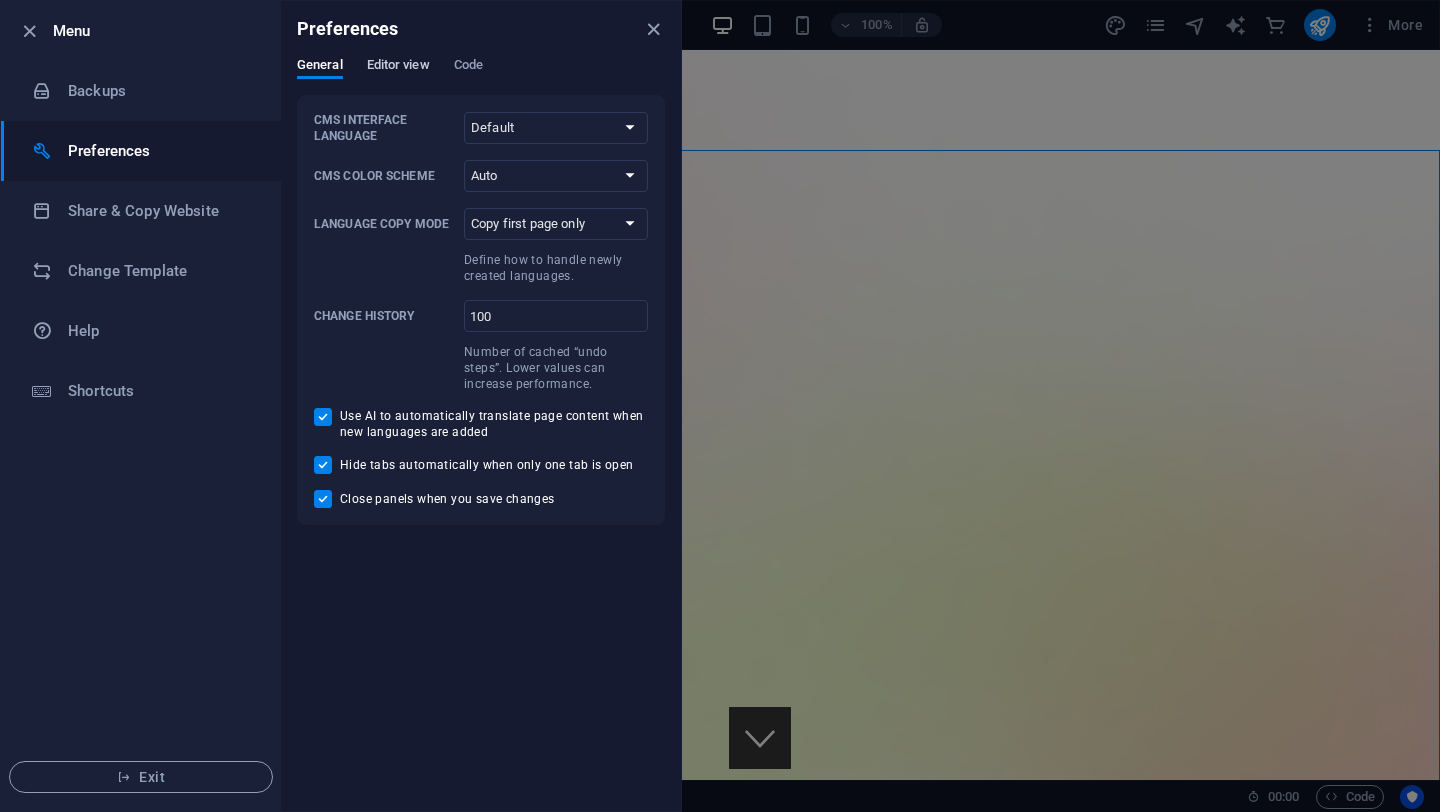 click on "Editor view" at bounding box center [398, 67] 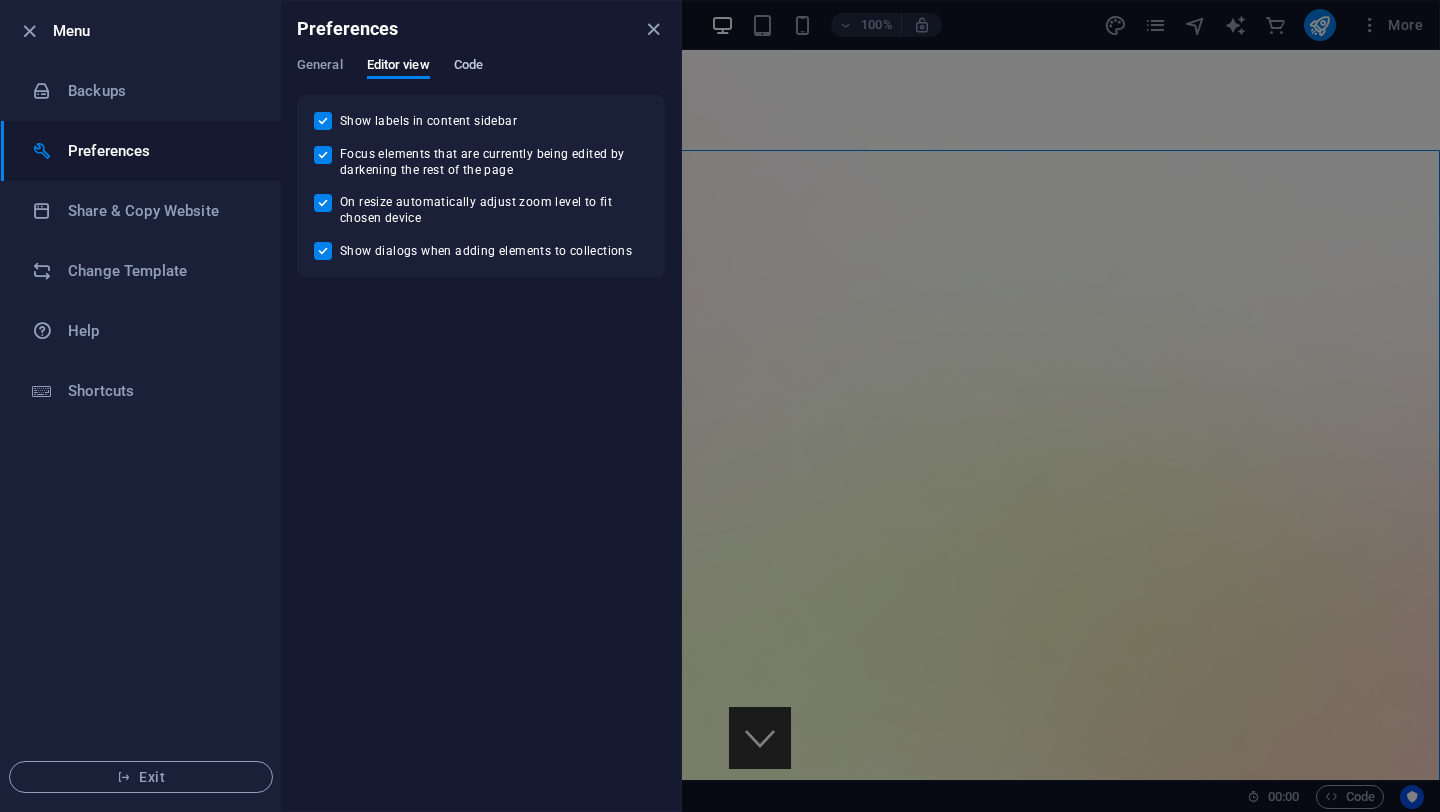 click on "Code" at bounding box center (468, 67) 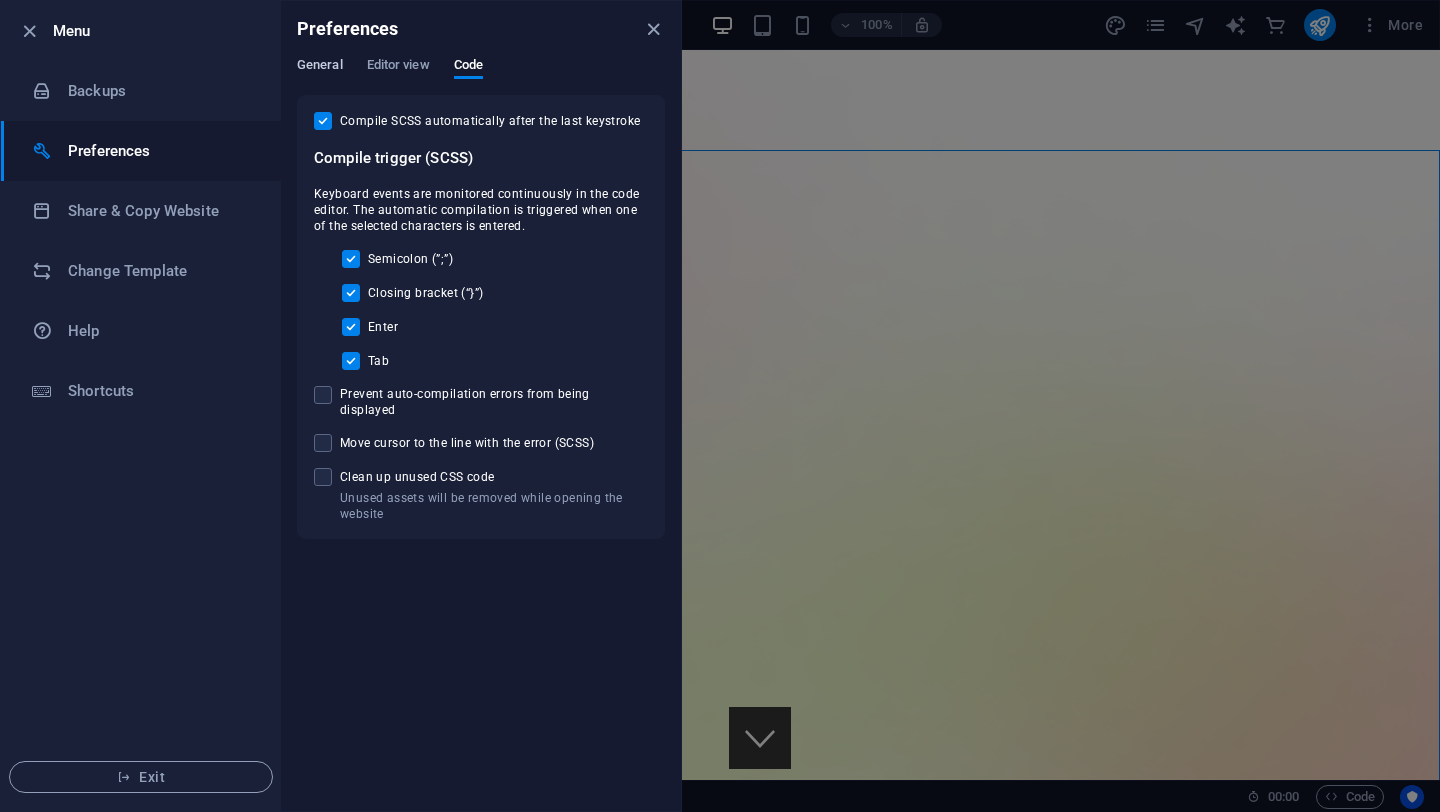 click on "General" at bounding box center [320, 67] 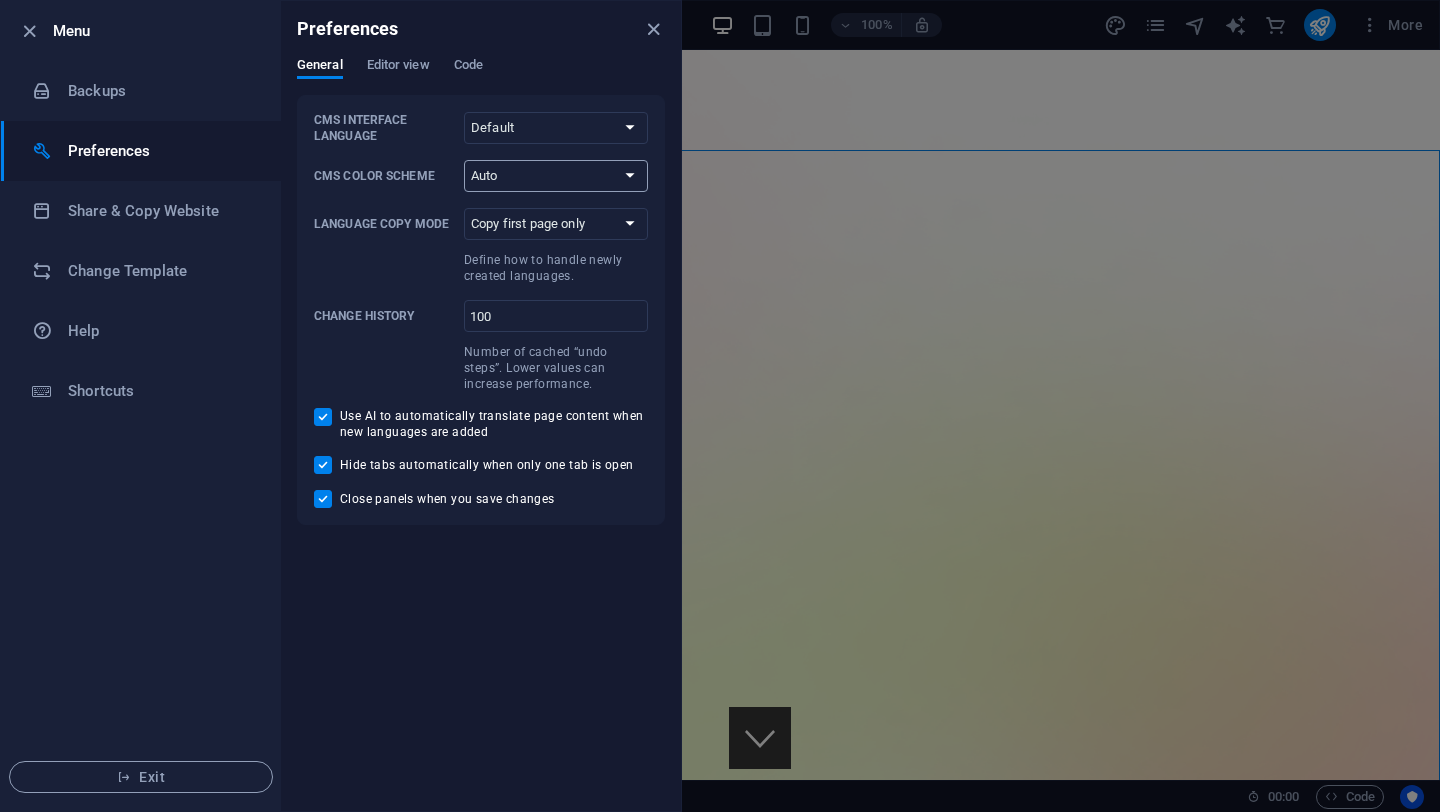 click on "Auto Dark Light" at bounding box center (556, 176) 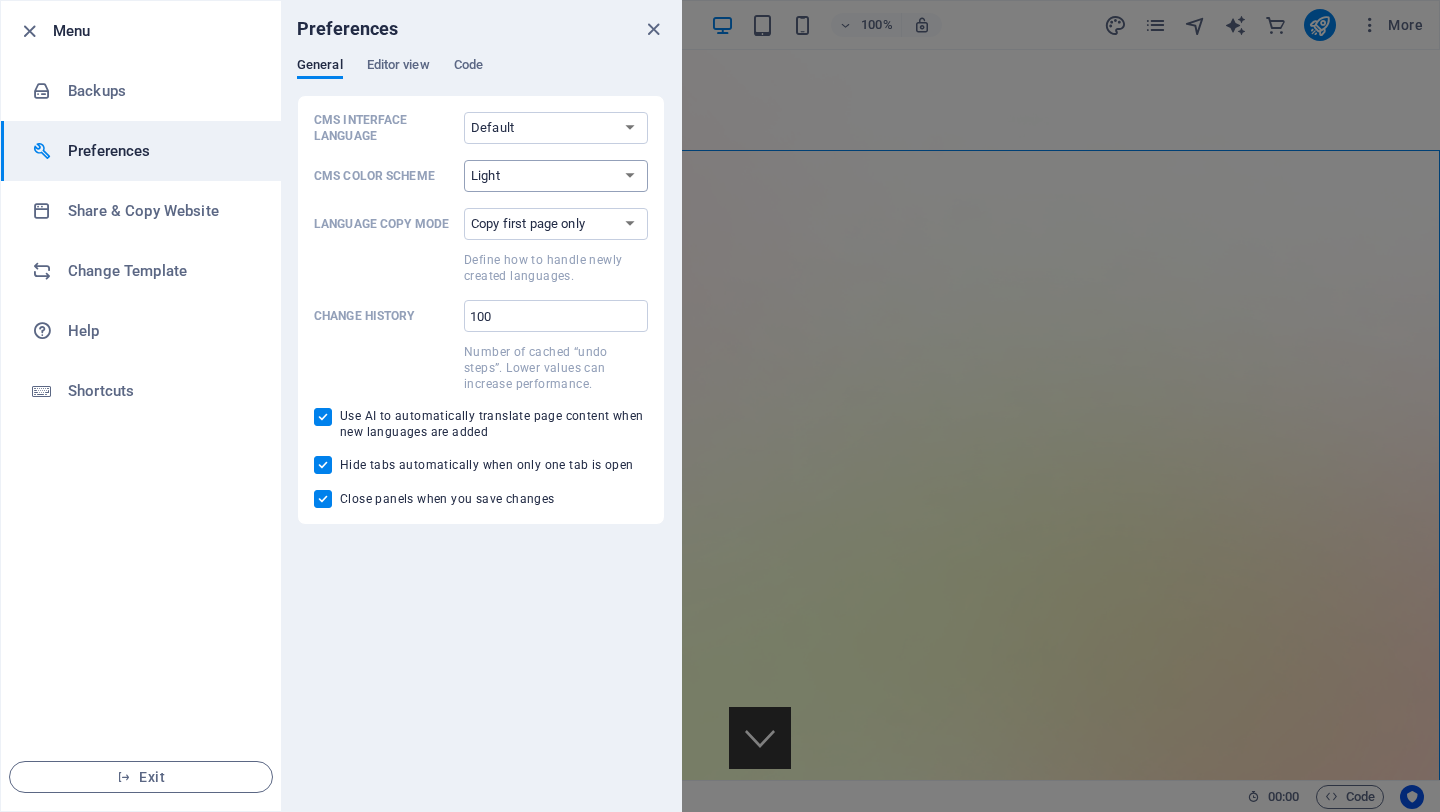 click on "Auto Dark Light" at bounding box center [556, 176] 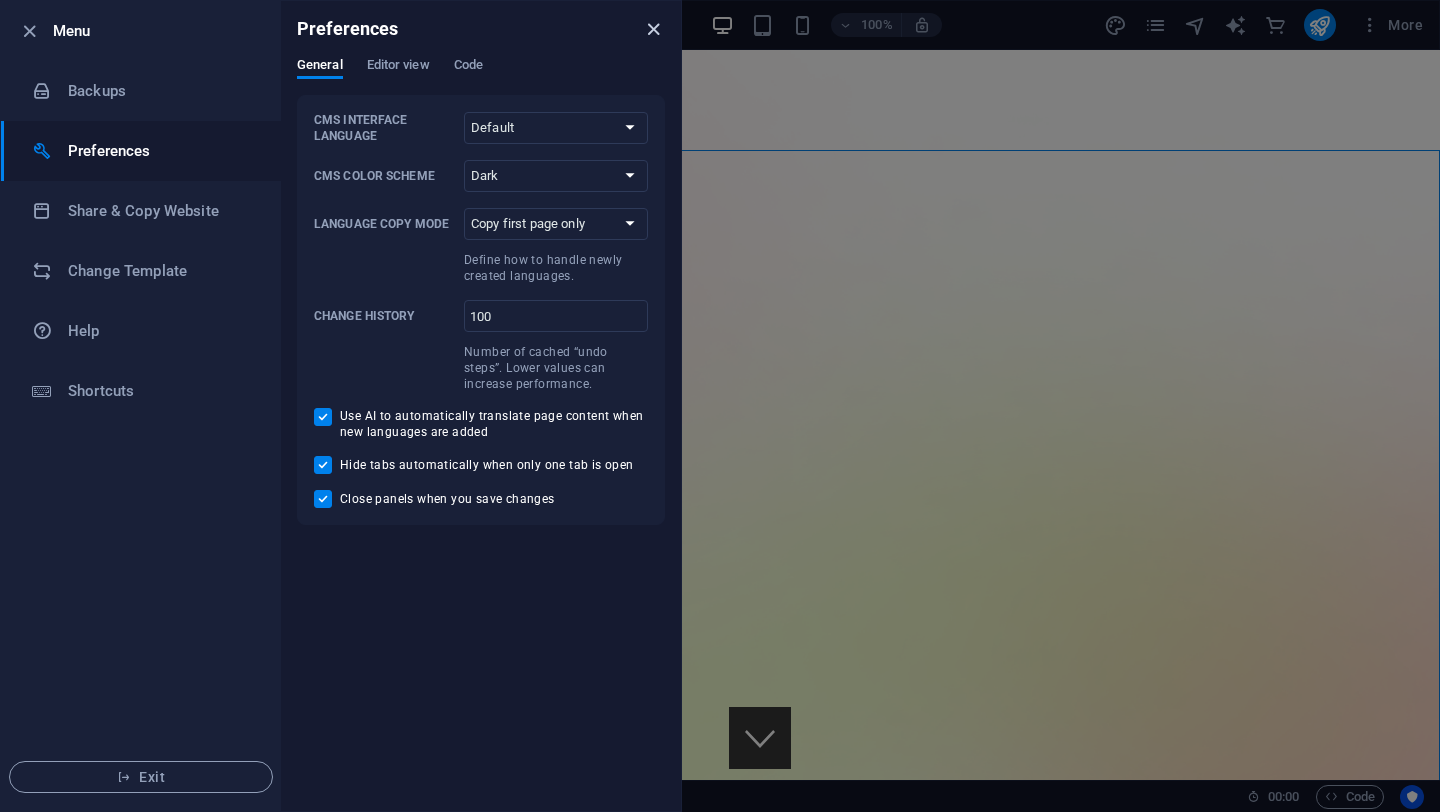 click at bounding box center [653, 29] 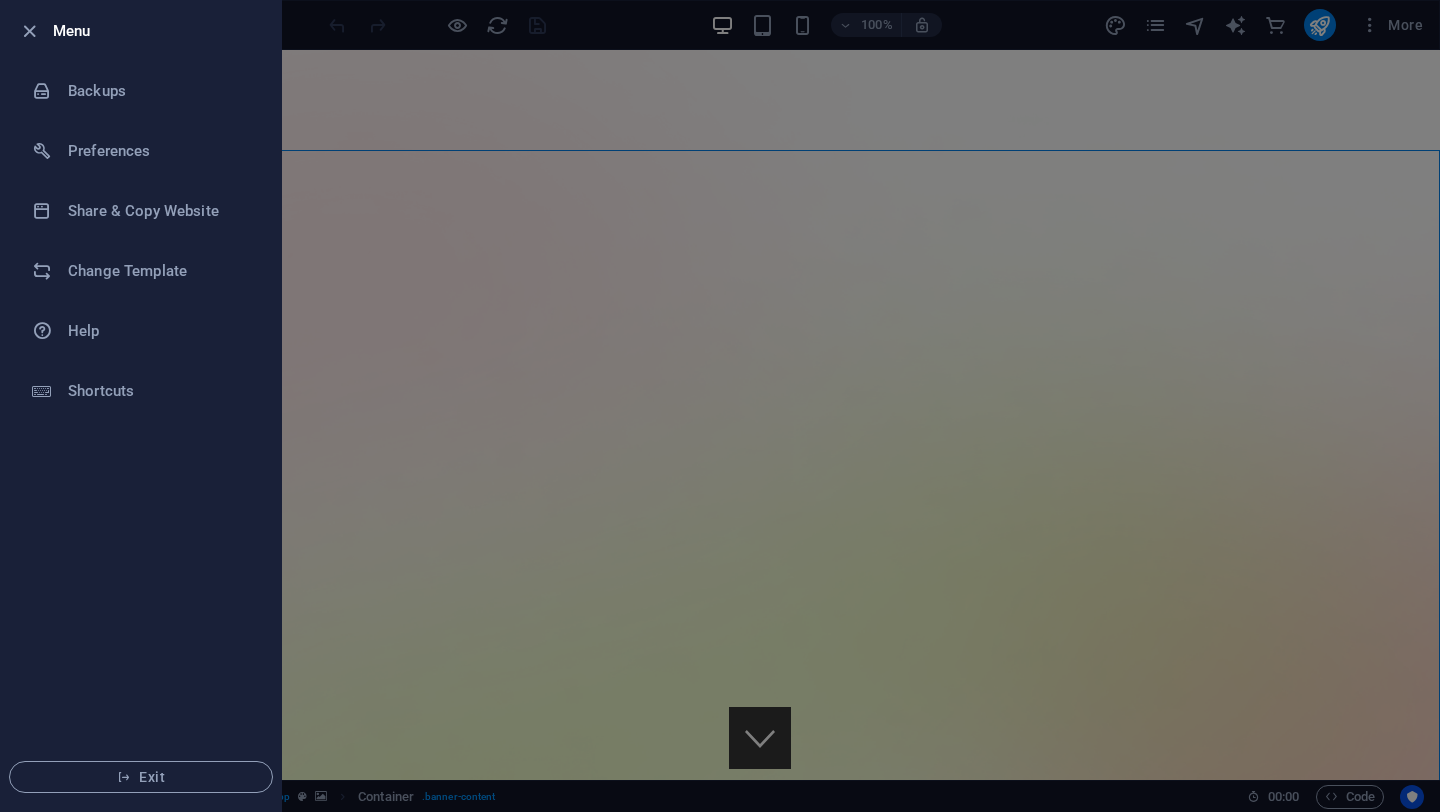 click at bounding box center [720, 406] 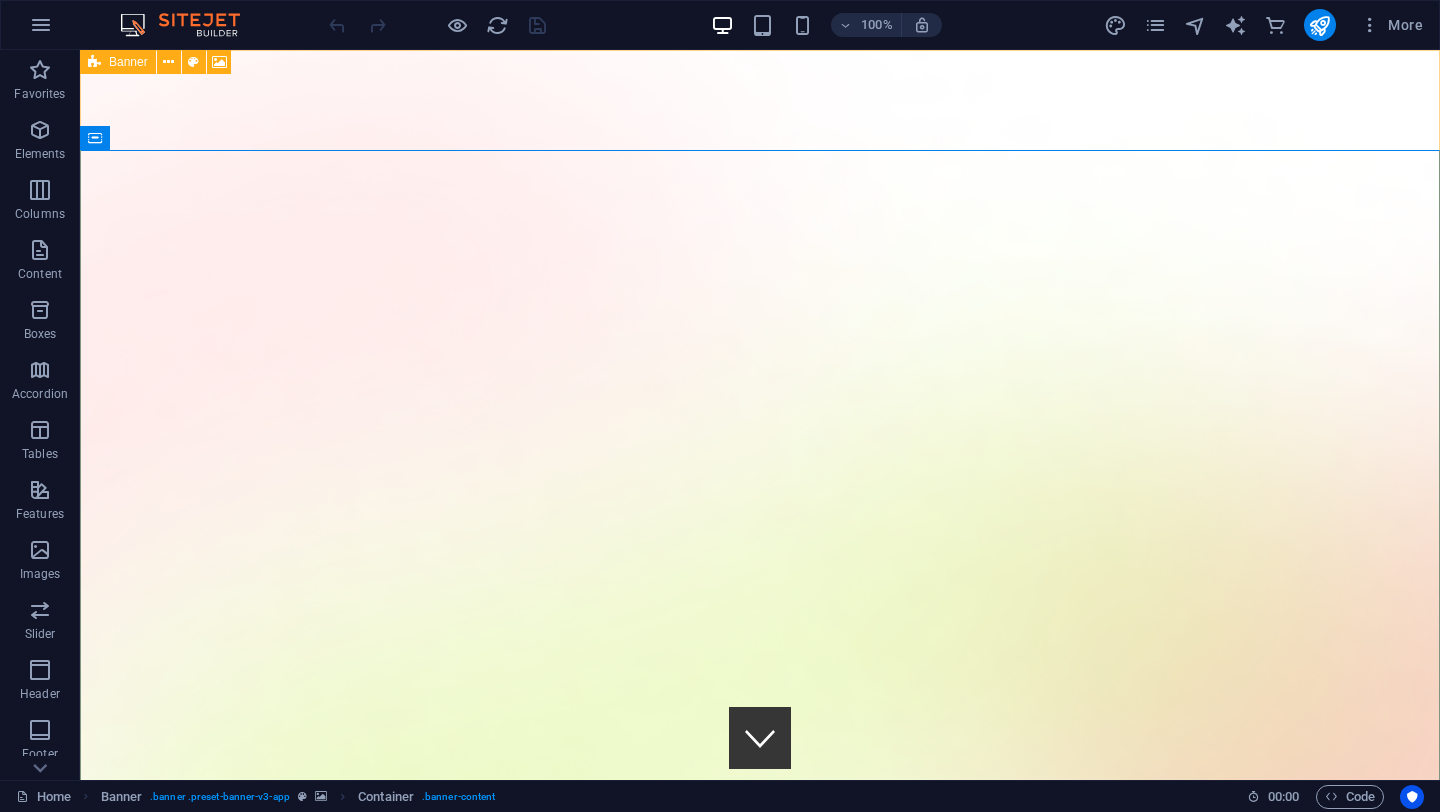 click on "Banner" at bounding box center [128, 62] 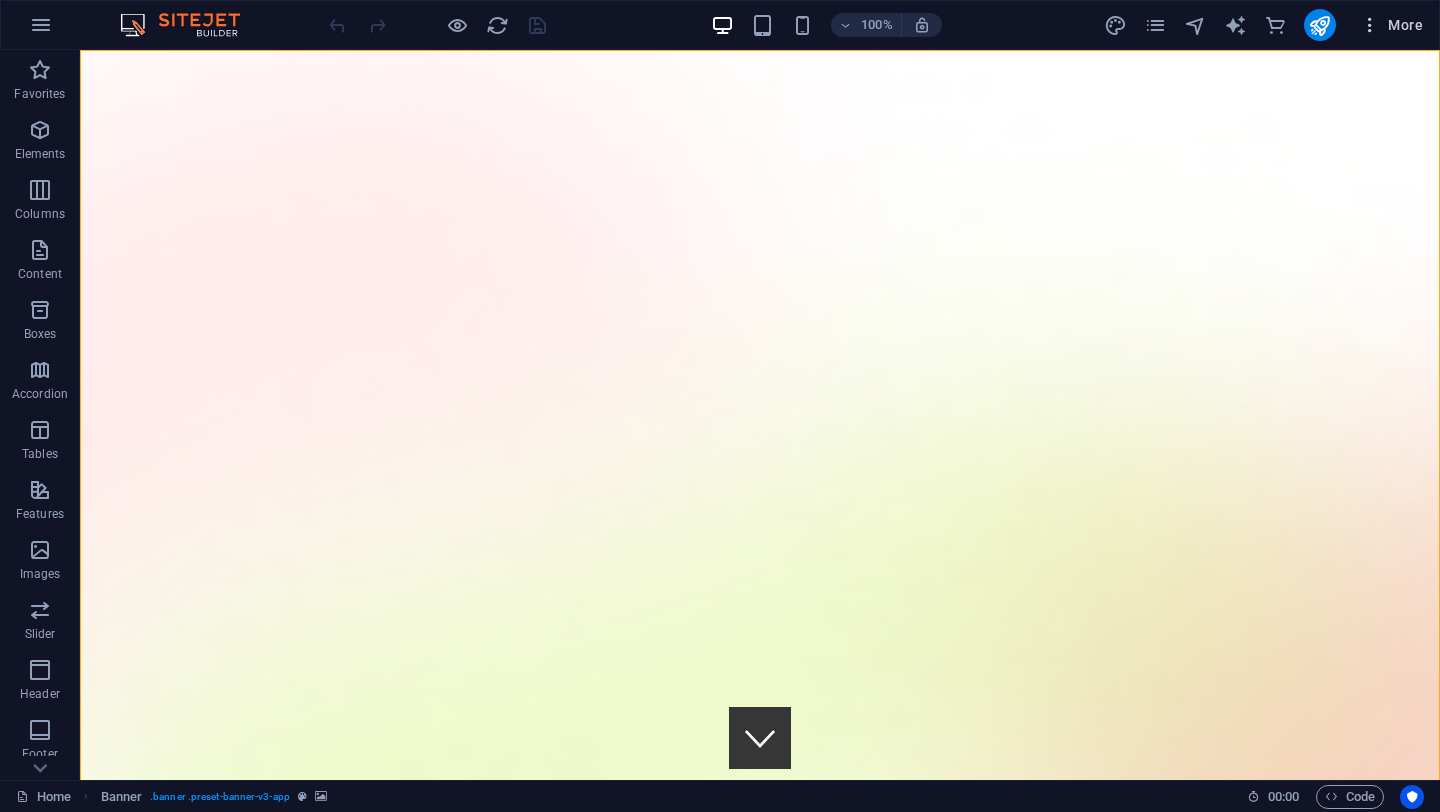 click on "More" at bounding box center [1391, 25] 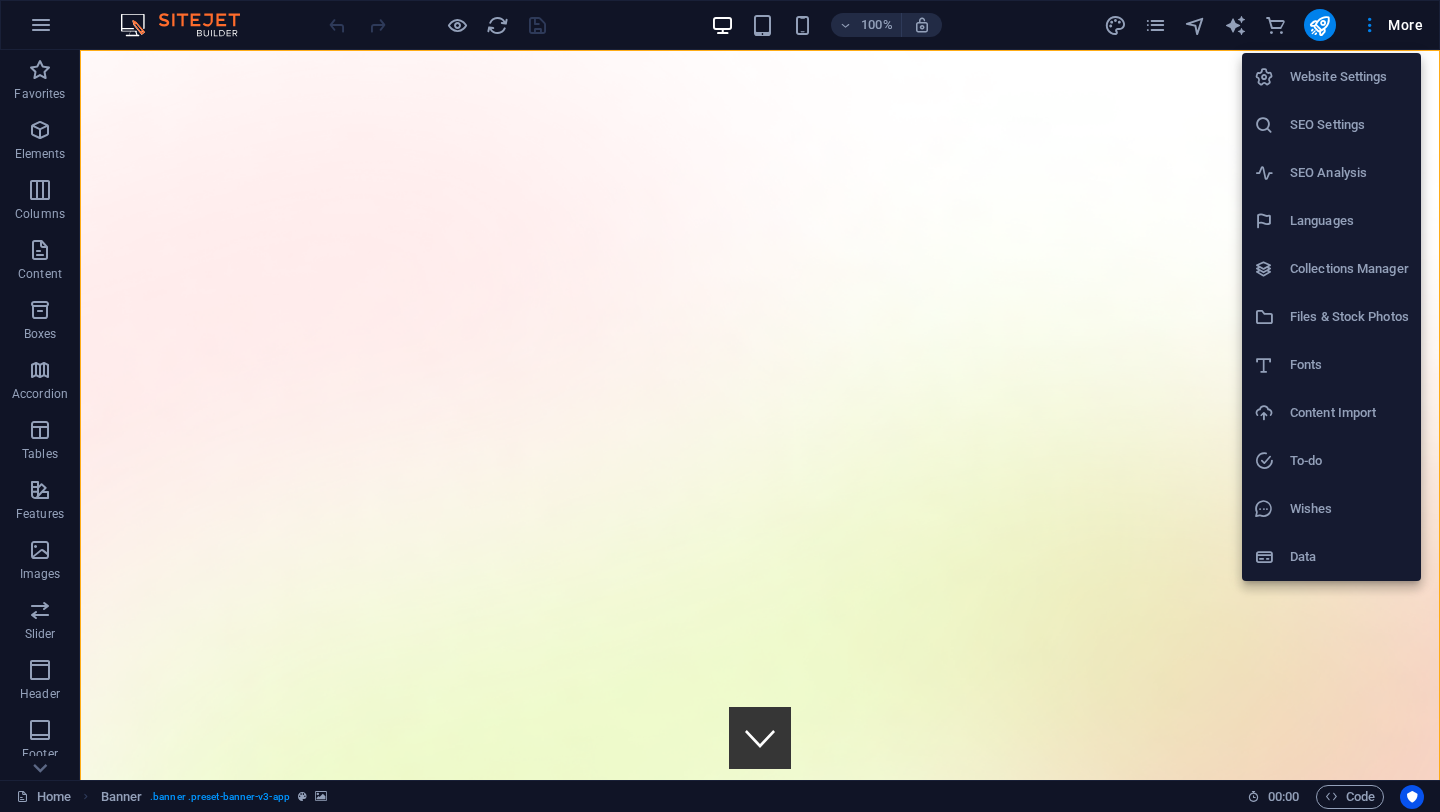 click at bounding box center (720, 406) 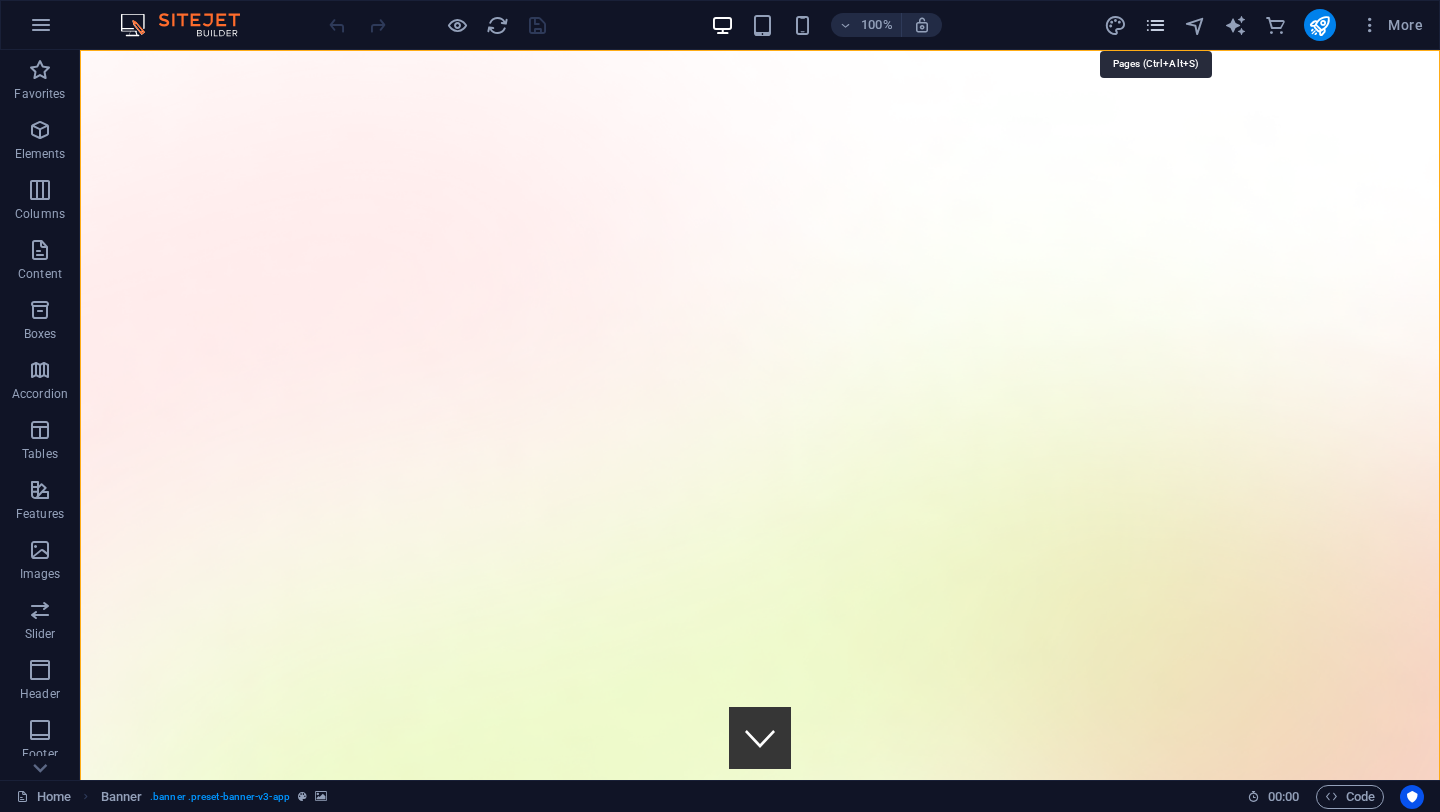 click at bounding box center [1155, 25] 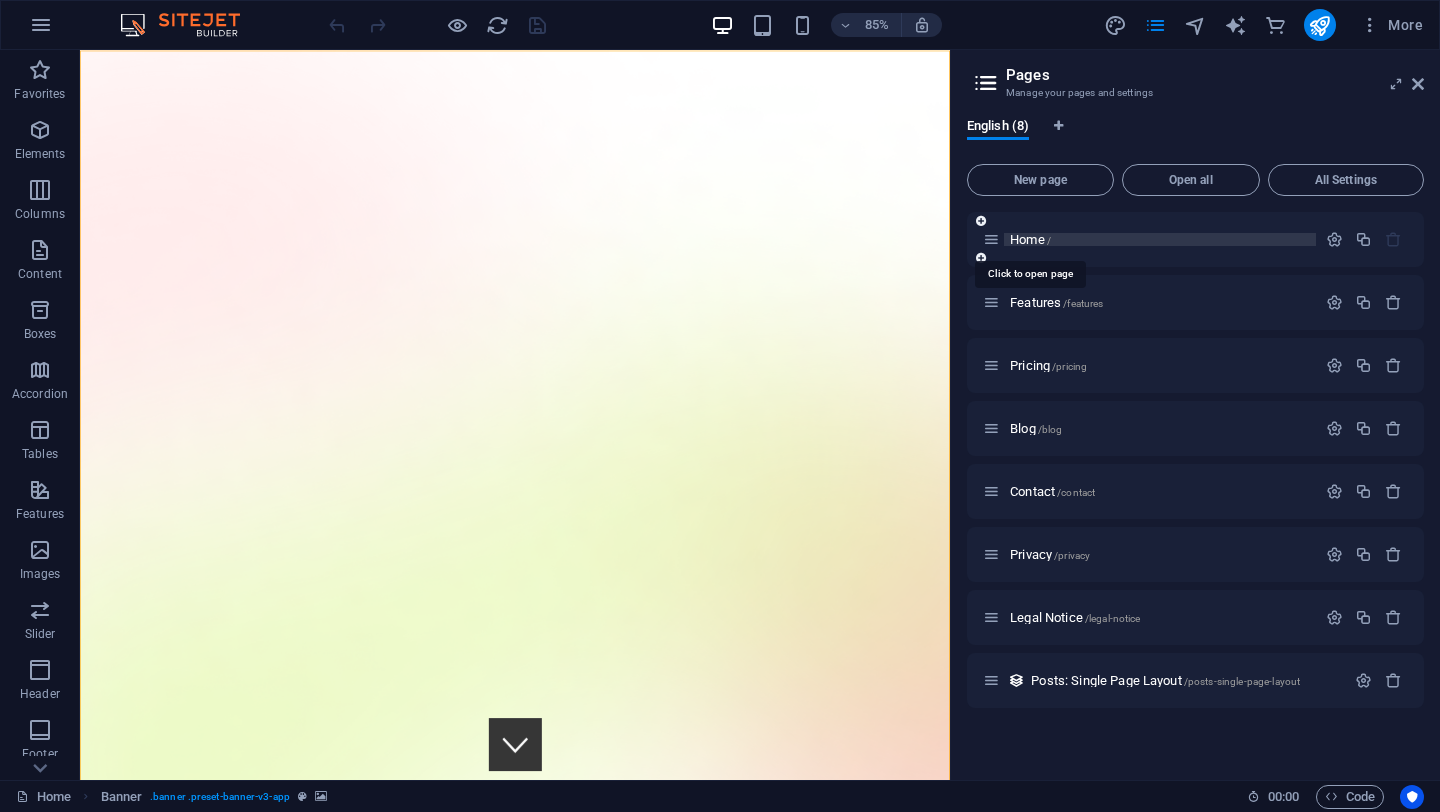 click on "Home /" at bounding box center (1030, 239) 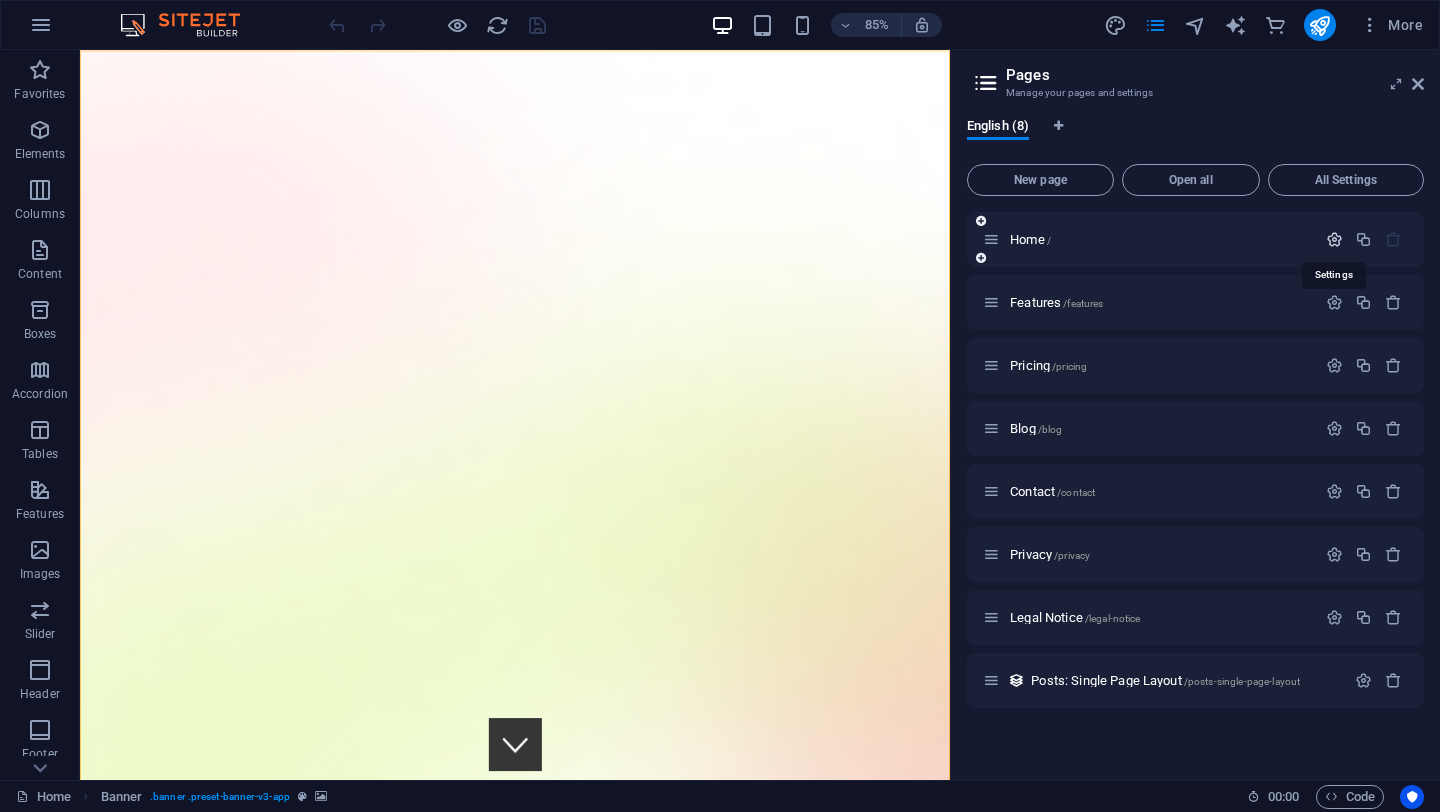 click at bounding box center [1334, 239] 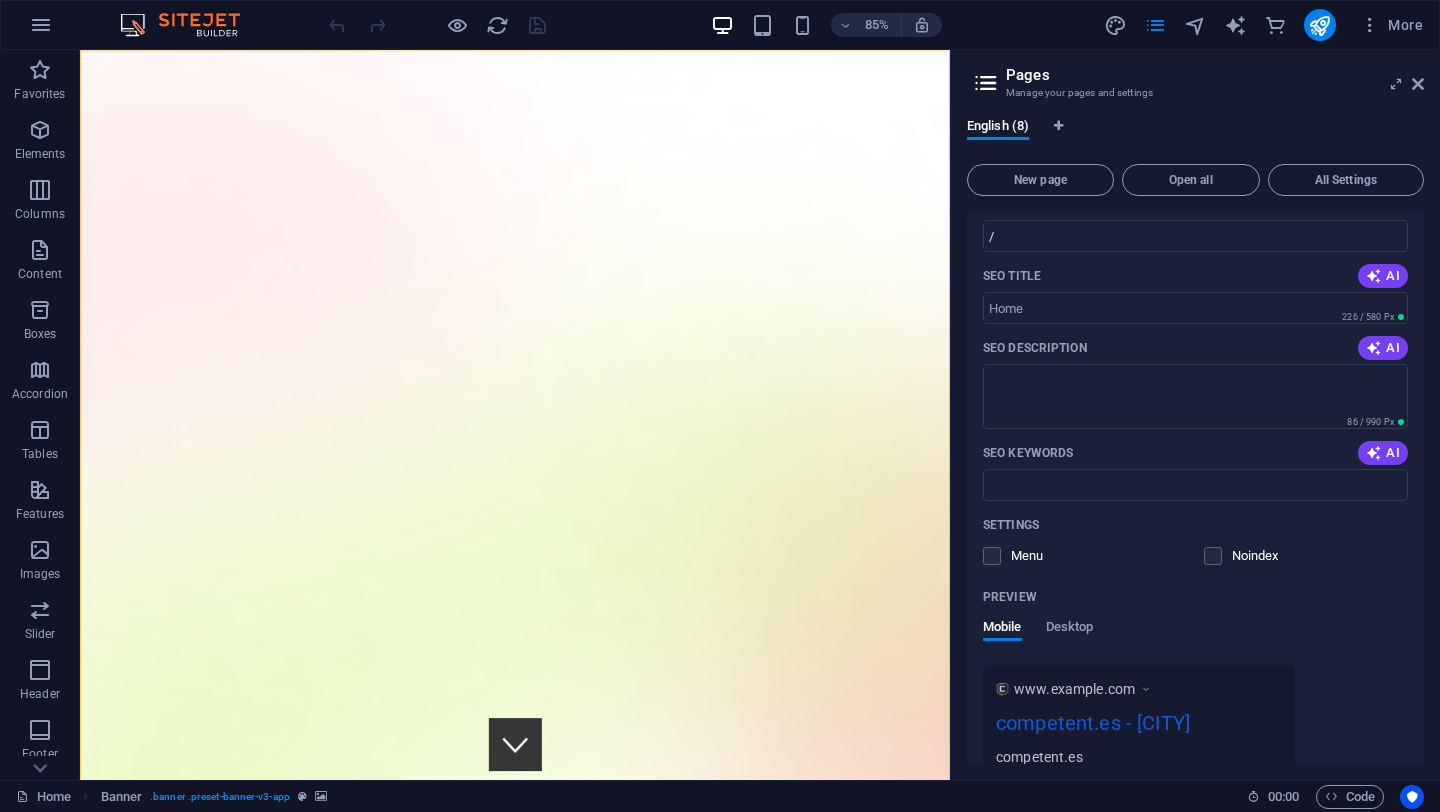 scroll, scrollTop: 156, scrollLeft: 0, axis: vertical 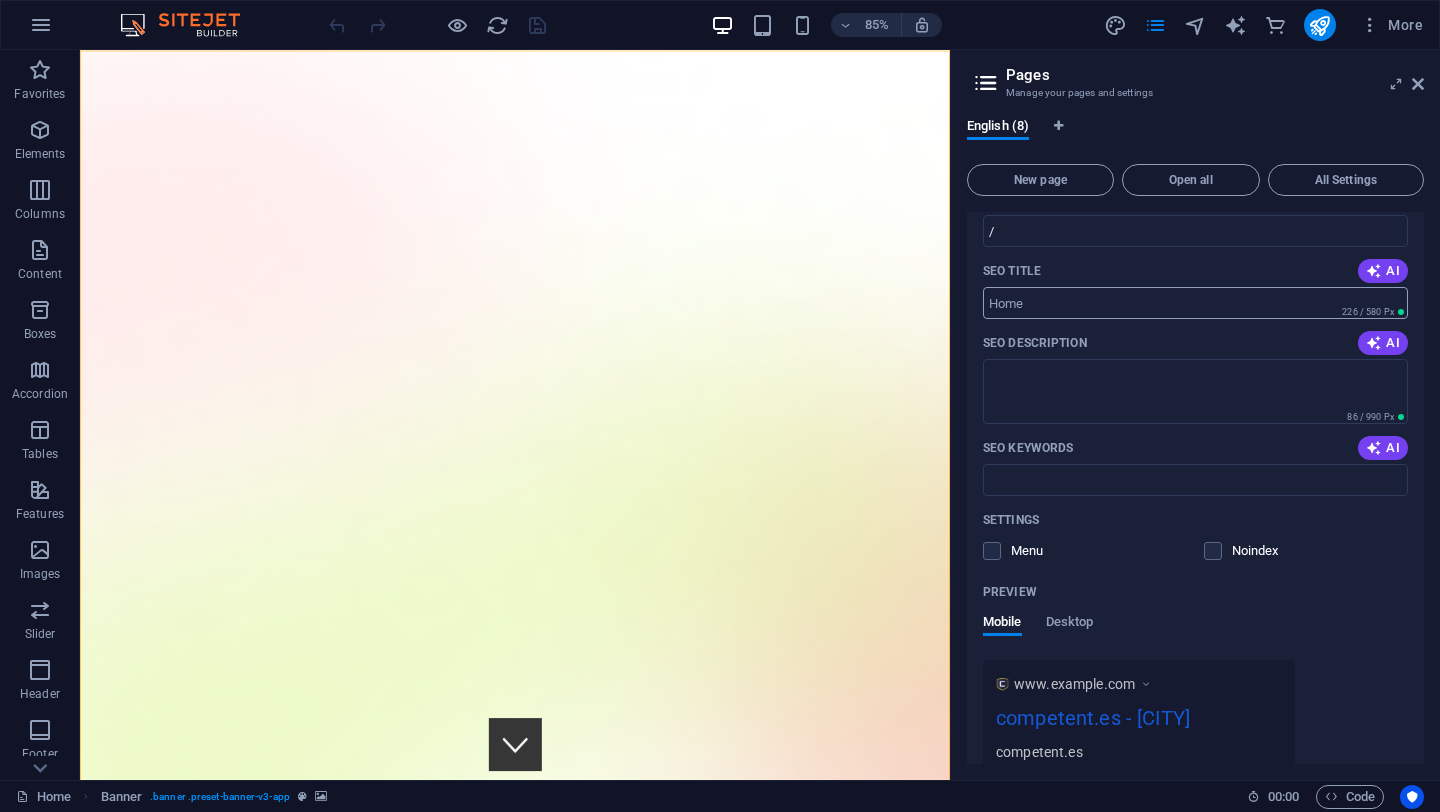 click on "SEO Title" at bounding box center (1195, 303) 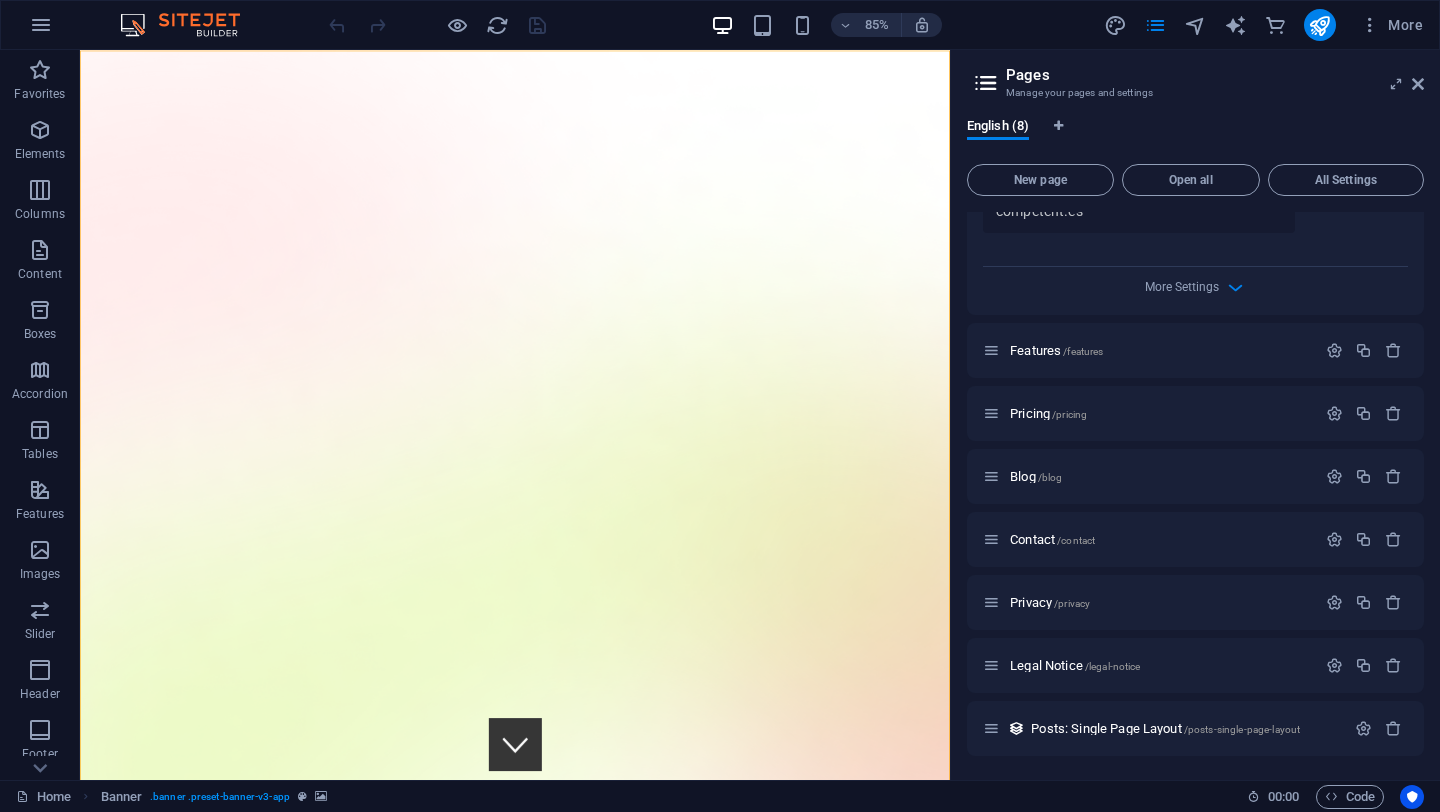scroll, scrollTop: 0, scrollLeft: 0, axis: both 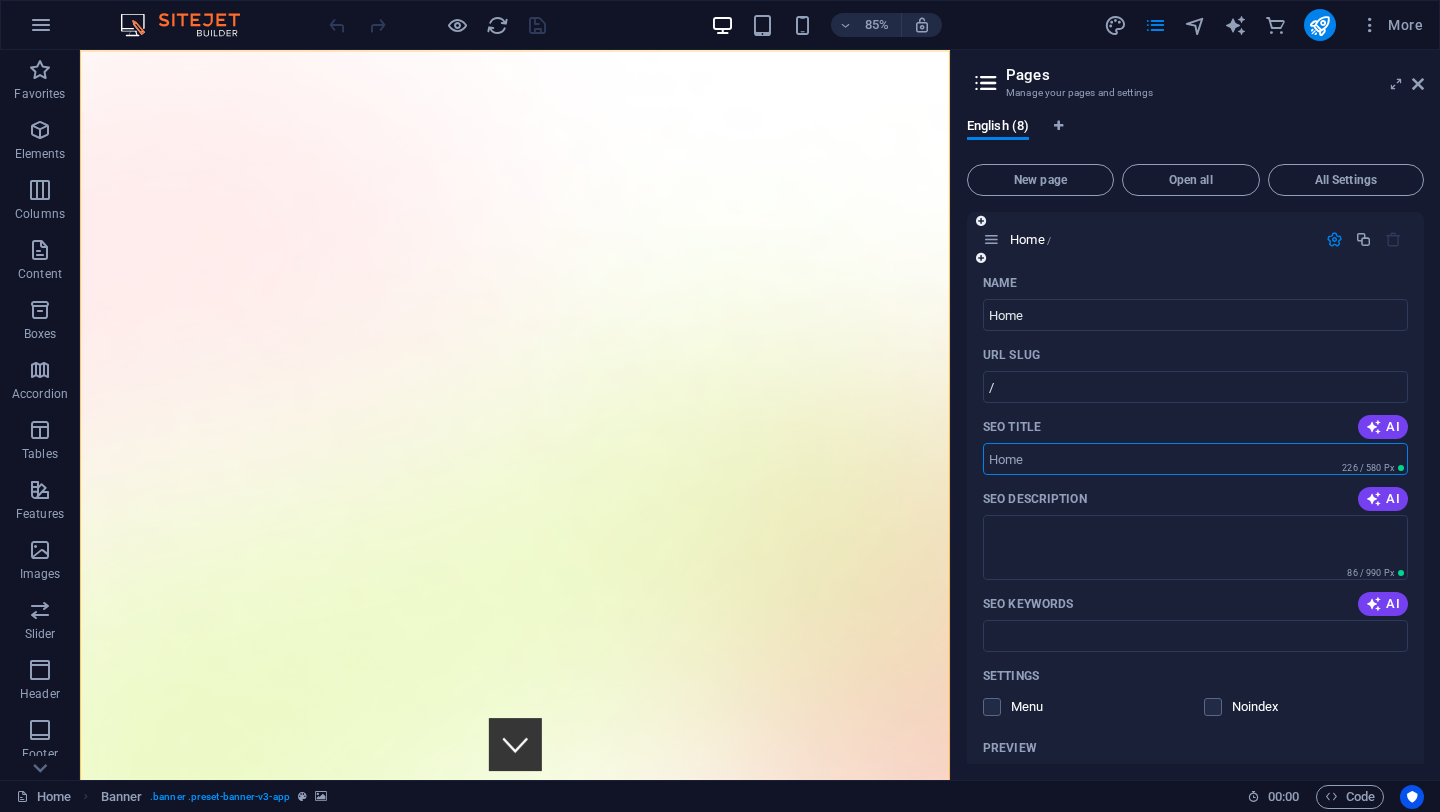 click on "SEO Title" at bounding box center [1195, 459] 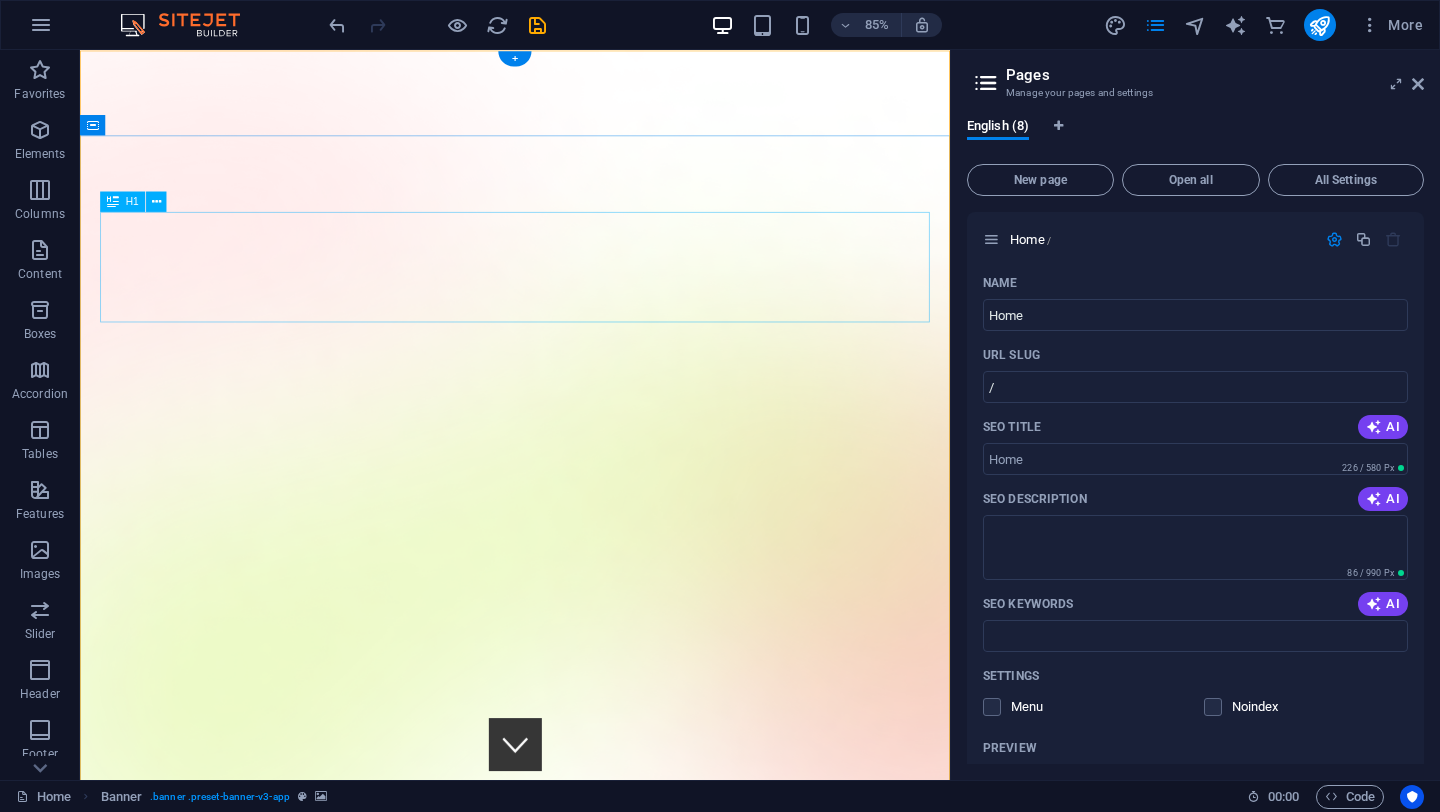 click on "AI, Engeniers & Funding for Automation" at bounding box center (592, 1713) 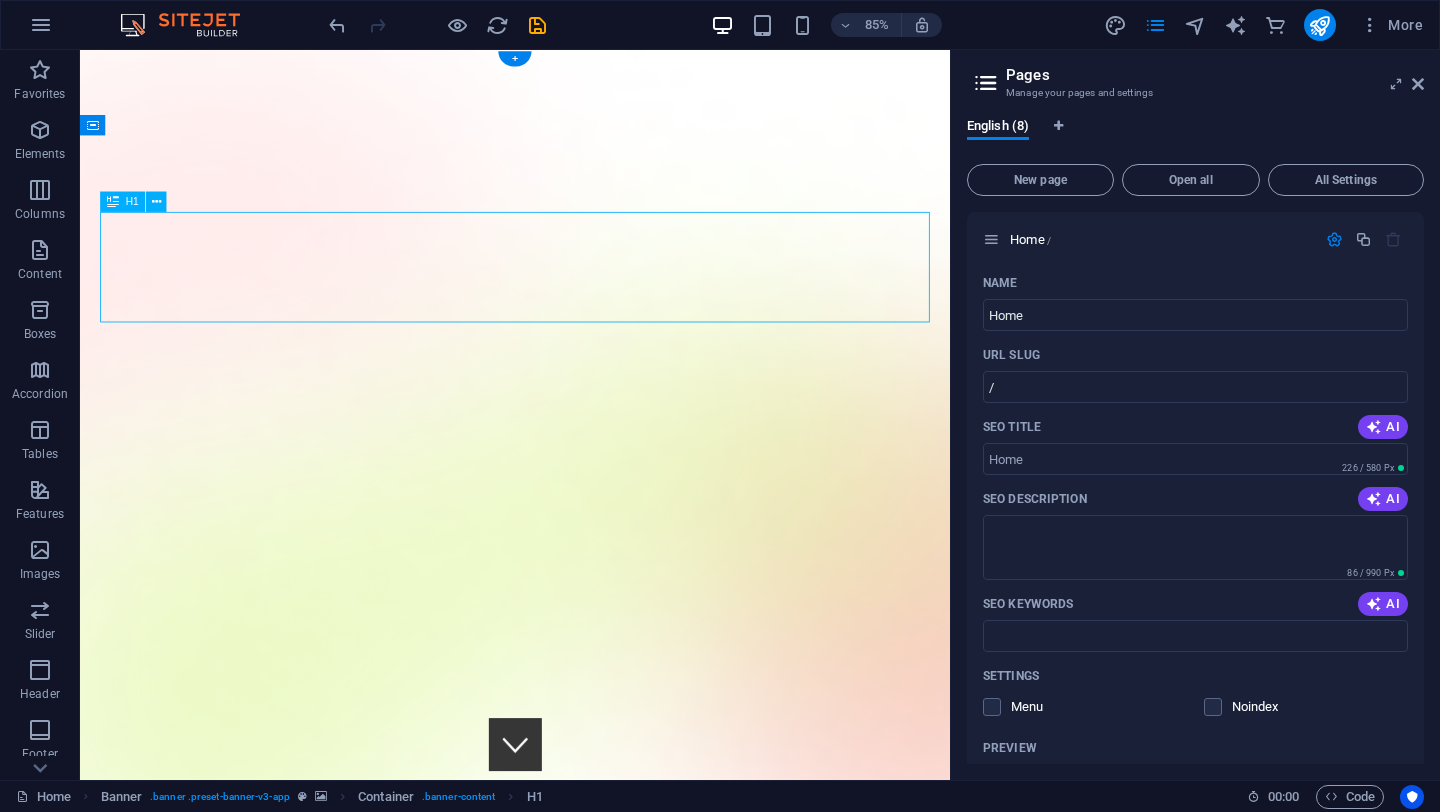 click on "AI, Engeniers & Funding for Automation" at bounding box center [592, 1713] 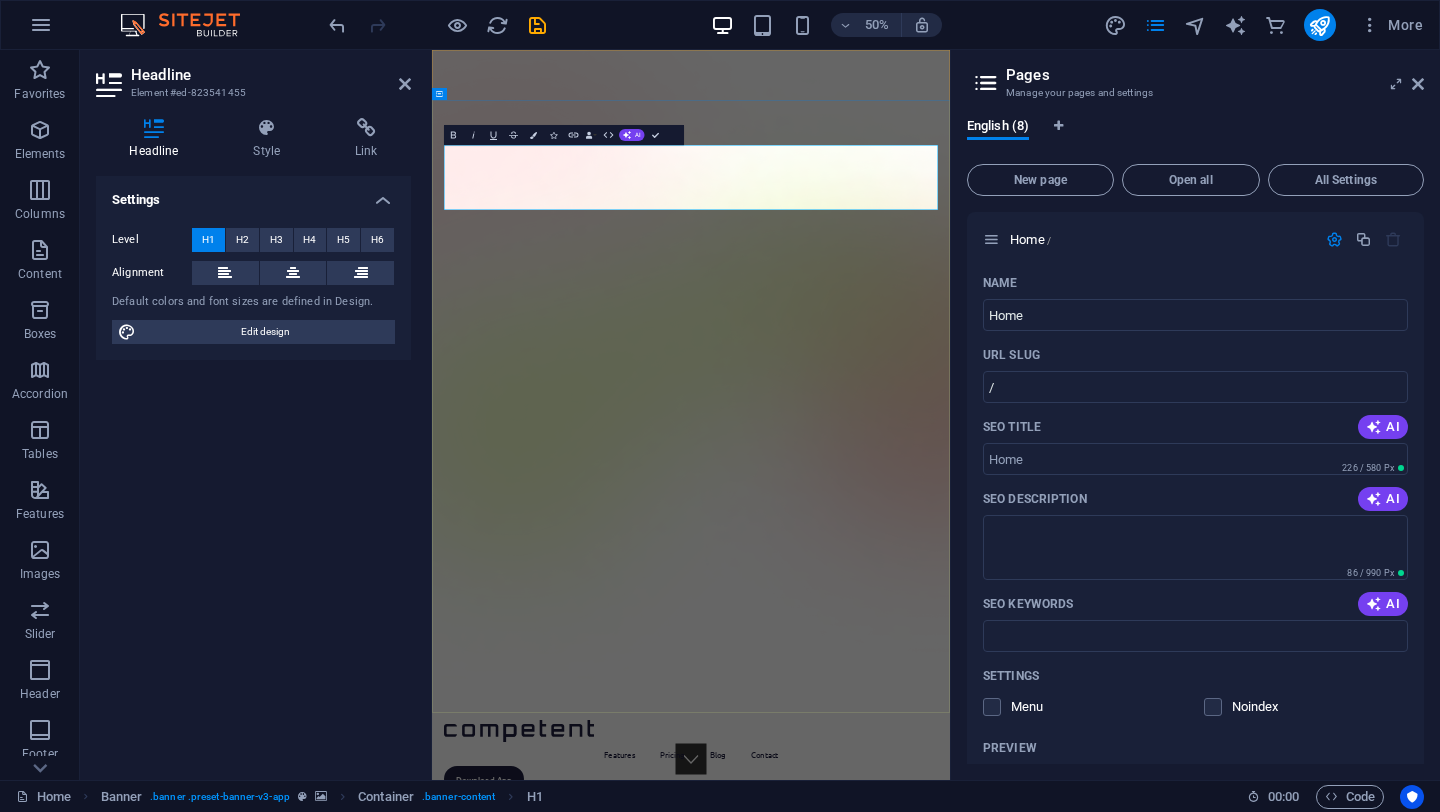 click on "AI, Engeniers & Funding for Automation" at bounding box center (950, 1713) 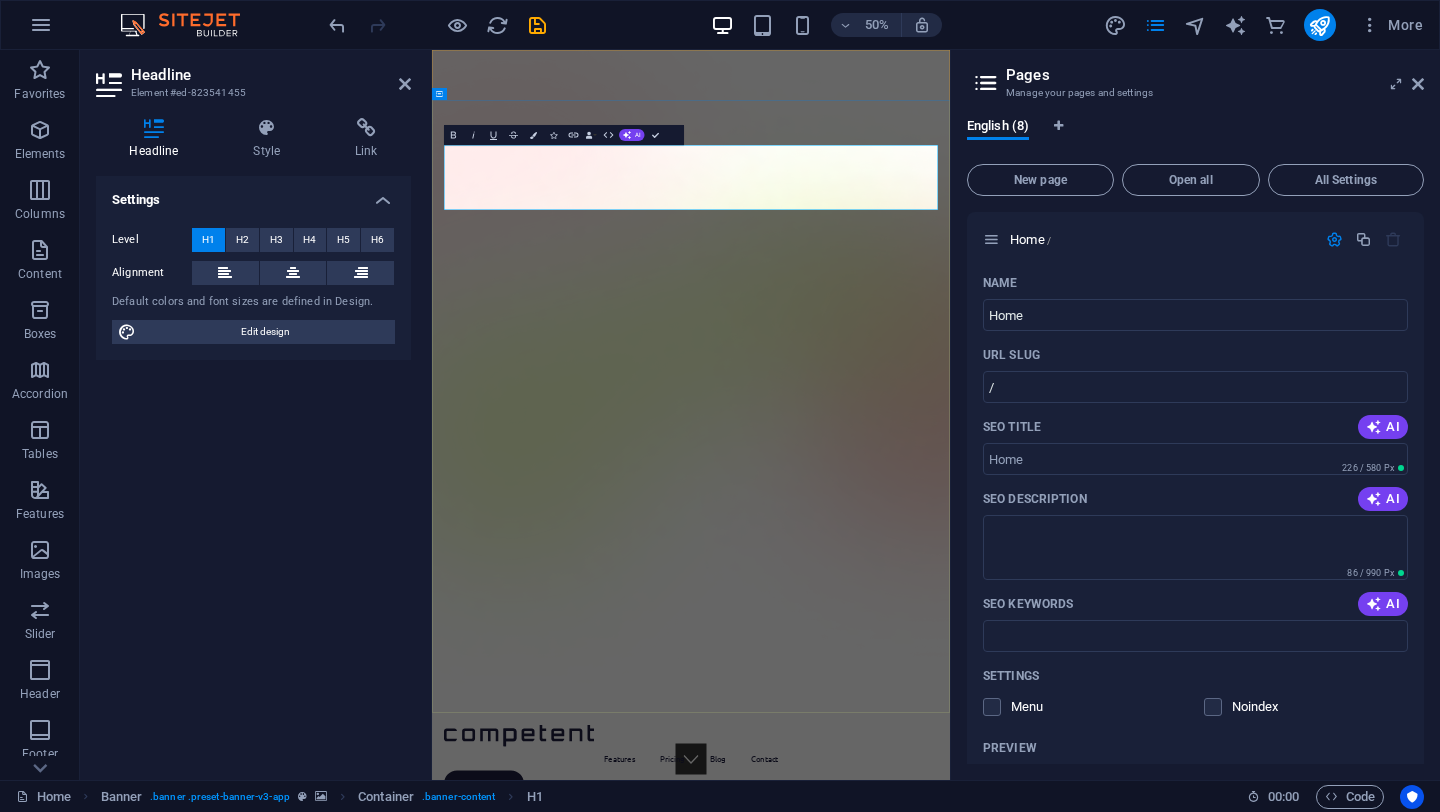 click on "AI Consultancy, Engeniers & Funding for Automation" at bounding box center (950, 1722) 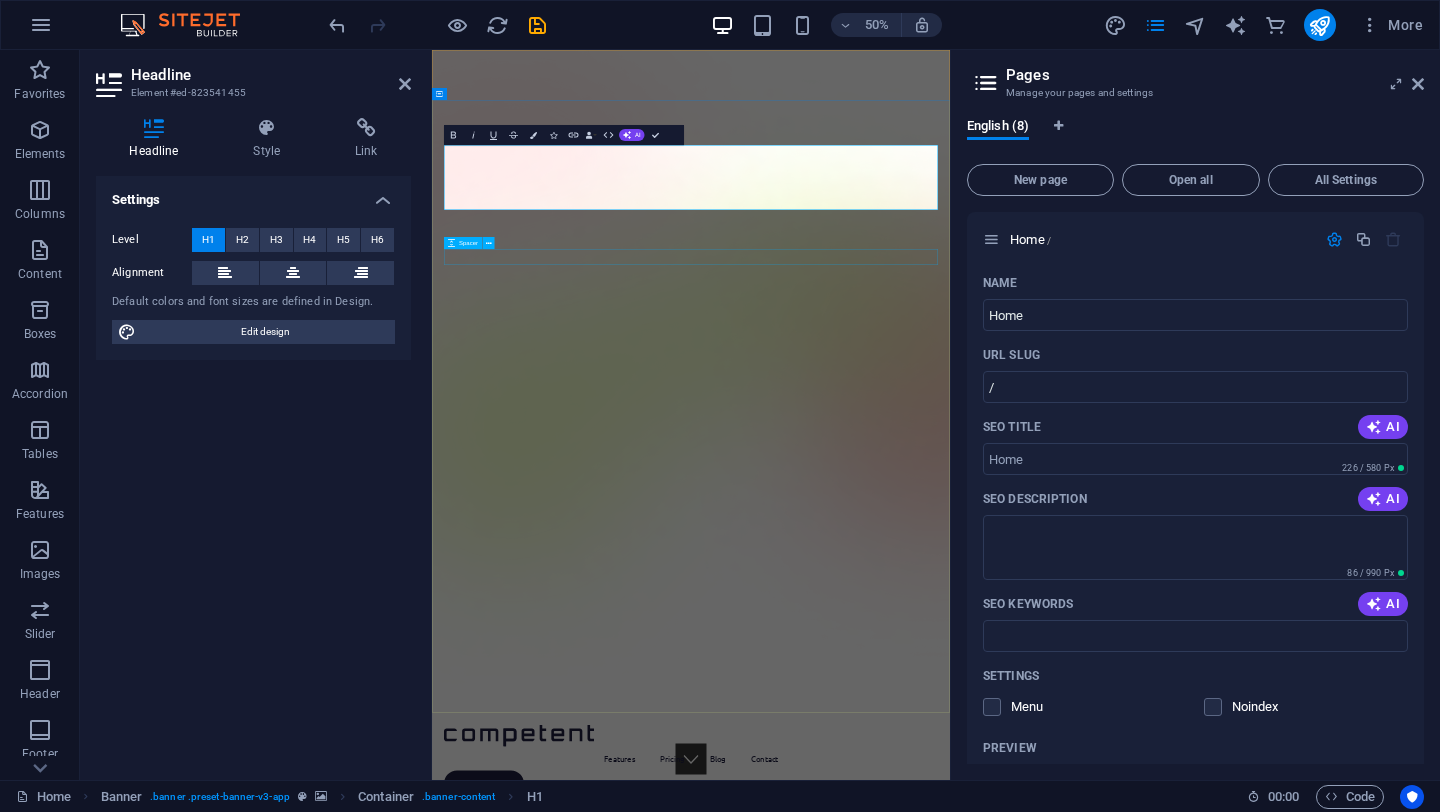 click at bounding box center [950, 1881] 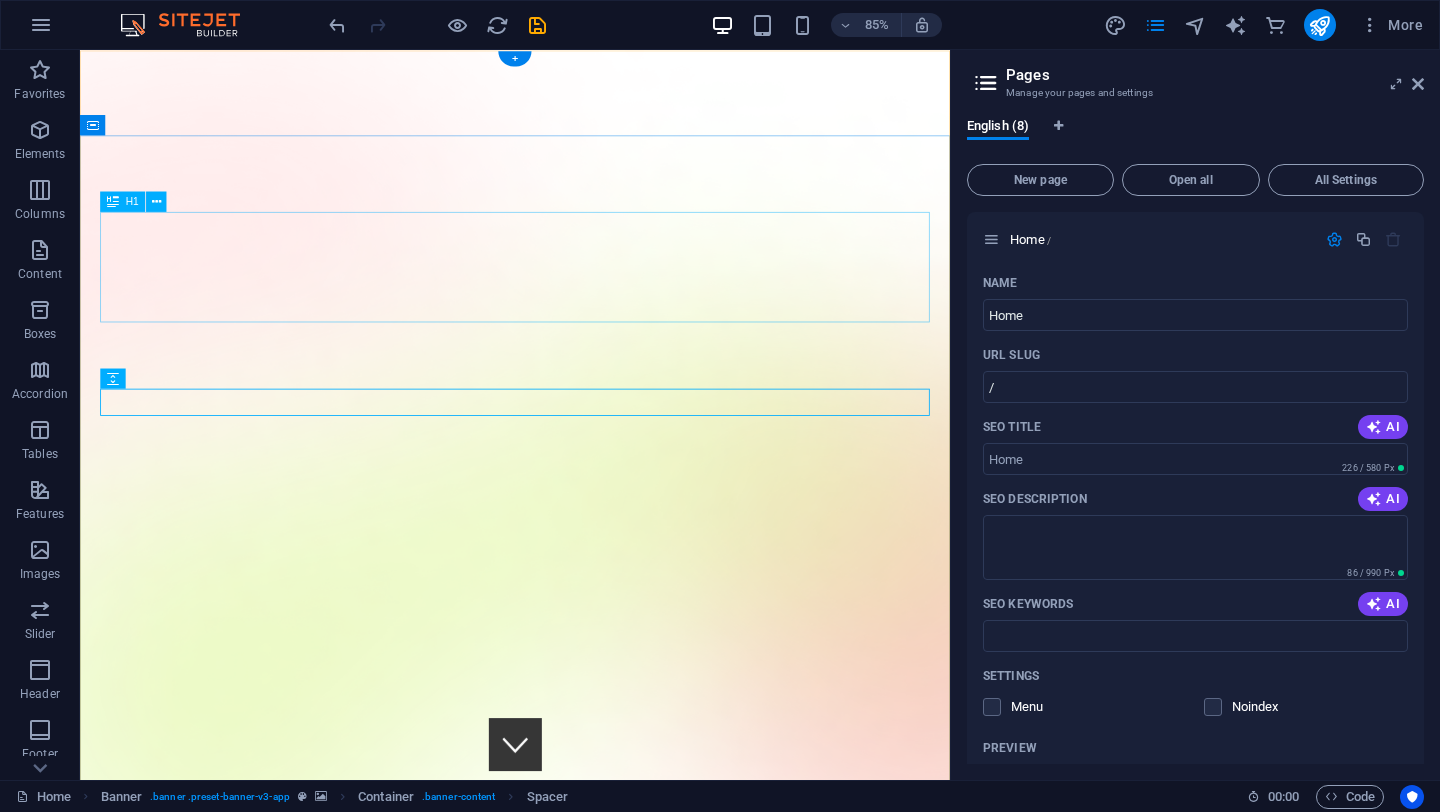 click on "AI Consultancy, Engeniering & Funding for Automation" at bounding box center [592, 1713] 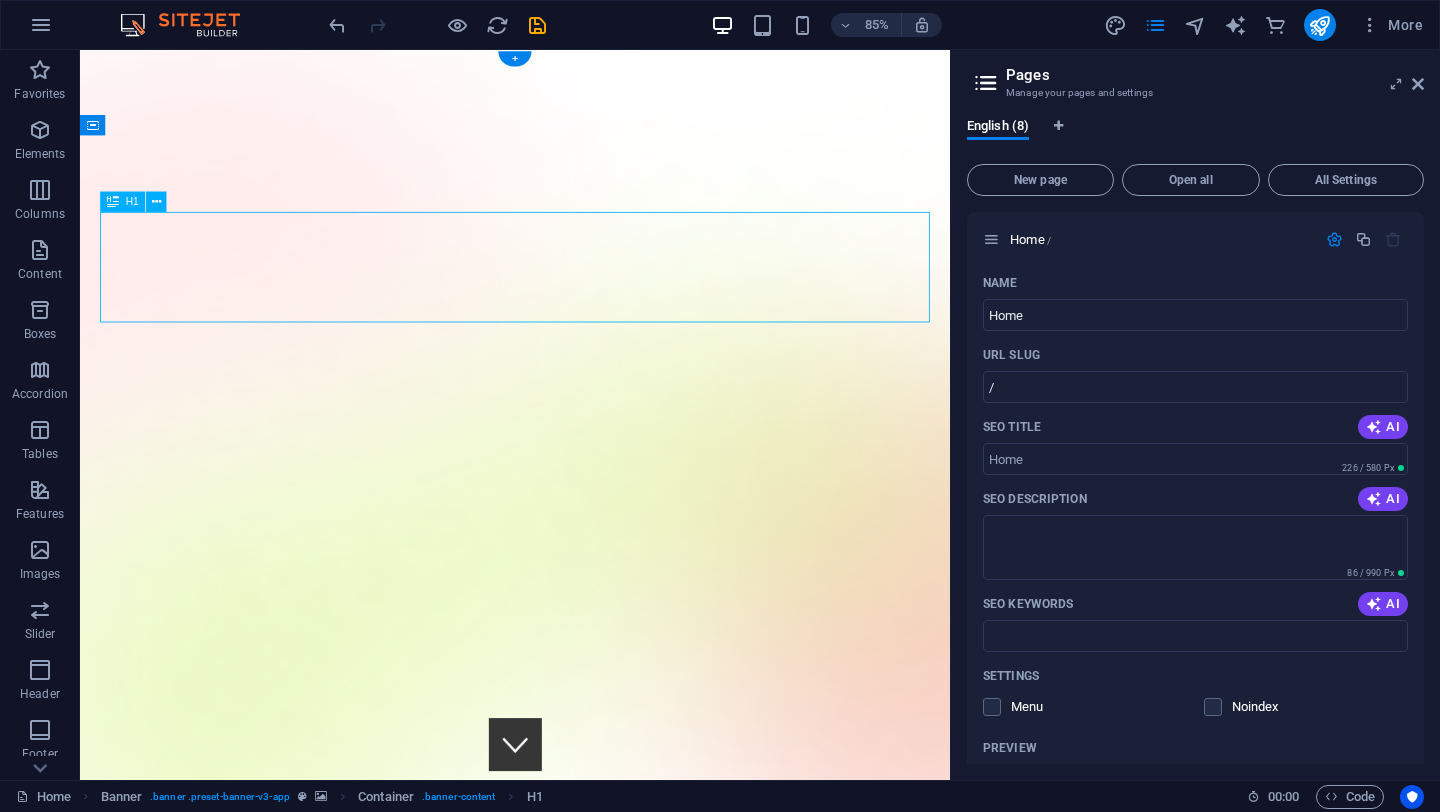 click on "AI Consultancy, Engeniering & Funding for Automation" at bounding box center (592, 1713) 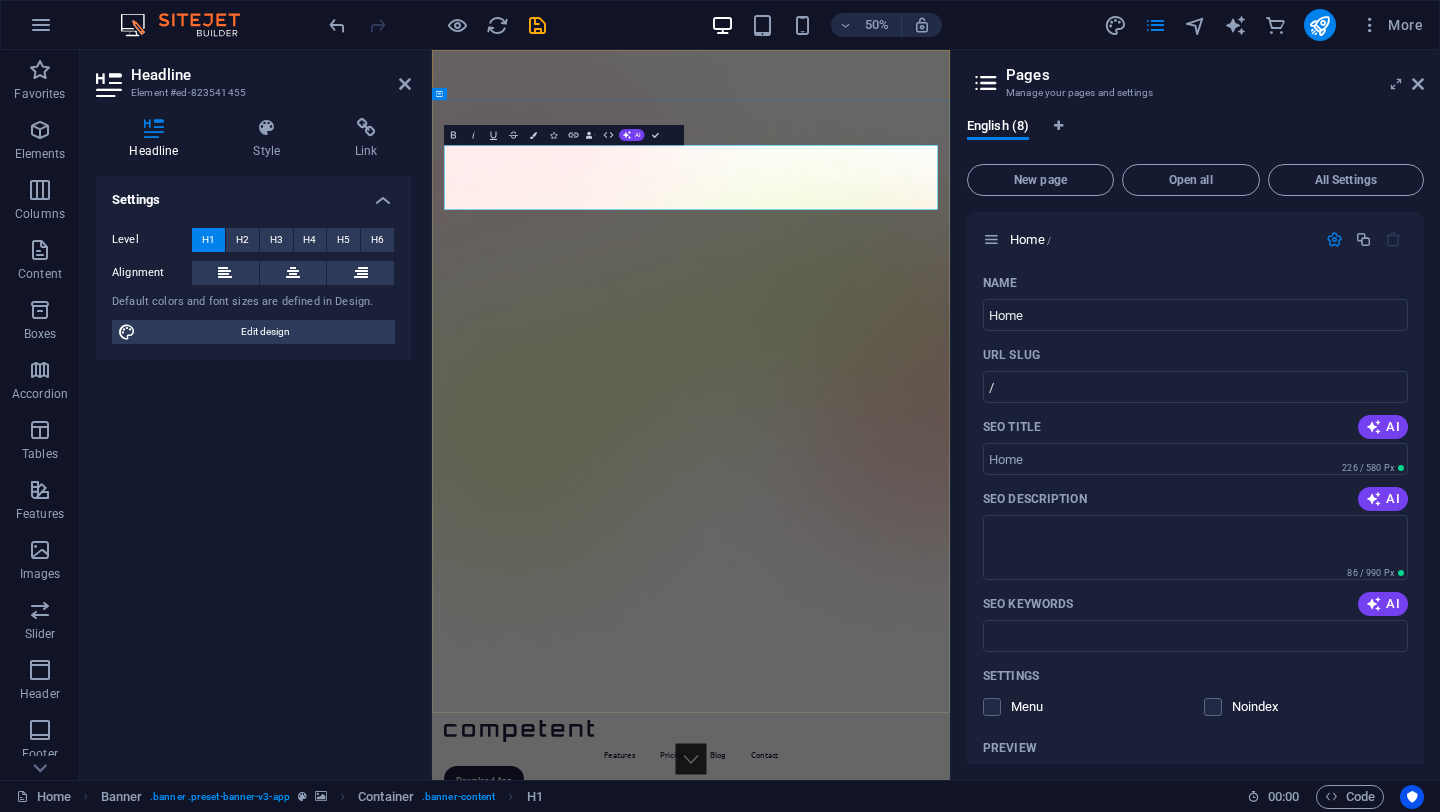 click on "AI Consultancy, Engeniering & Funding for Automation" at bounding box center (950, 1713) 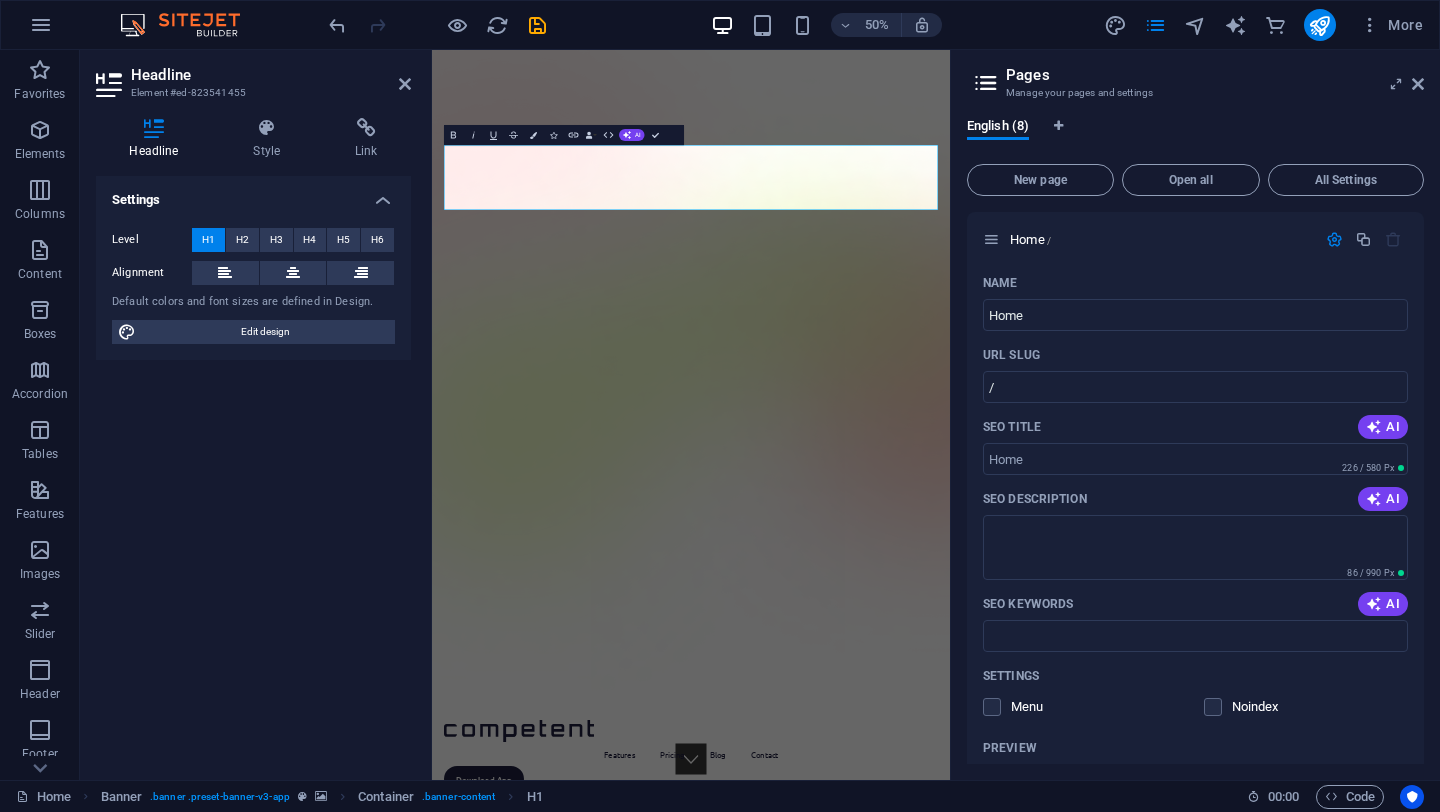 type 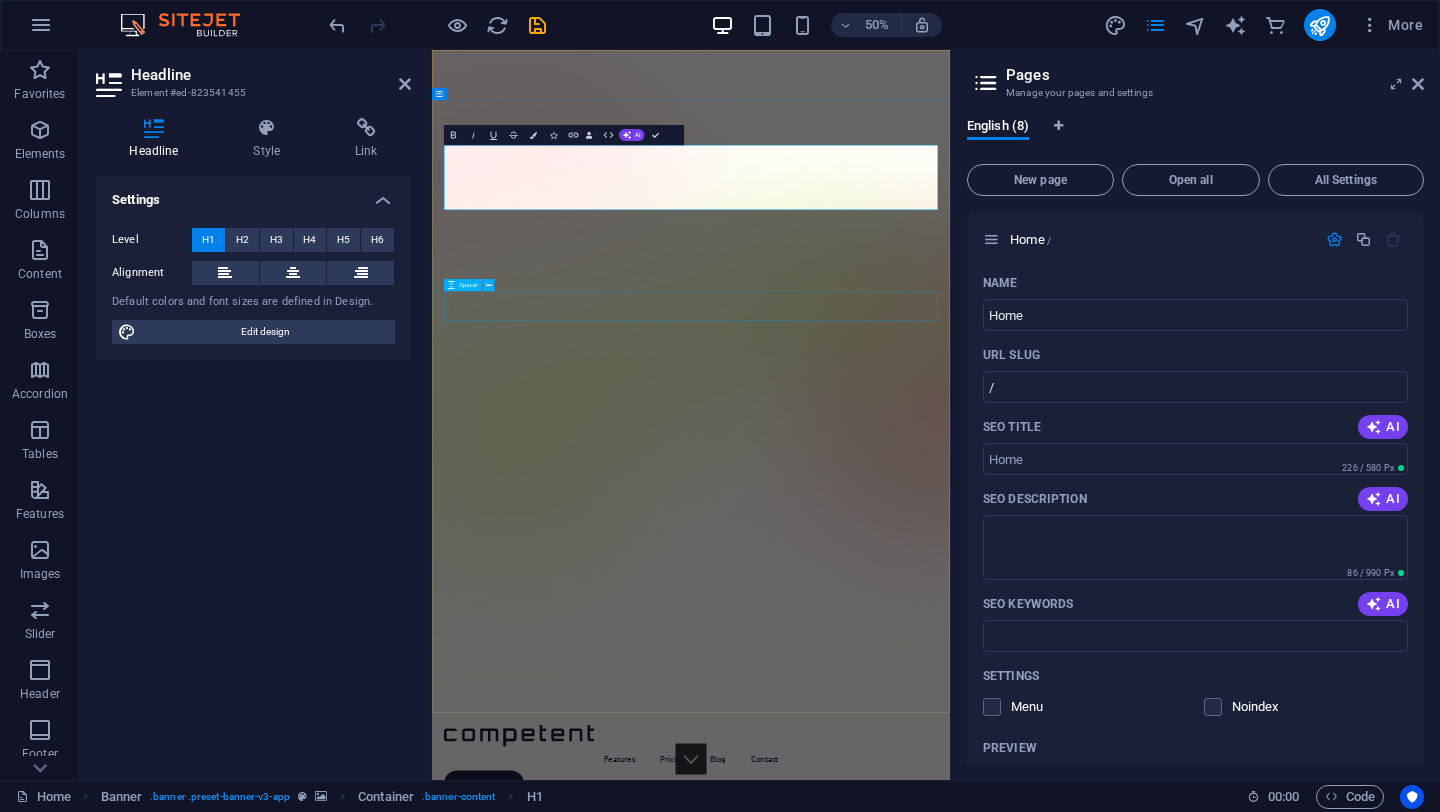 click at bounding box center (950, 1979) 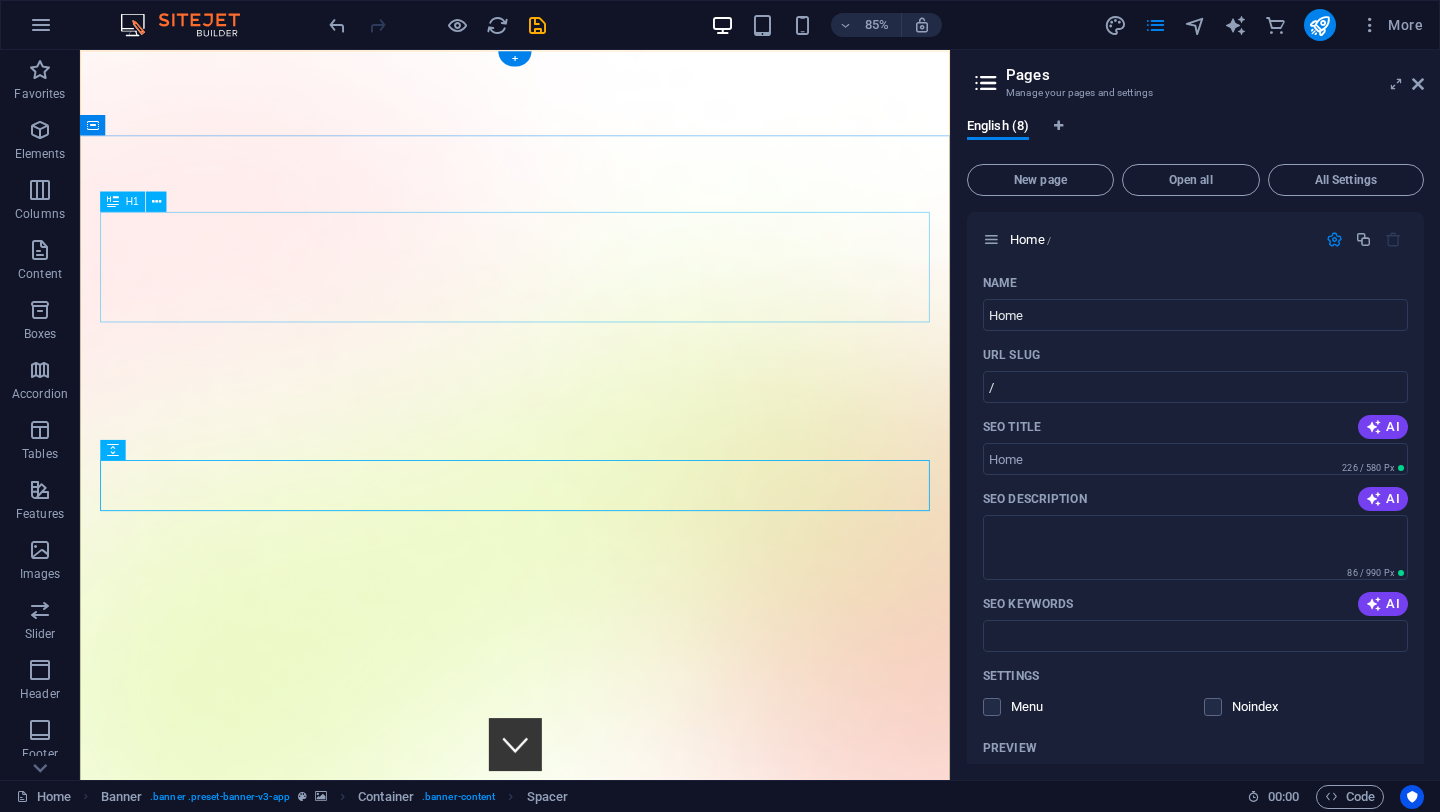 click on "AI Consultancy, Engeniering & Funding for Automation." at bounding box center (592, 1713) 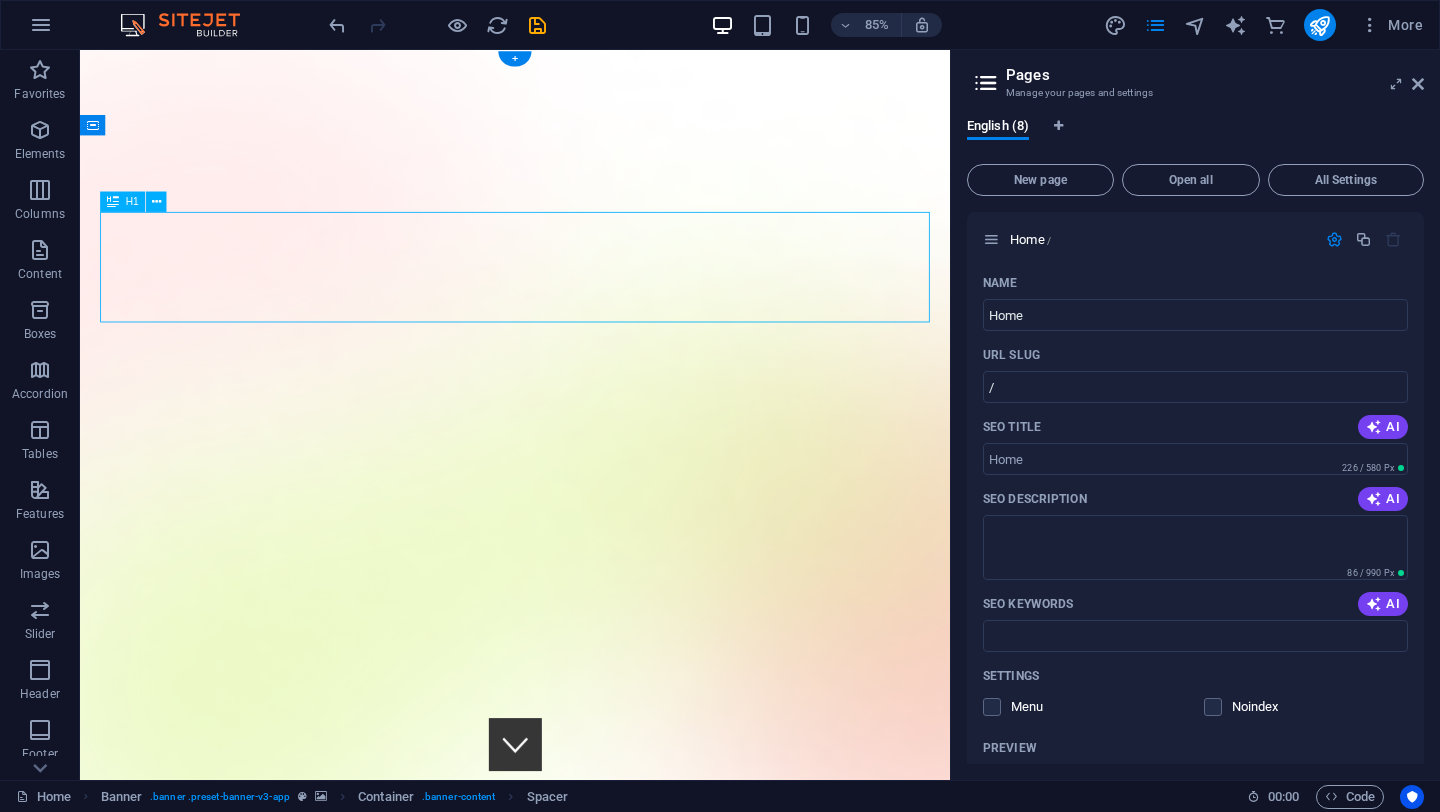 click on "AI Consultancy, Engeniering & Funding for Automation." at bounding box center (592, 1713) 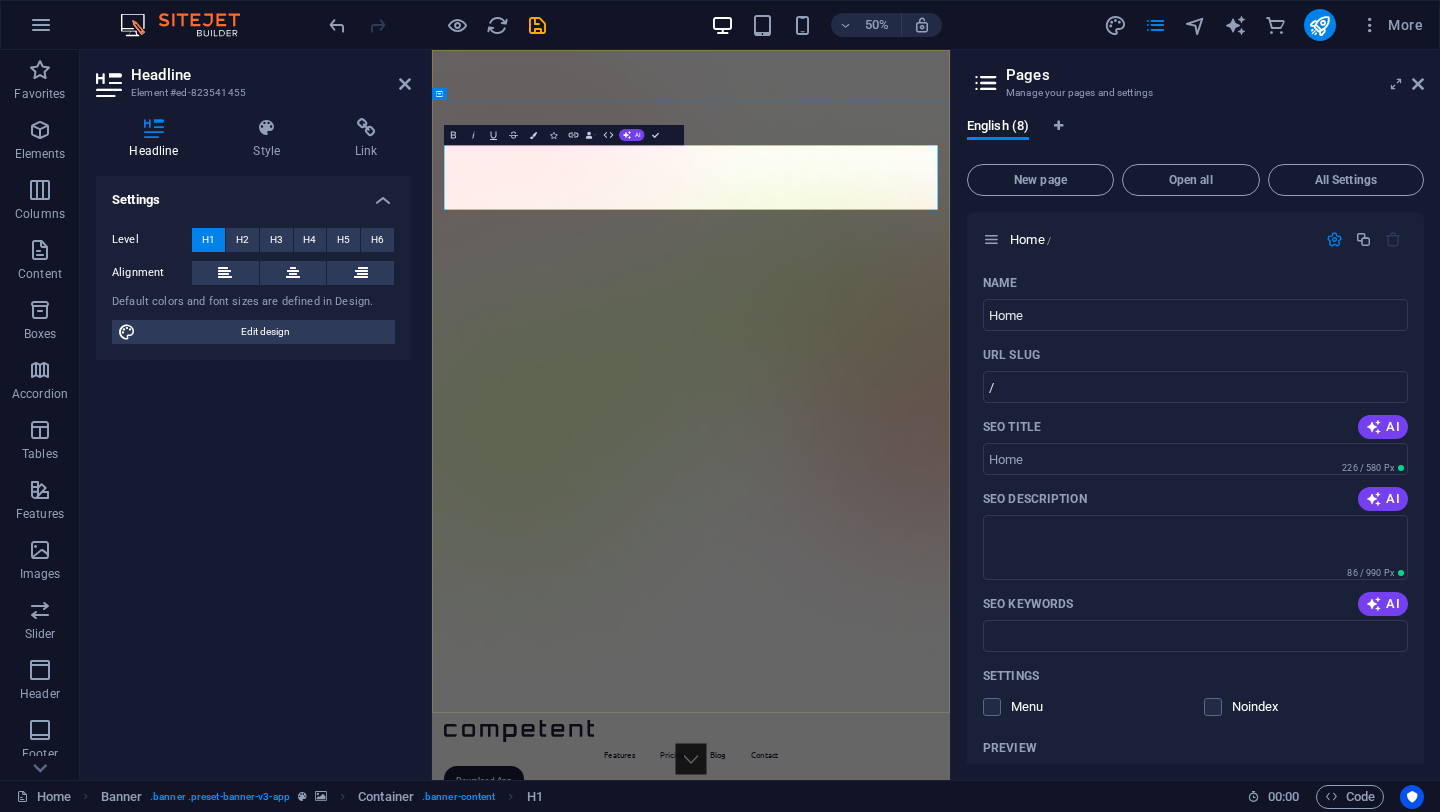 click on "AI Consultancy, Engeniering & Funding for Automation." at bounding box center (950, 1713) 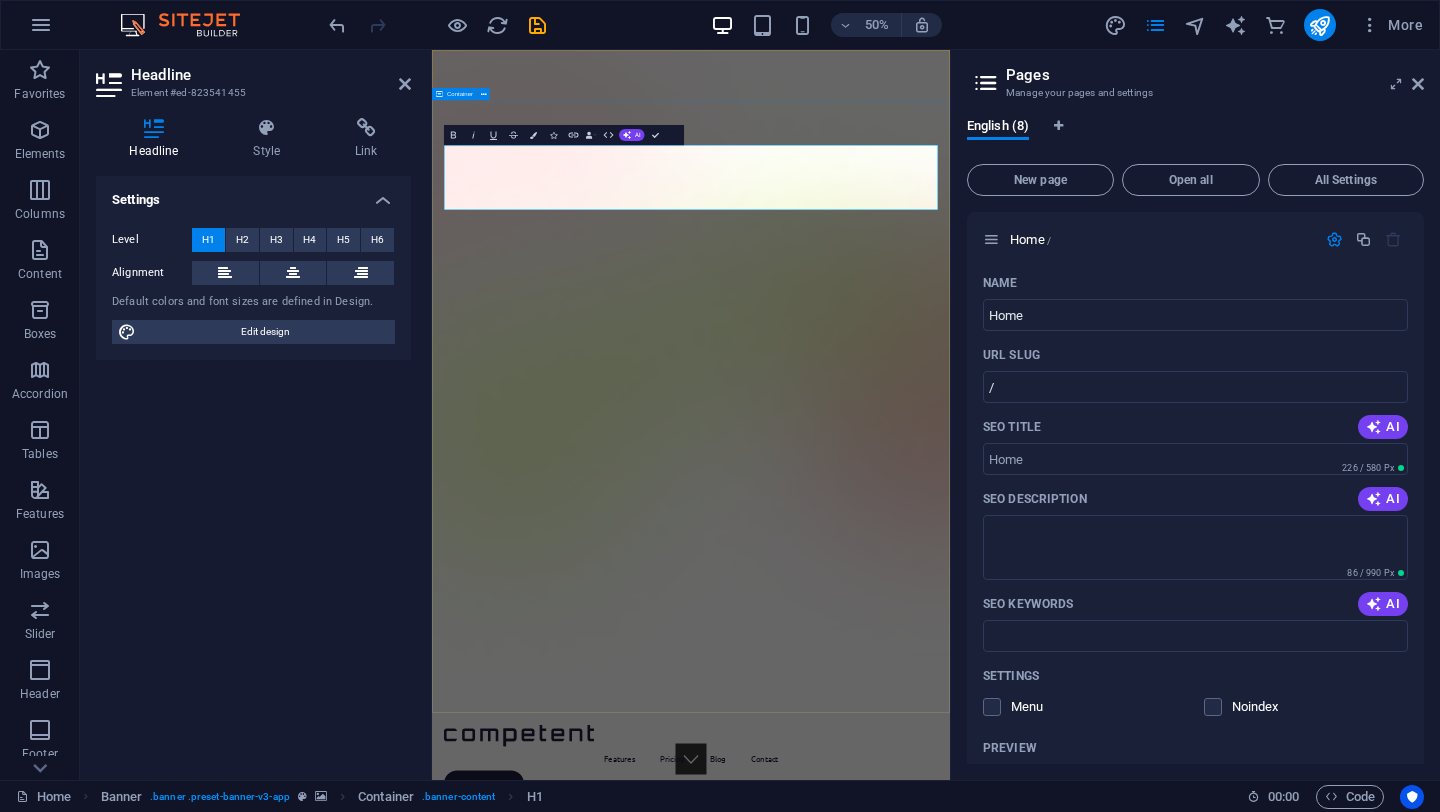 click on "Version 2.0 is here AI Consultancy, Engeniering & Funding for Automation Lorem ipsum dolor sit amet, consectetur adipiscing elit, sed do eiusmod tempor incididunt ut labore et dolore magna aliqua. Download App" at bounding box center (950, 2179) 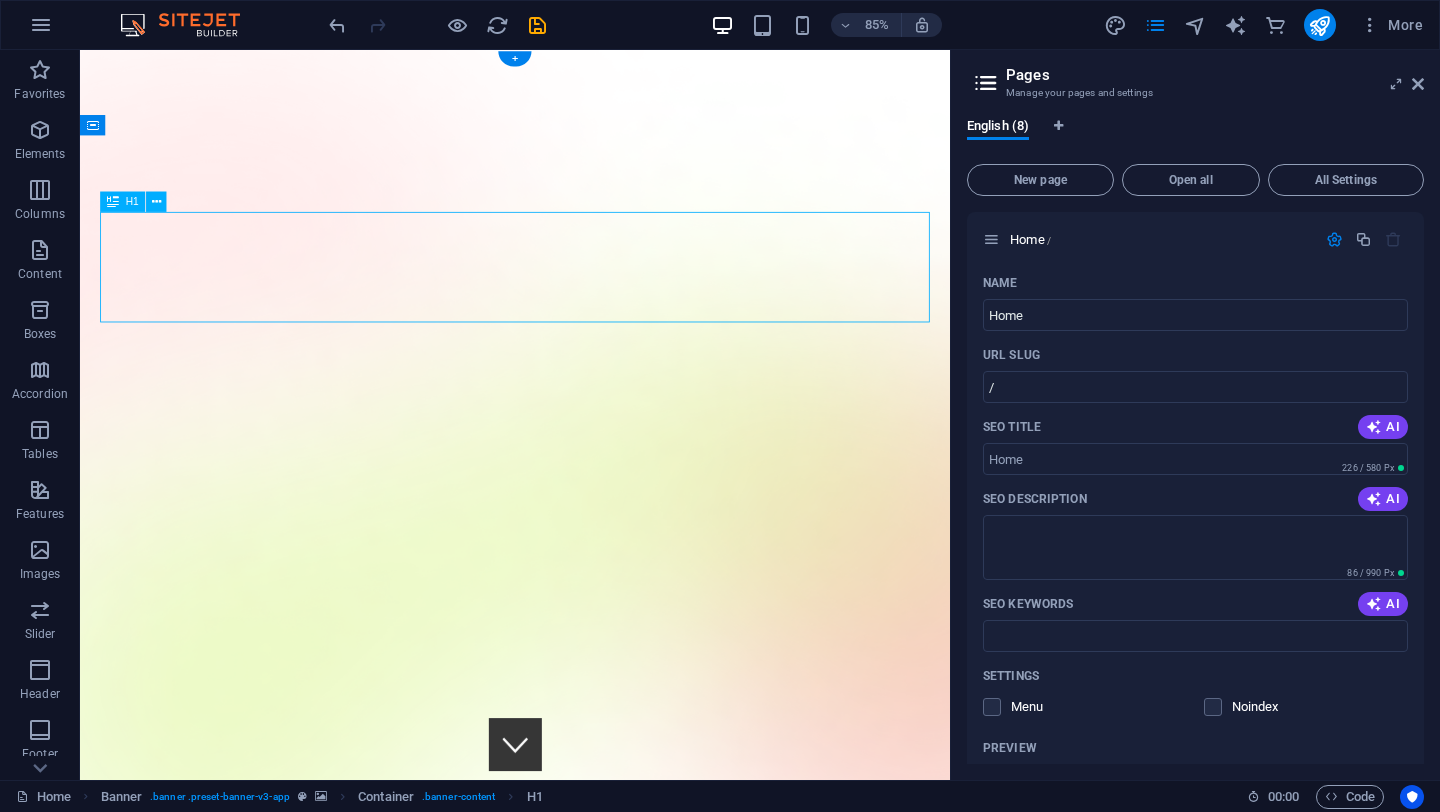 drag, startPoint x: 1024, startPoint y: 337, endPoint x: 492, endPoint y: 303, distance: 533.0854 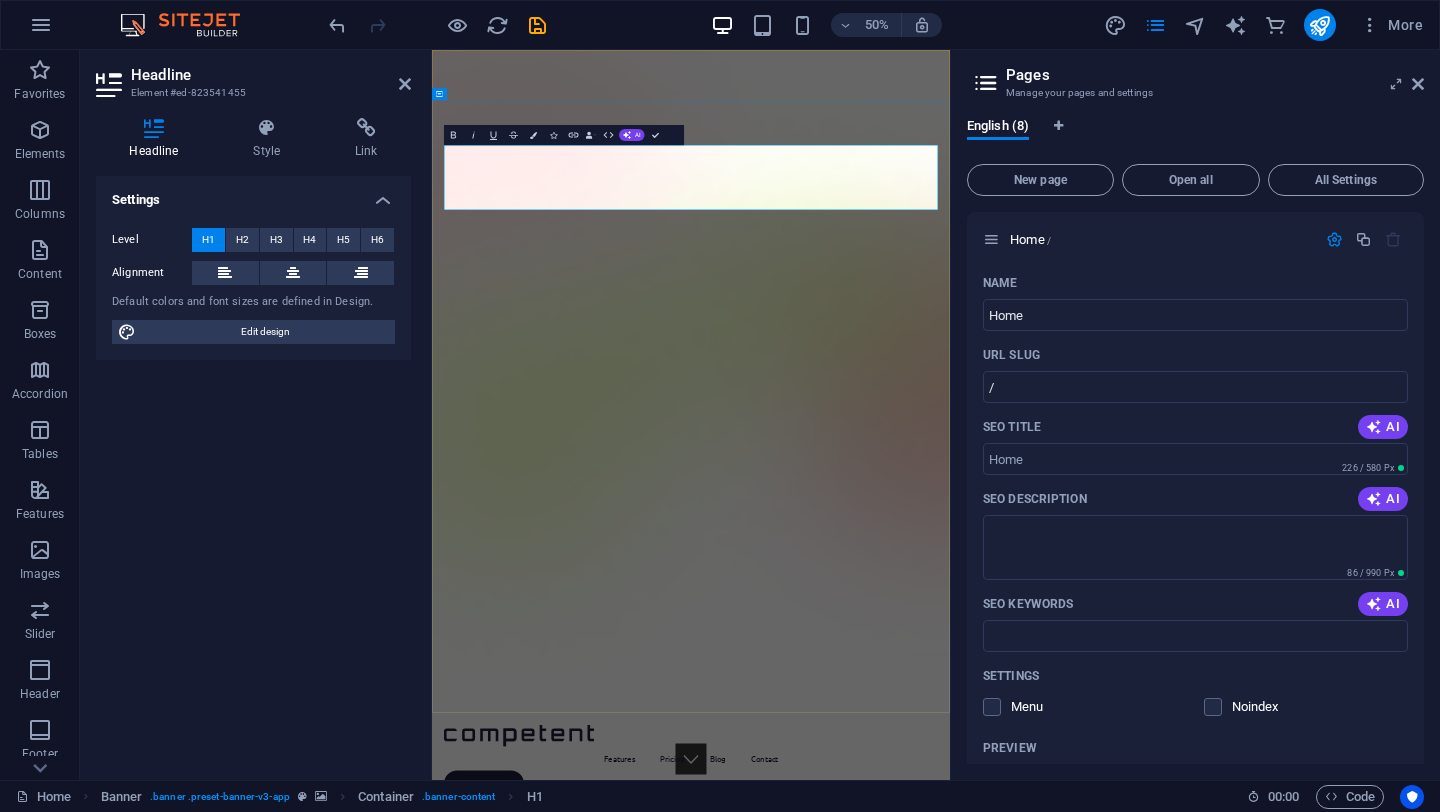 click on "AI Consultancy, Engeniering & Funding for Automation" at bounding box center (950, 1722) 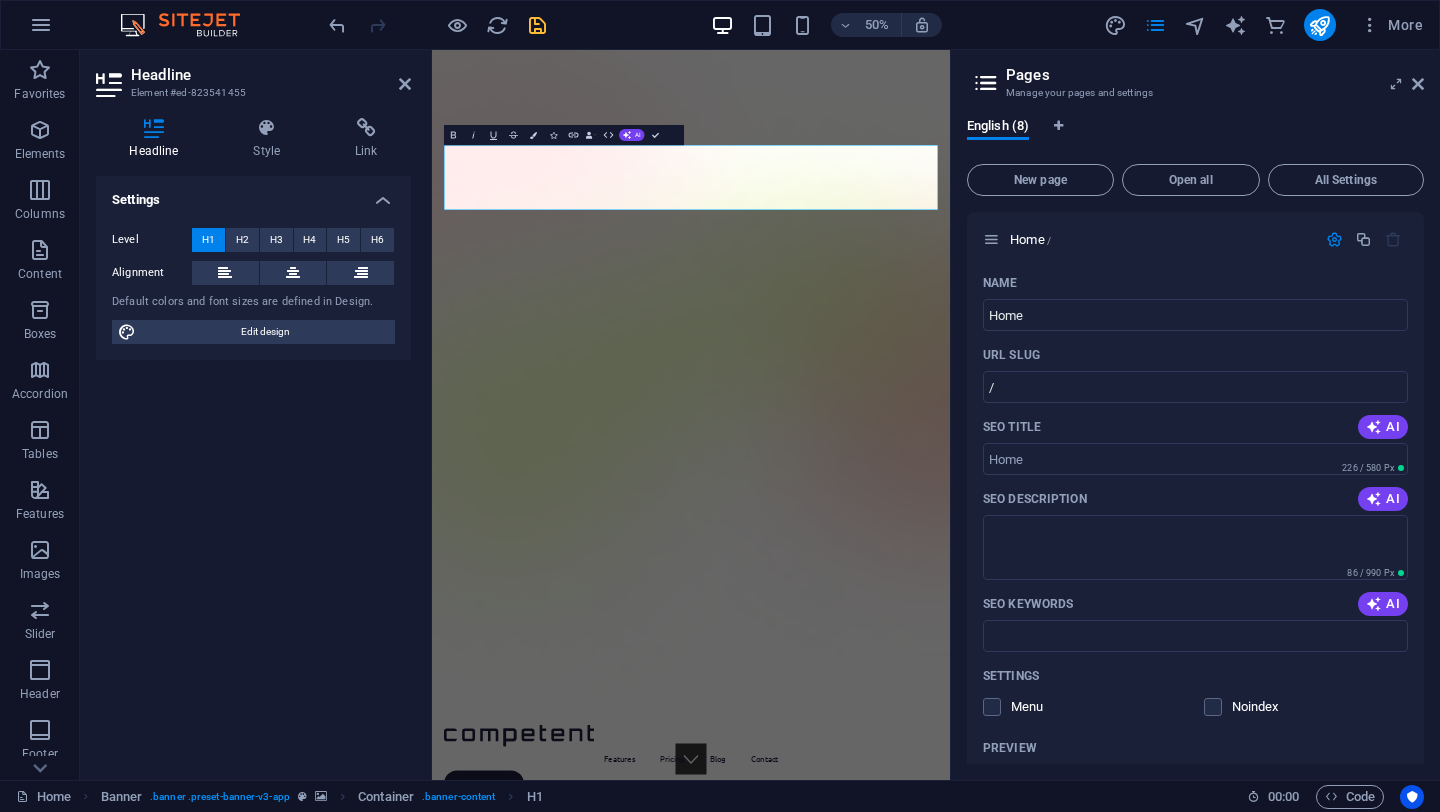 click at bounding box center (537, 25) 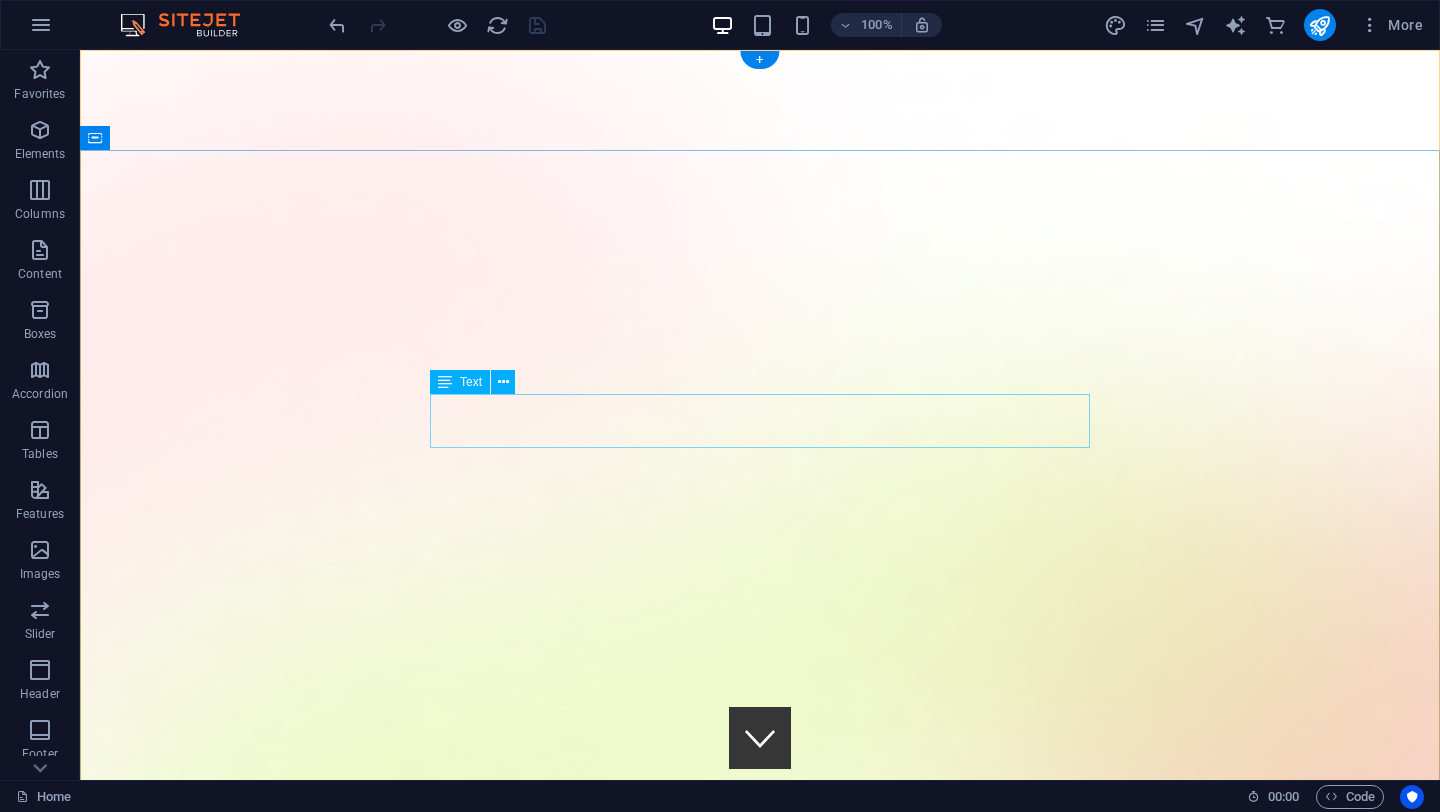 click on "Lorem ipsum dolor sit amet, consectetur adipiscing elit, sed do eiusmod tempor incididunt ut labore et dolore magna aliqua." at bounding box center (760, 1975) 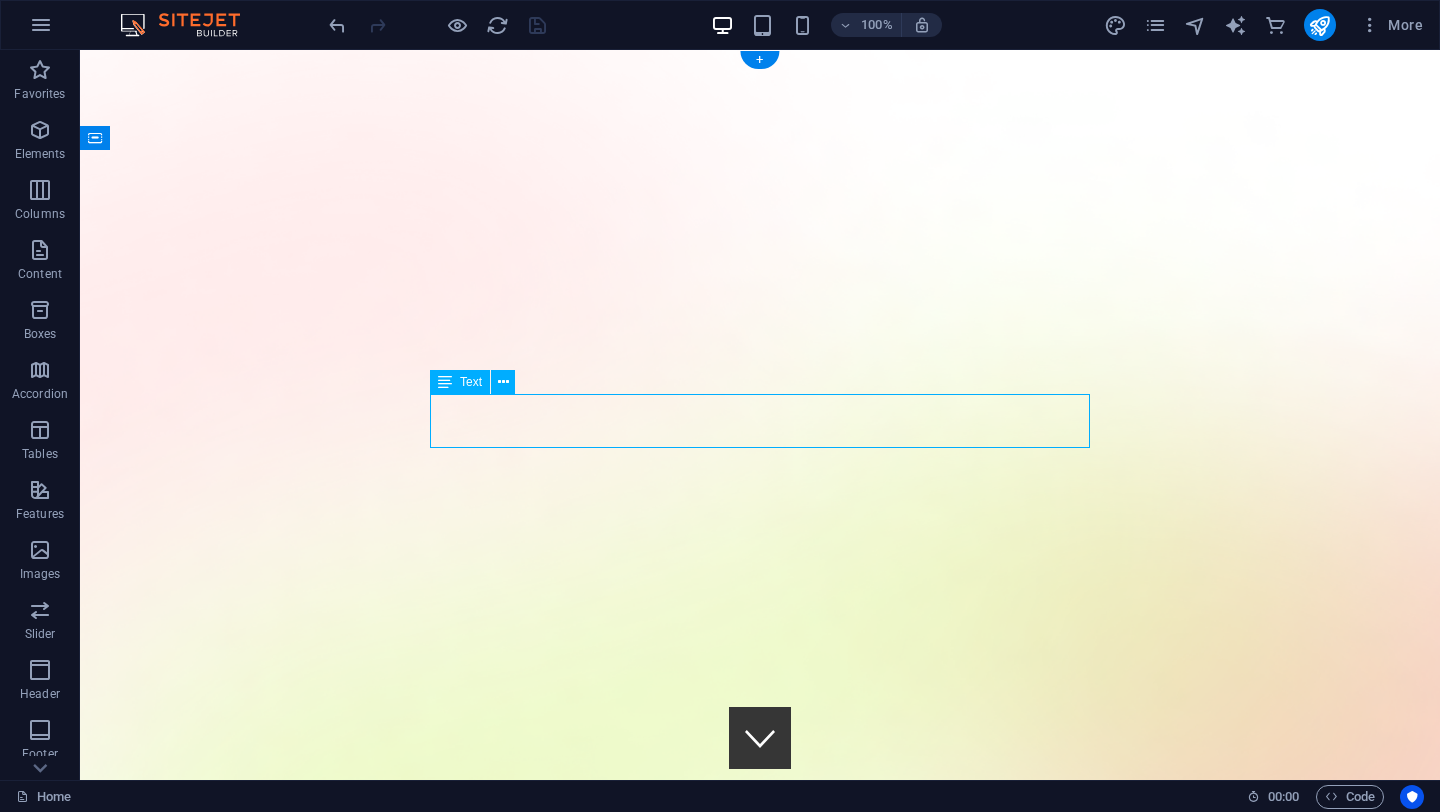 click on "Lorem ipsum dolor sit amet, consectetur adipiscing elit, sed do eiusmod tempor incididunt ut labore et dolore magna aliqua." at bounding box center [760, 1975] 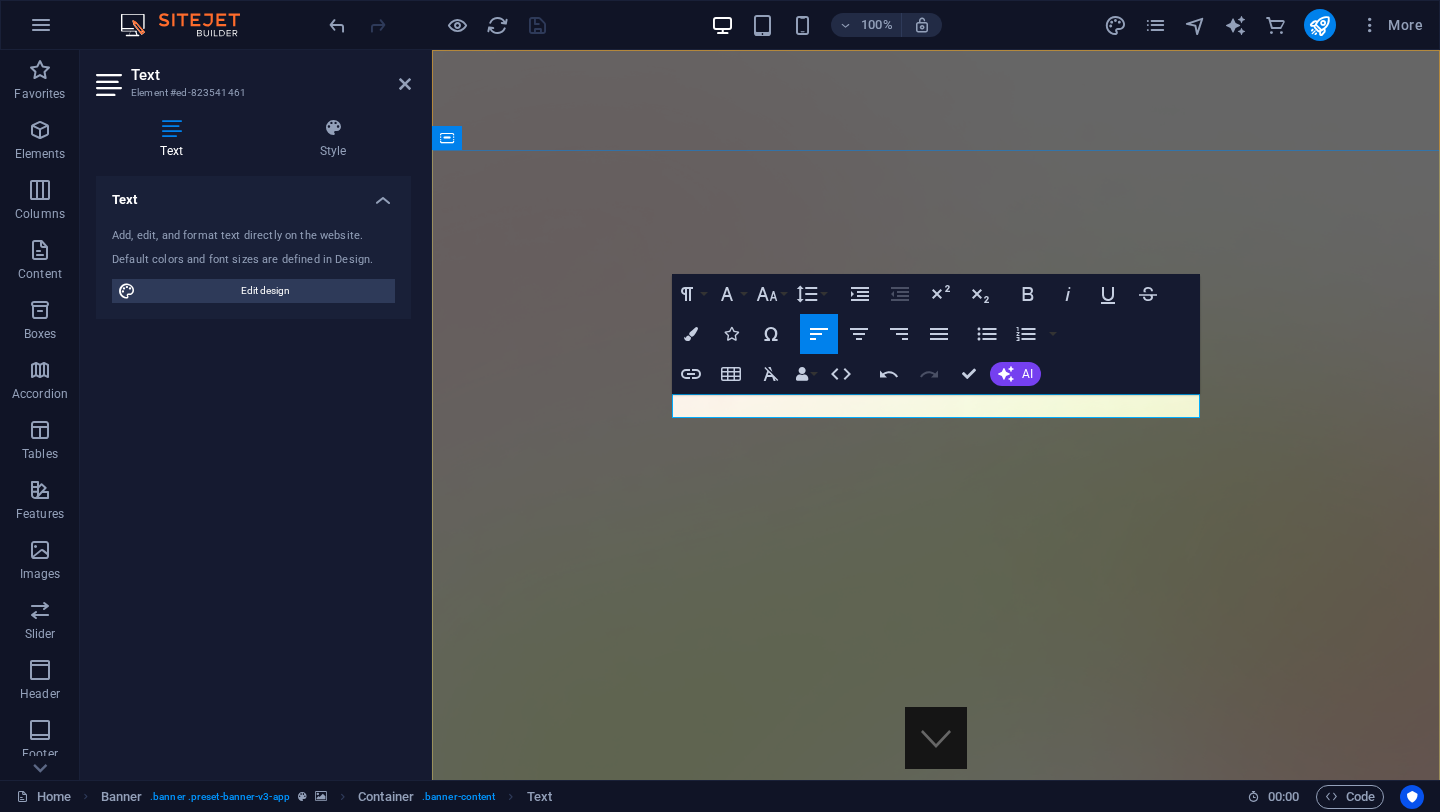 click on "Funding Your Automation Journey" at bounding box center (936, 1773) 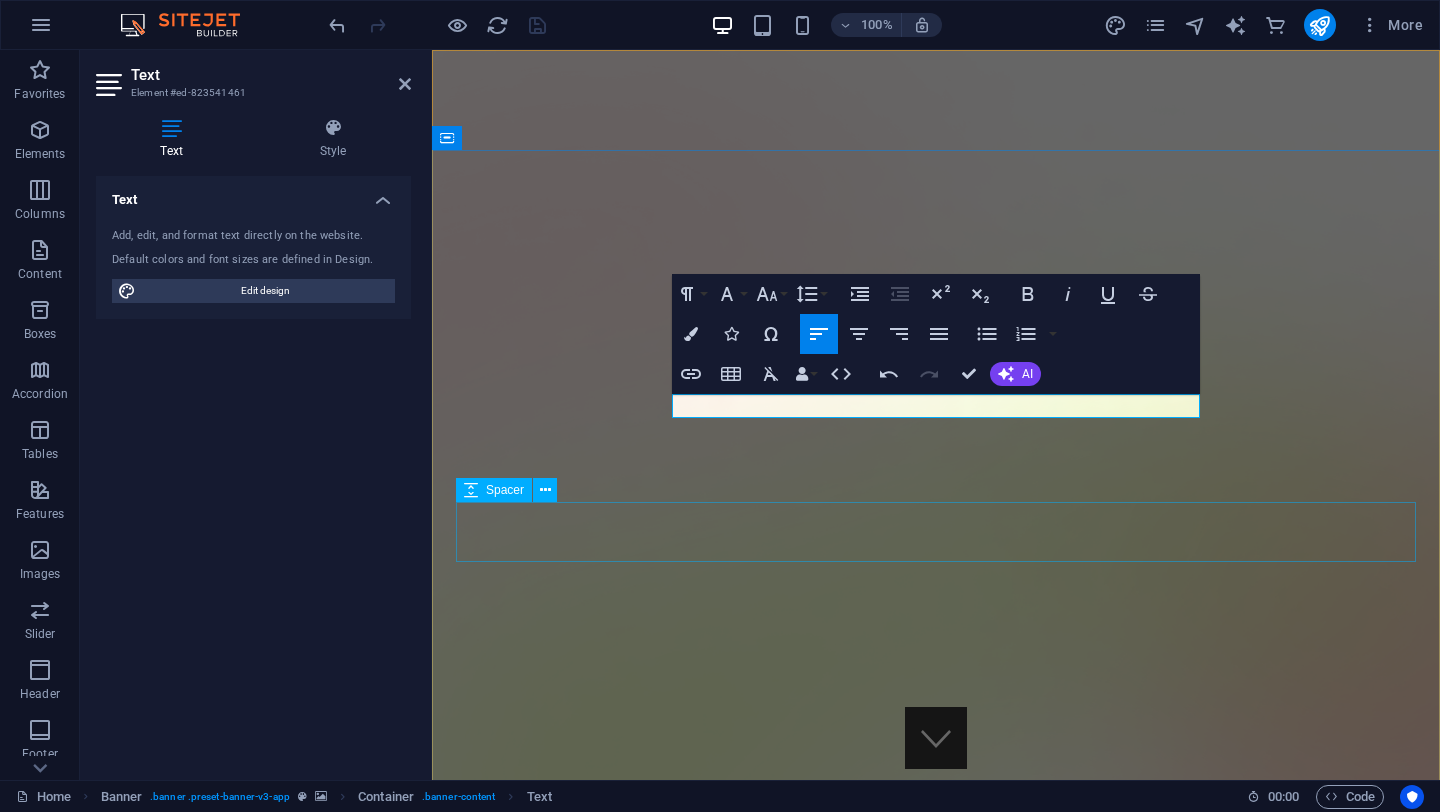 click at bounding box center [936, 1899] 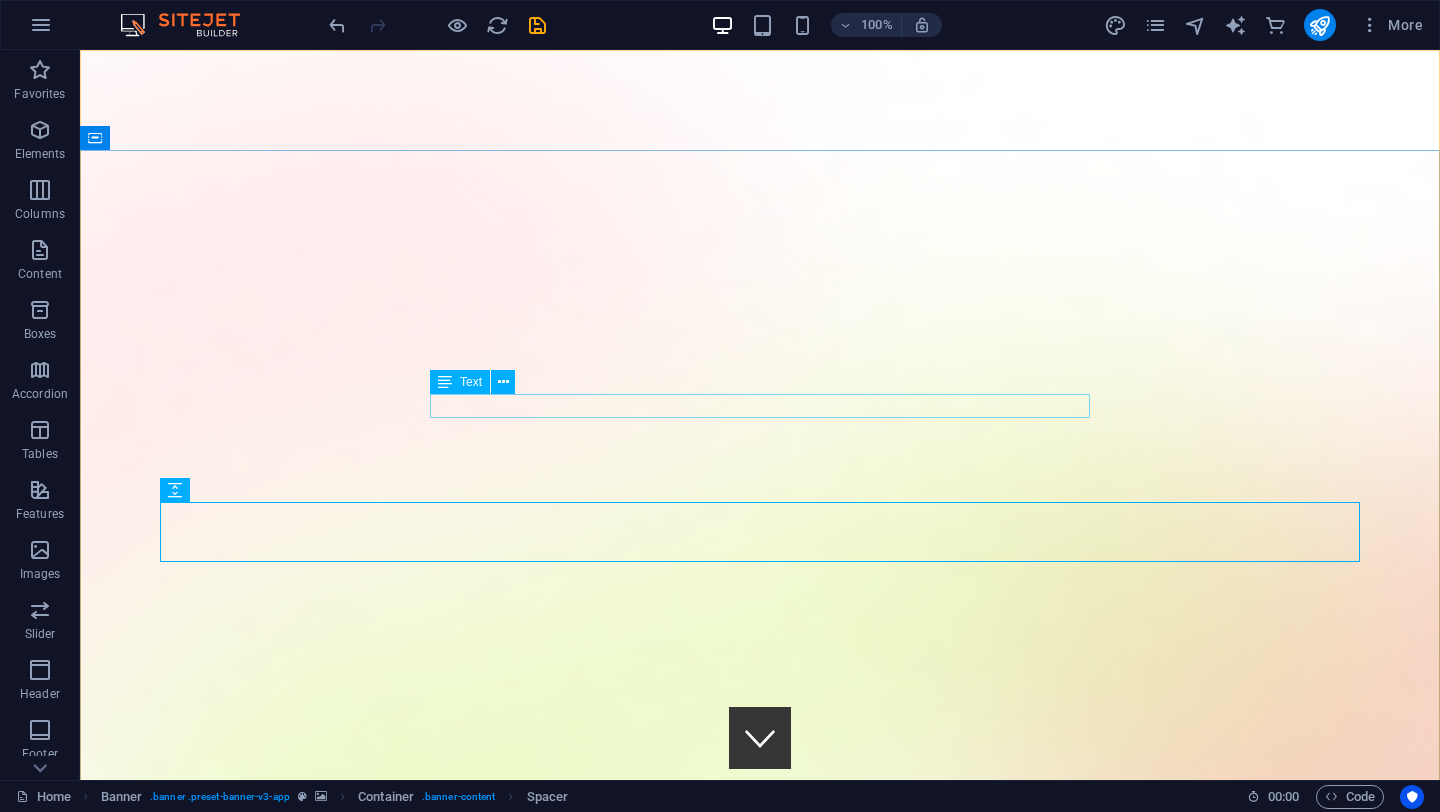 click on "Text" at bounding box center (460, 382) 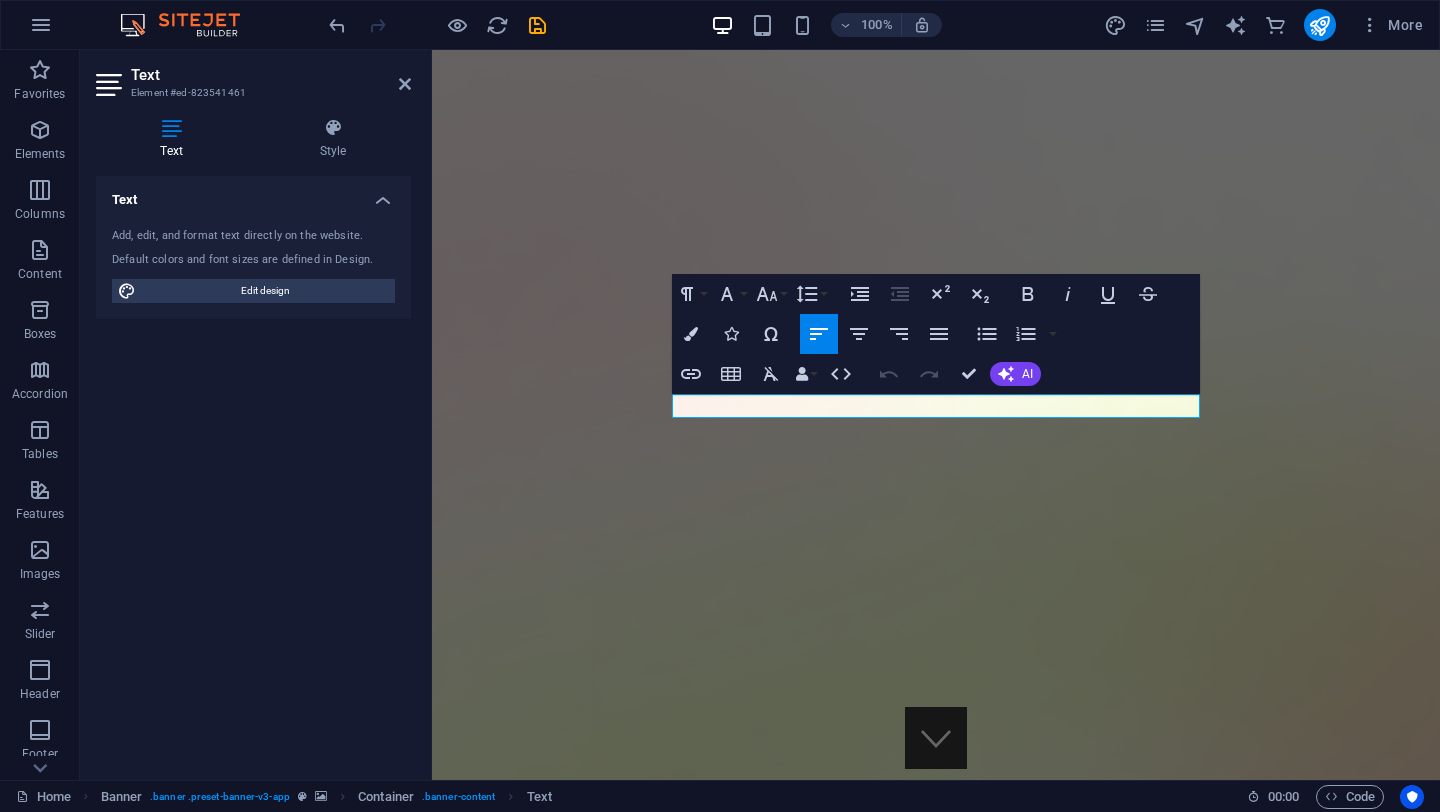click on "Text" at bounding box center (253, 194) 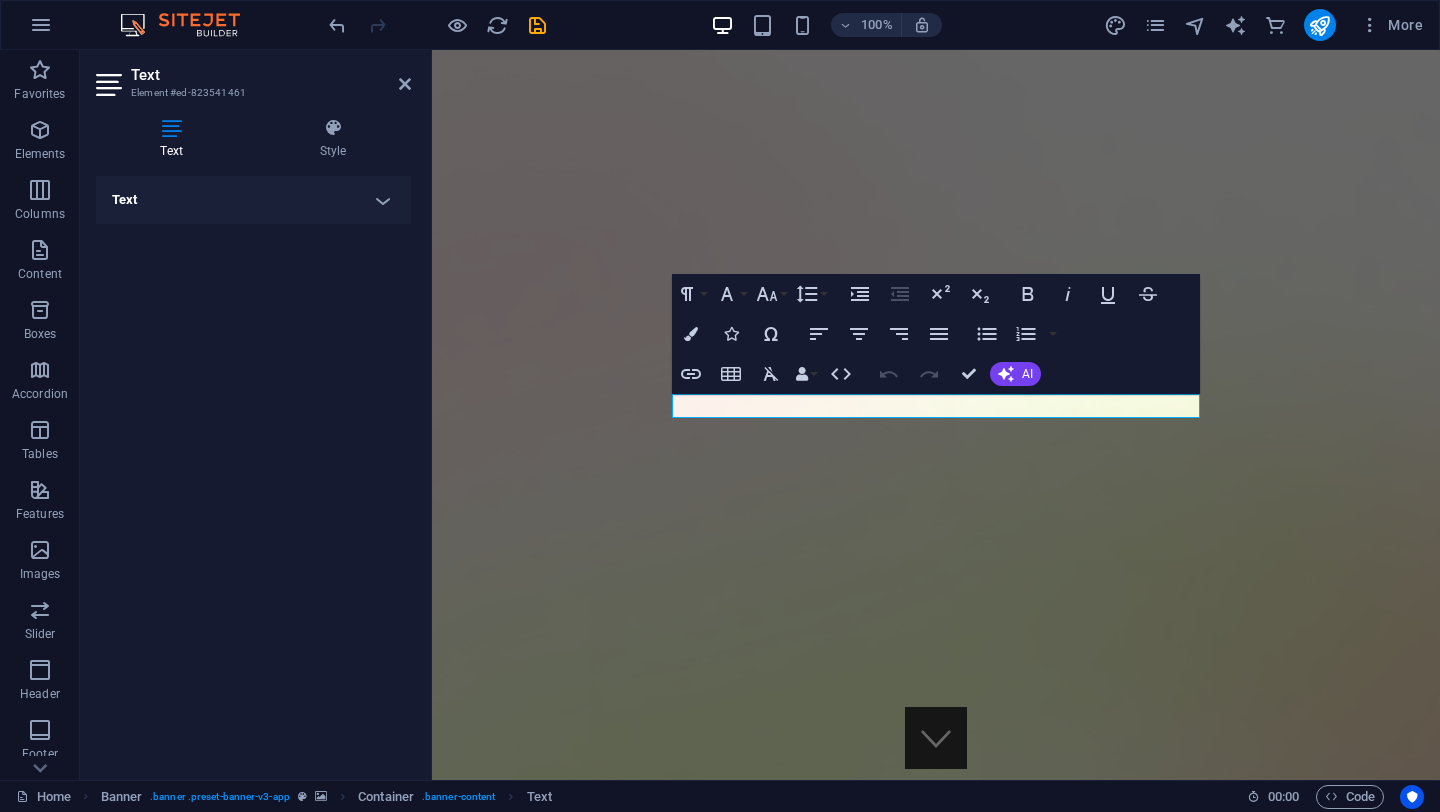 click on "Text" at bounding box center [253, 200] 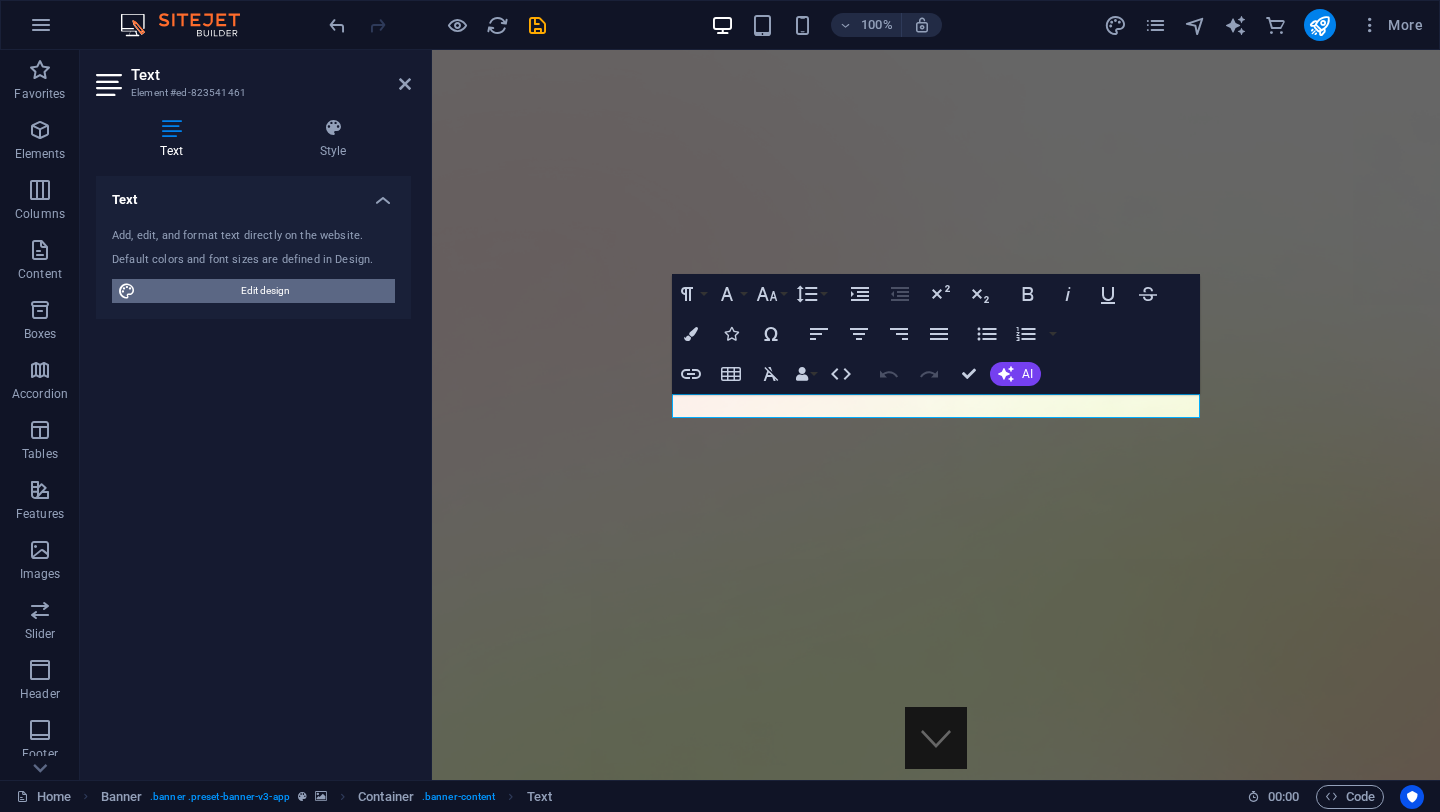 click on "Edit design" at bounding box center [265, 291] 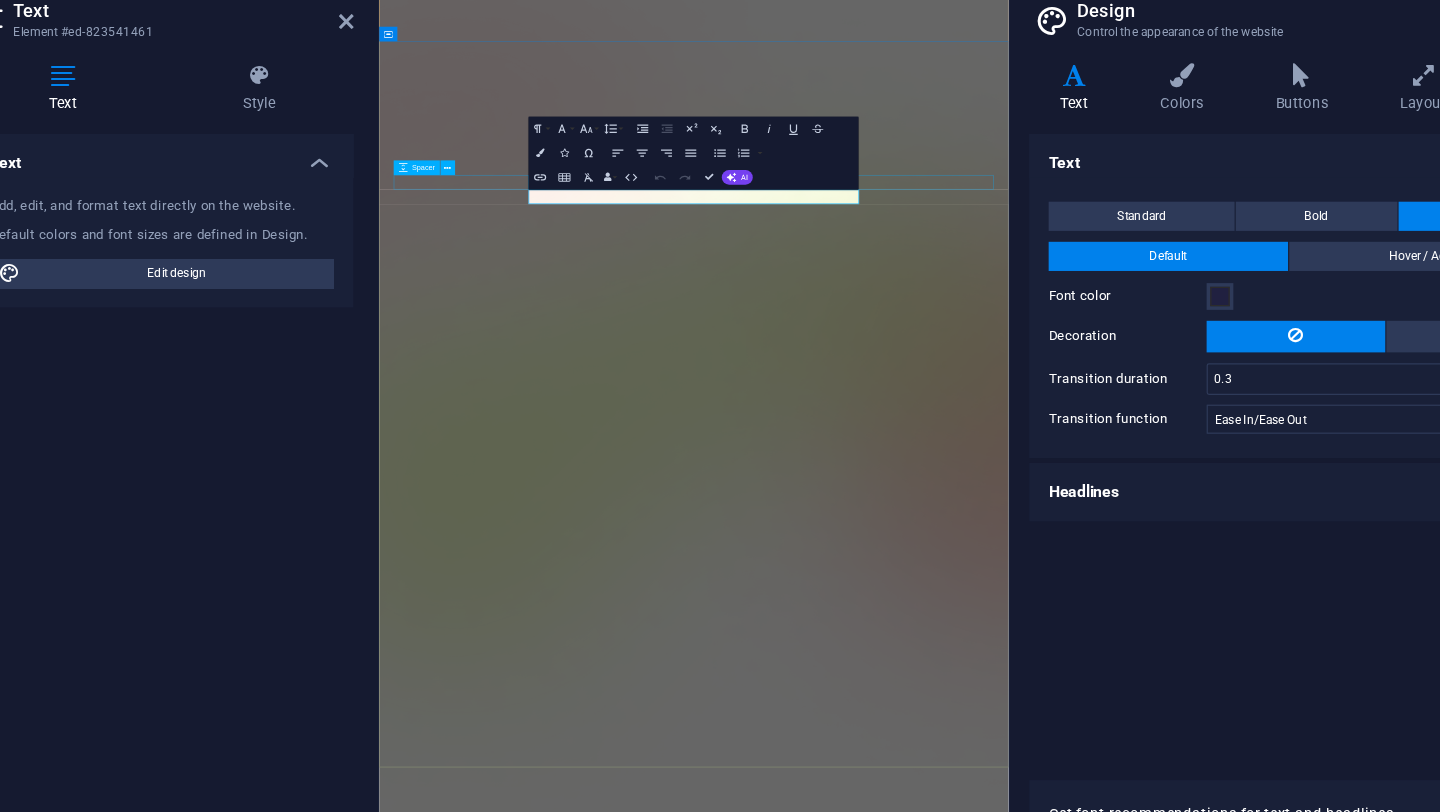 click at bounding box center [897, 1851] 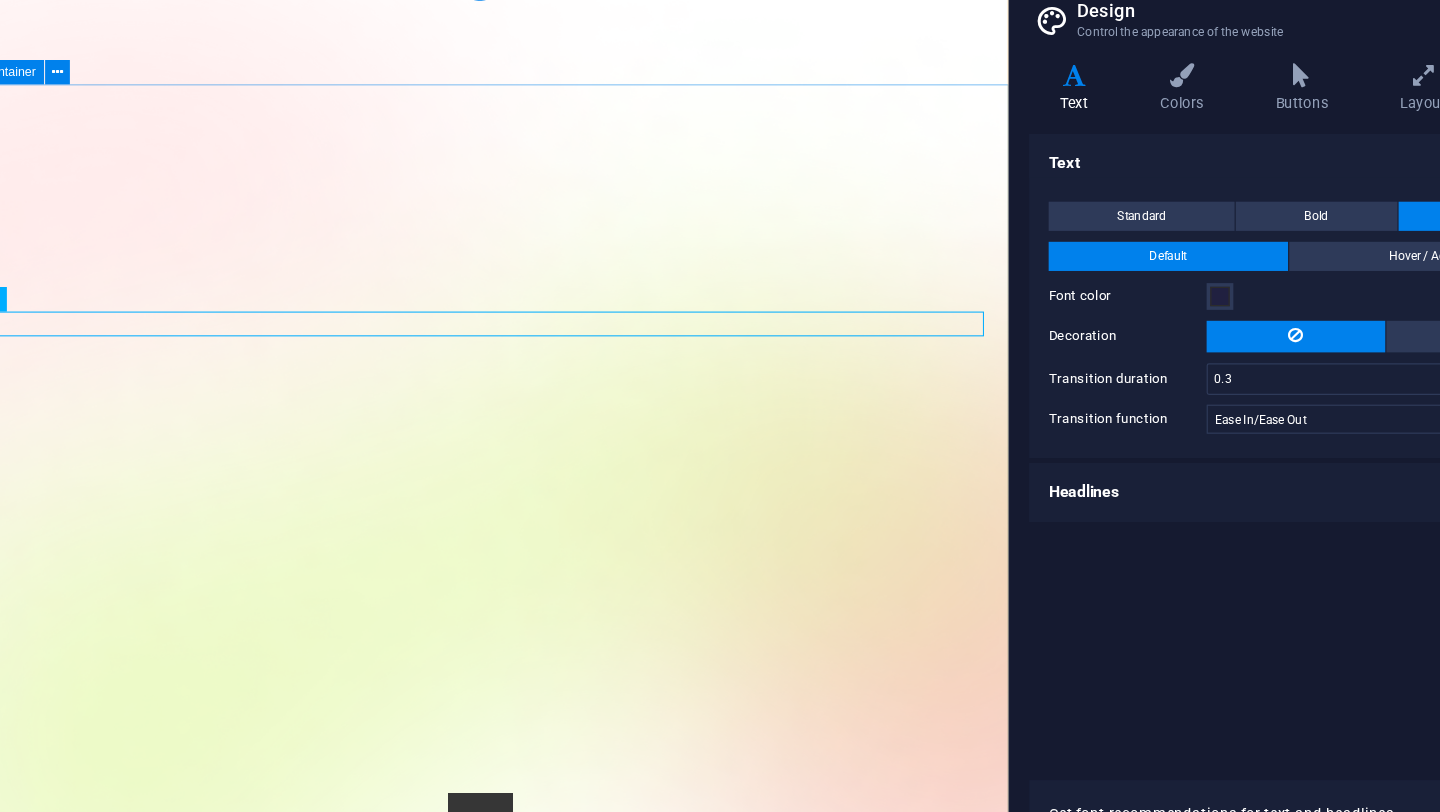 click on "Version 2.0 is here AI Consultancy, Engineering & Funding for Automation Funding and Implementation of Automation Download App" at bounding box center (464, 2052) 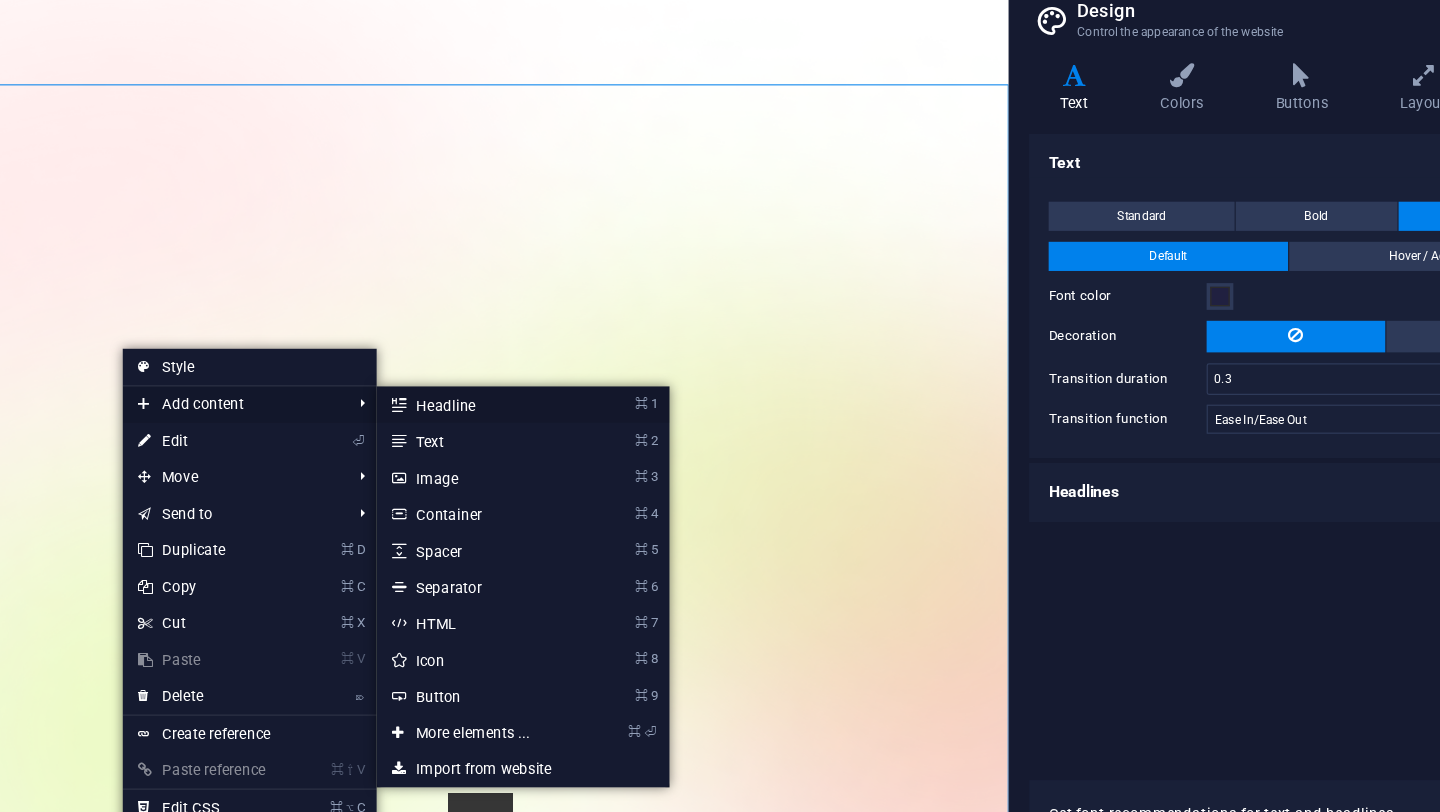 click on "⌘ 1  Headline" at bounding box center (512, 399) 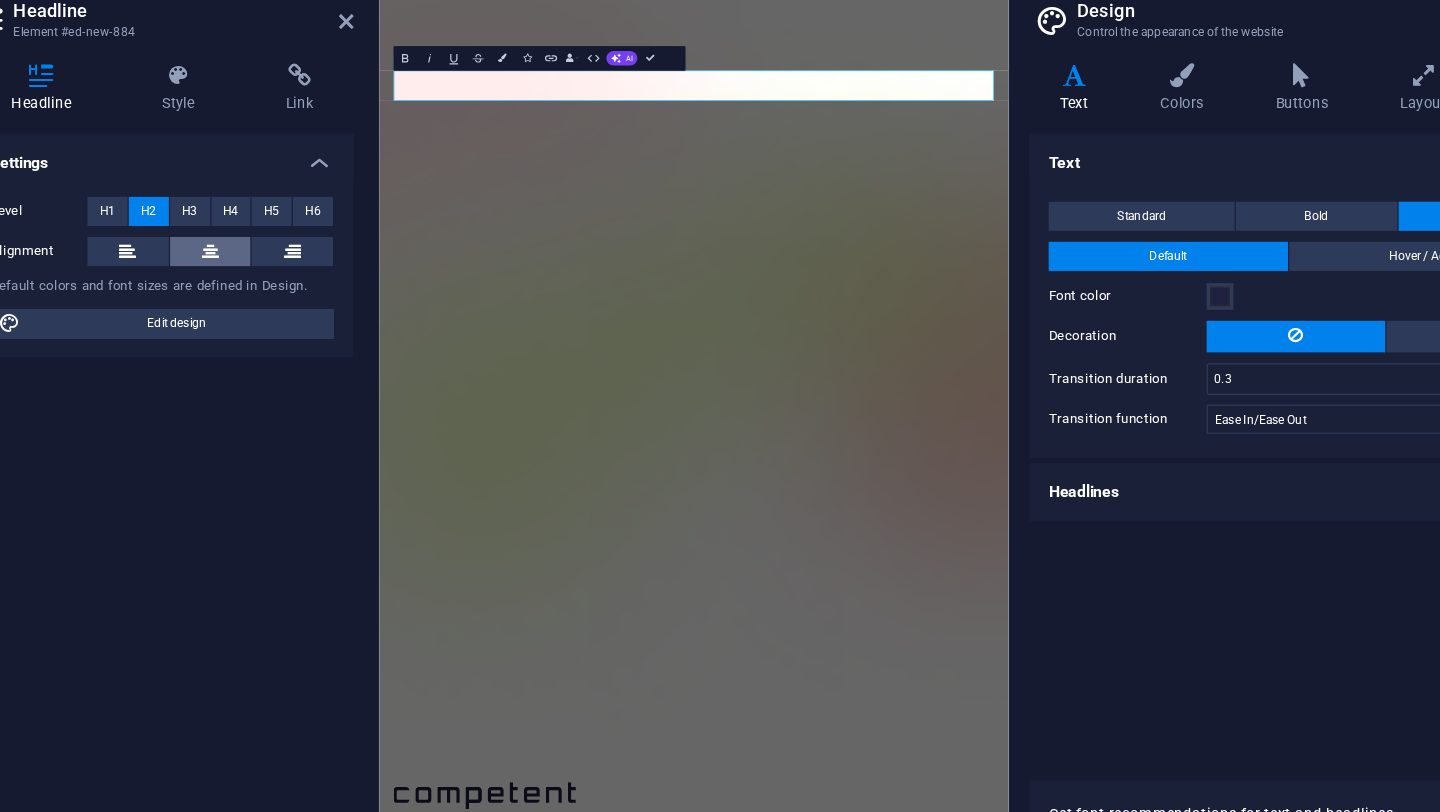 click at bounding box center [293, 273] 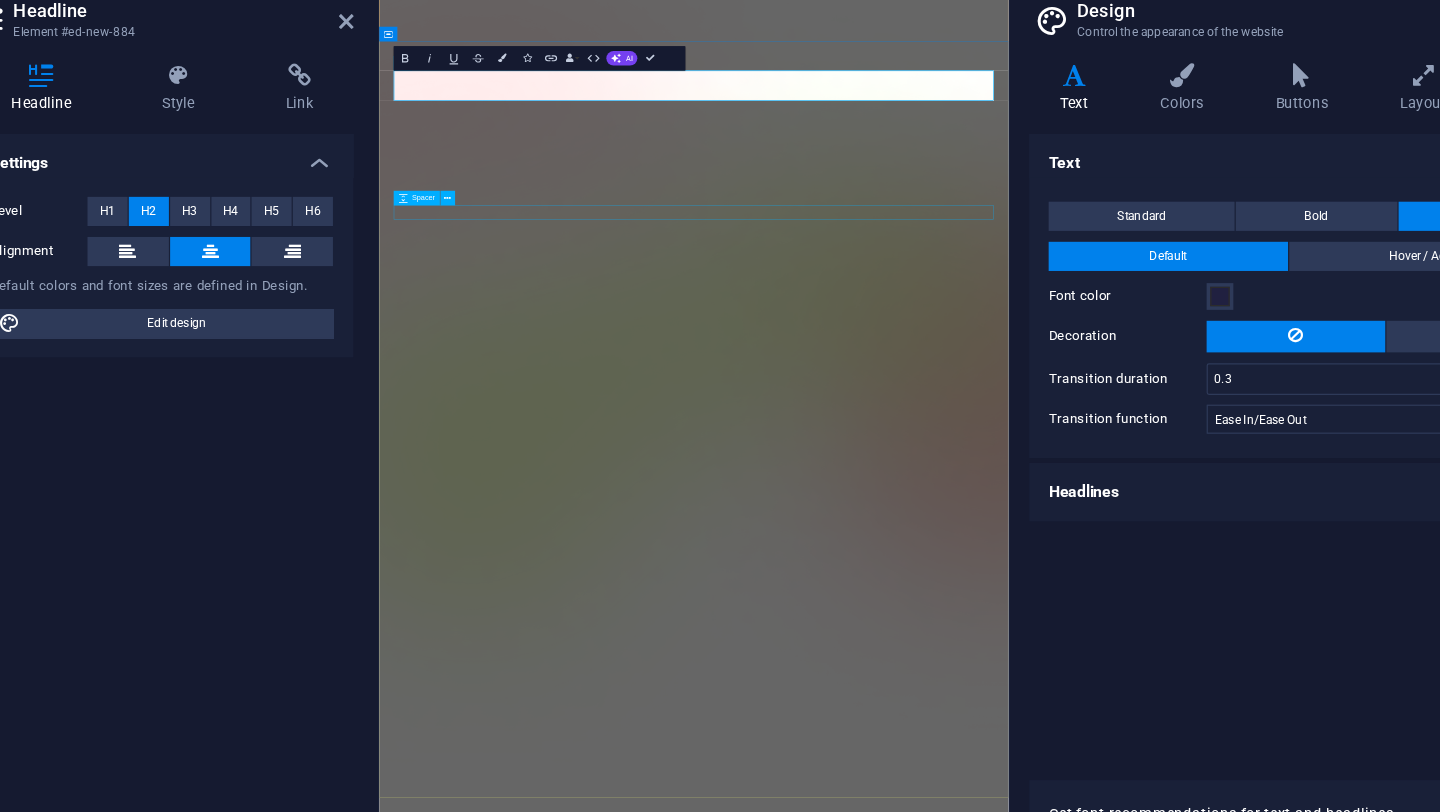 click at bounding box center (897, 1800) 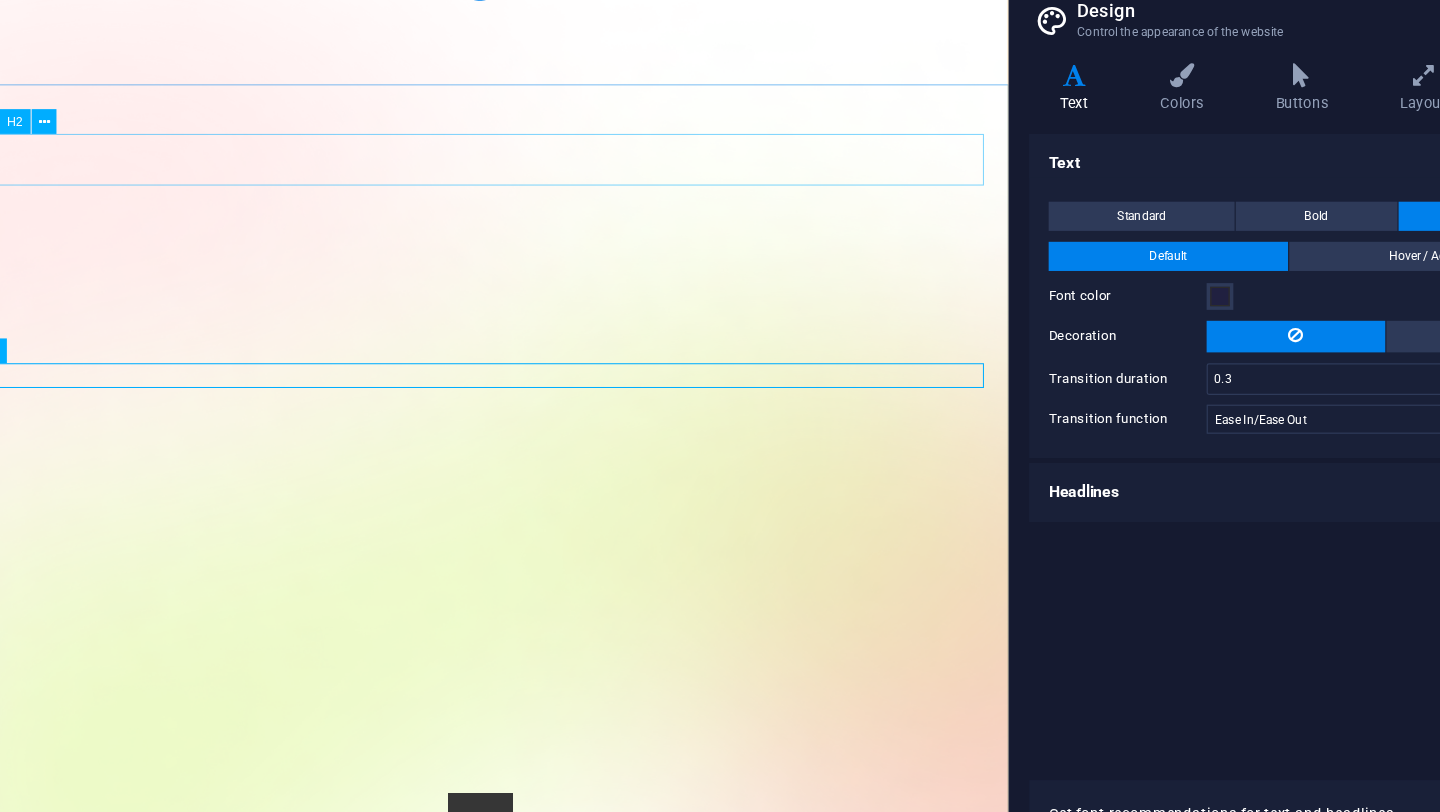click on "New headline" at bounding box center [464, 1591] 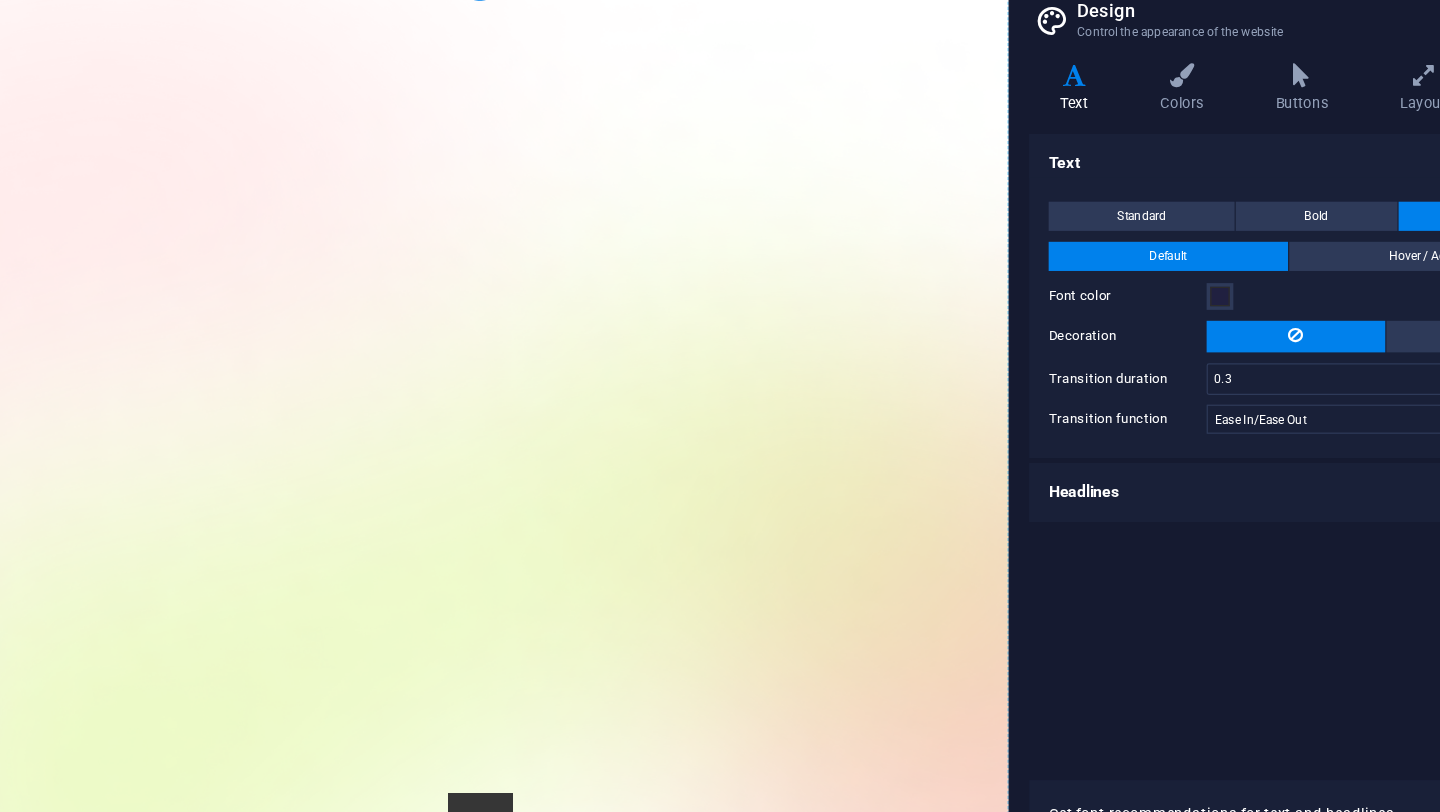 drag, startPoint x: 78, startPoint y: 149, endPoint x: 154, endPoint y: 296, distance: 165.48413 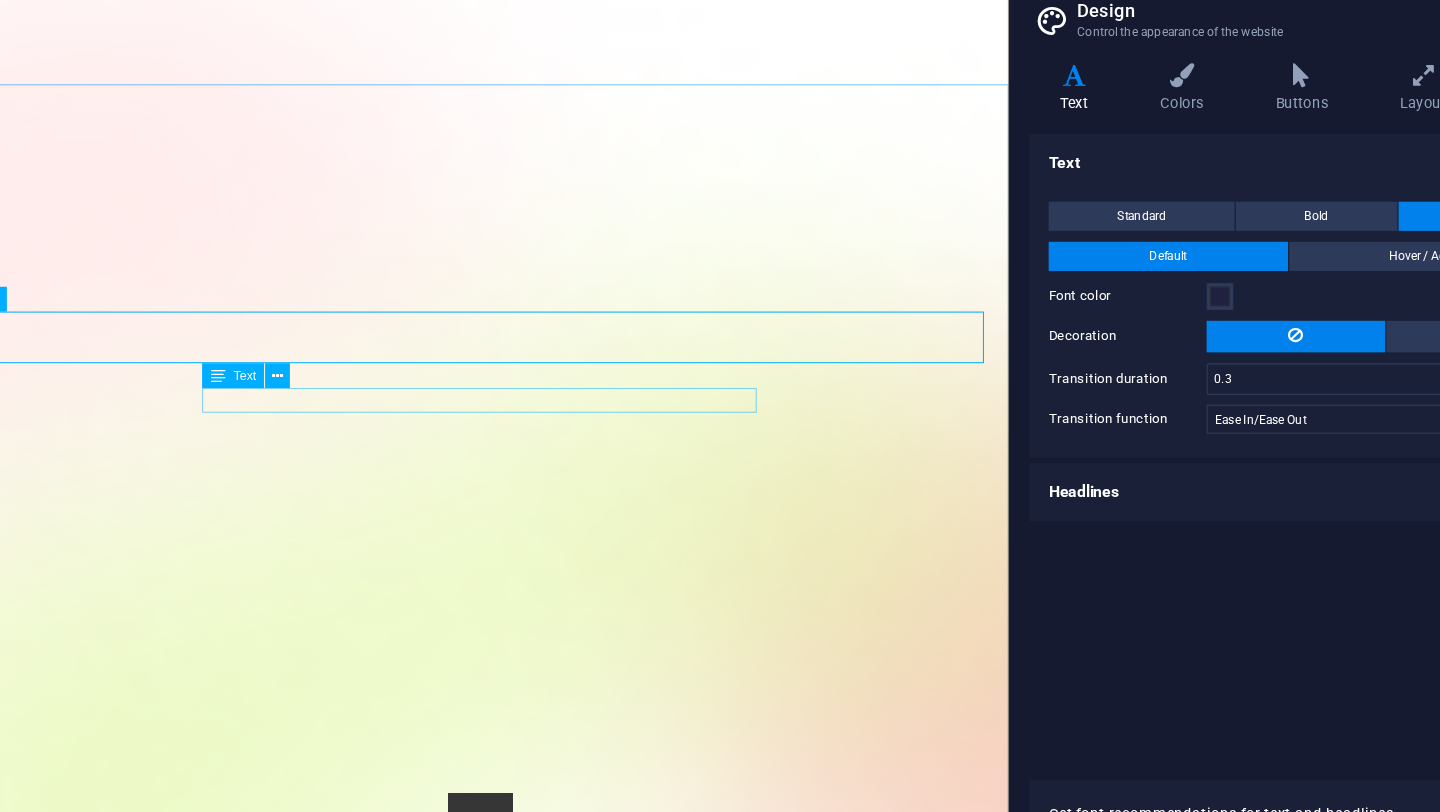 click on "Text" at bounding box center (321, 375) 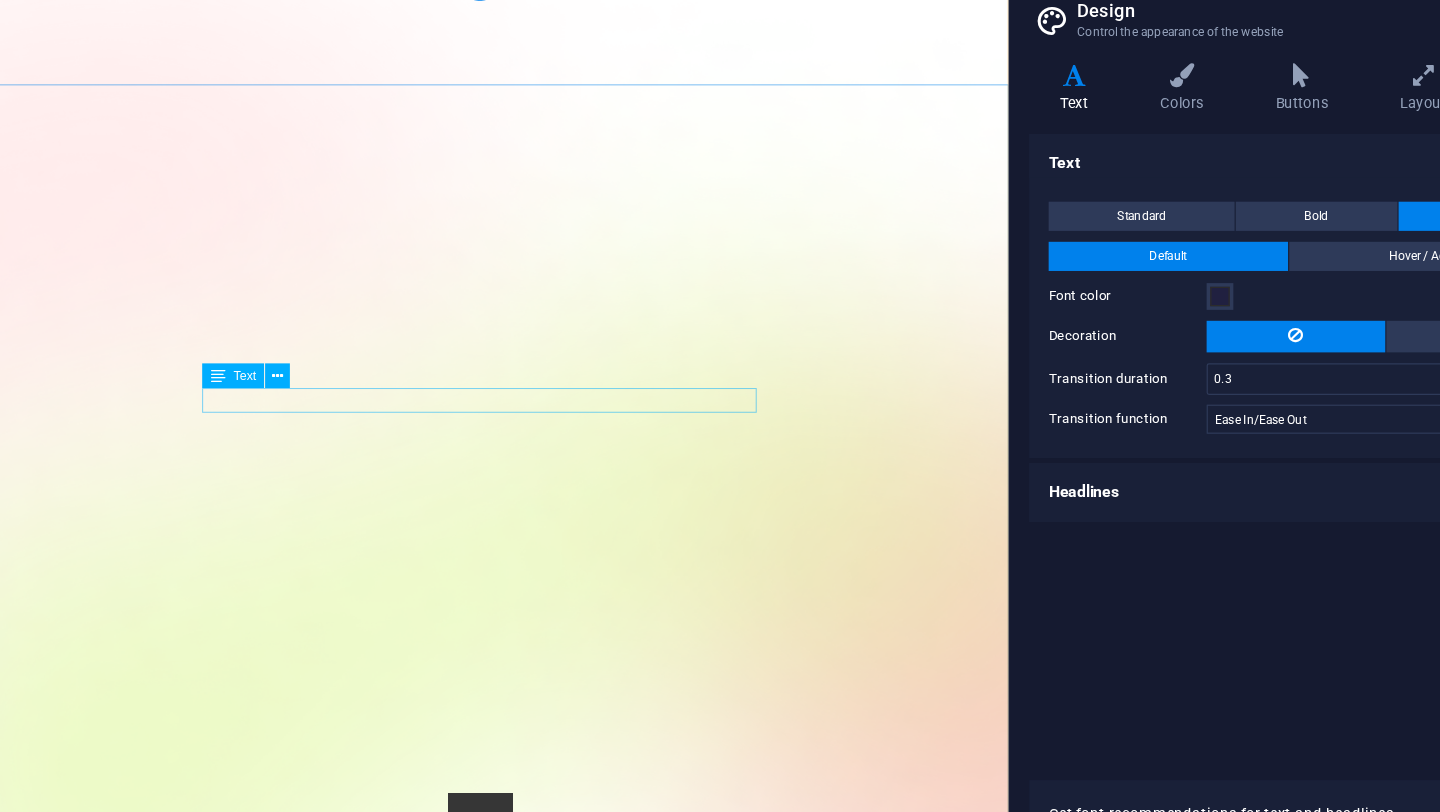 click on "Funding and Implementation of Automation" at bounding box center [464, 1815] 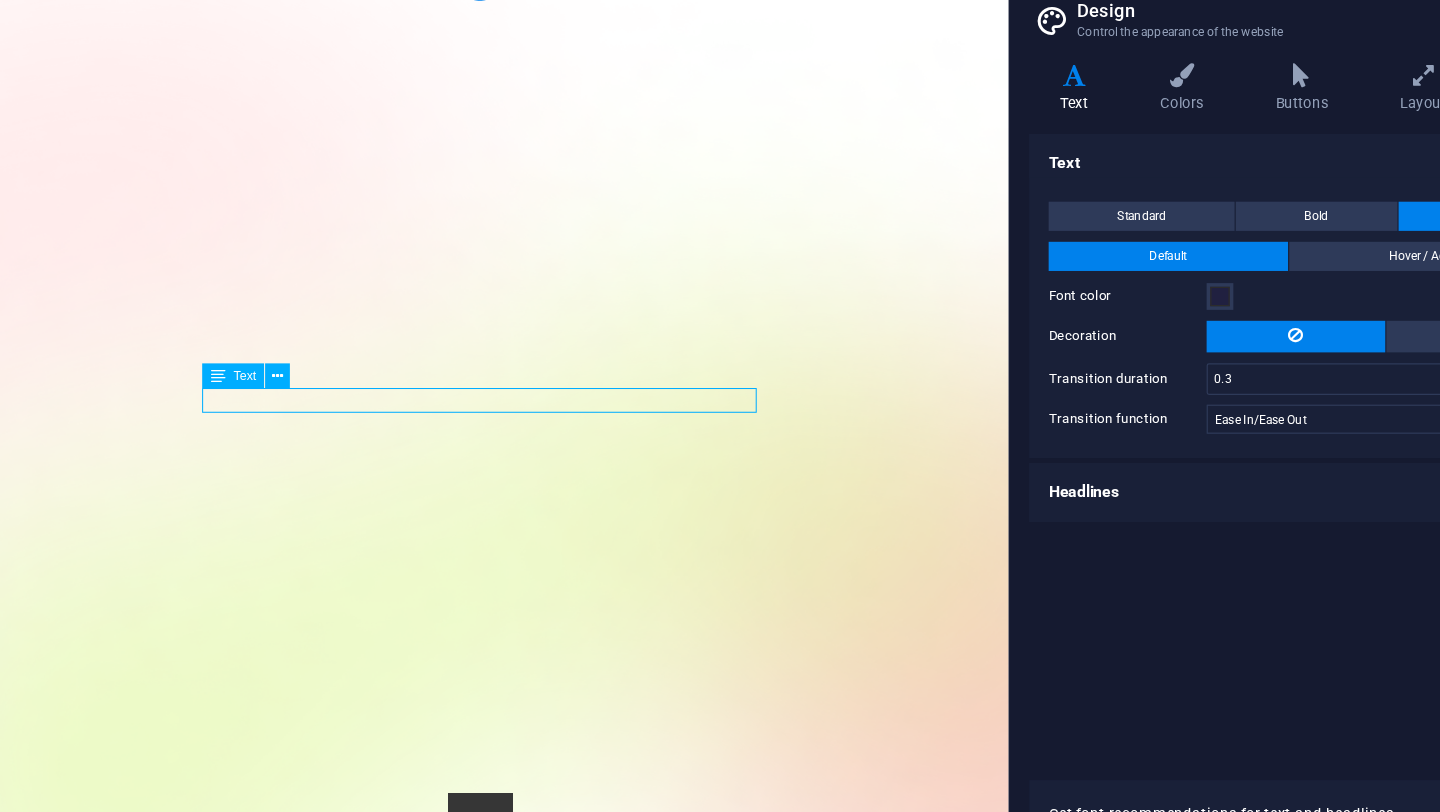 click on "Funding and Implementation of Automation" at bounding box center (464, 1815) 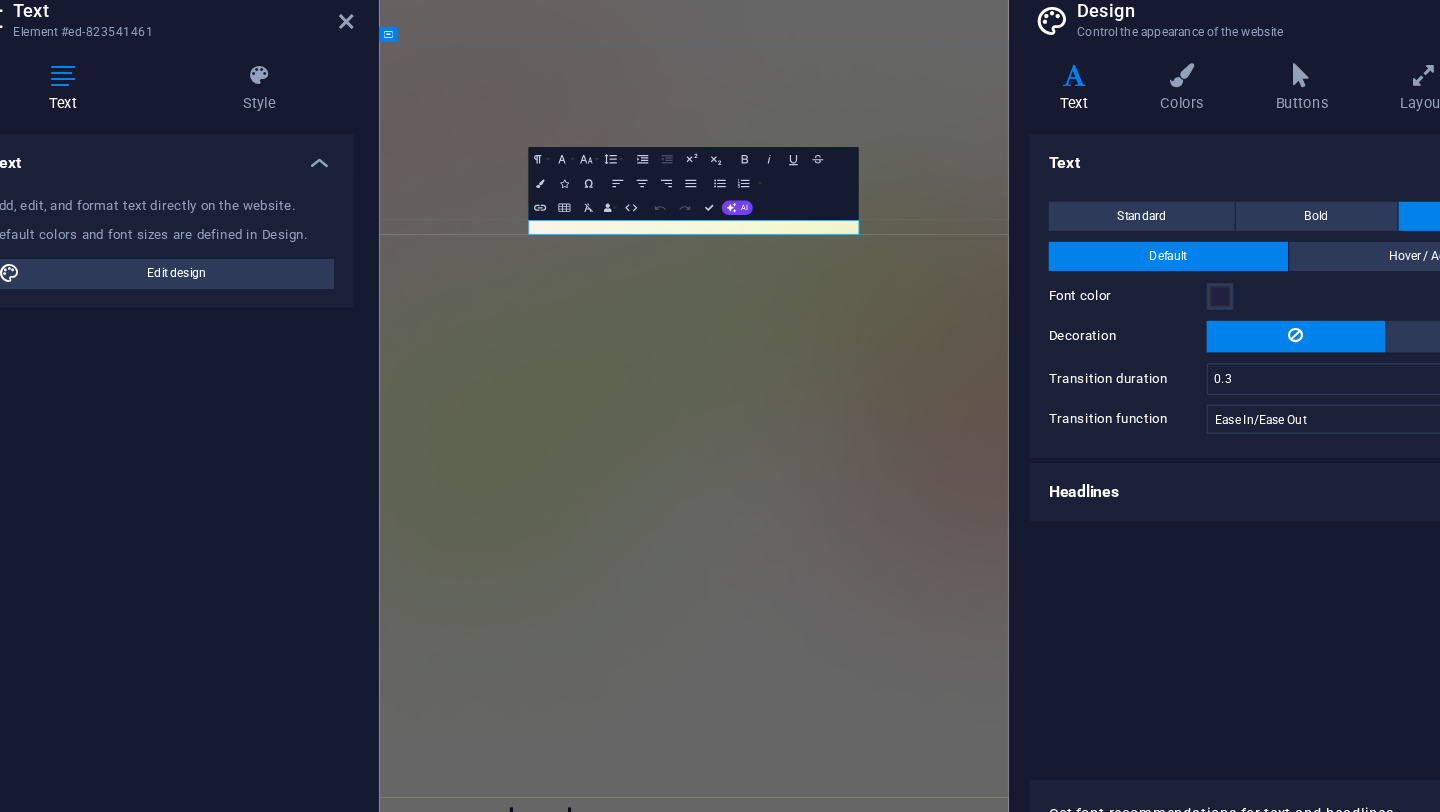 click on "Funding and Implementation of Automation" at bounding box center [897, 1815] 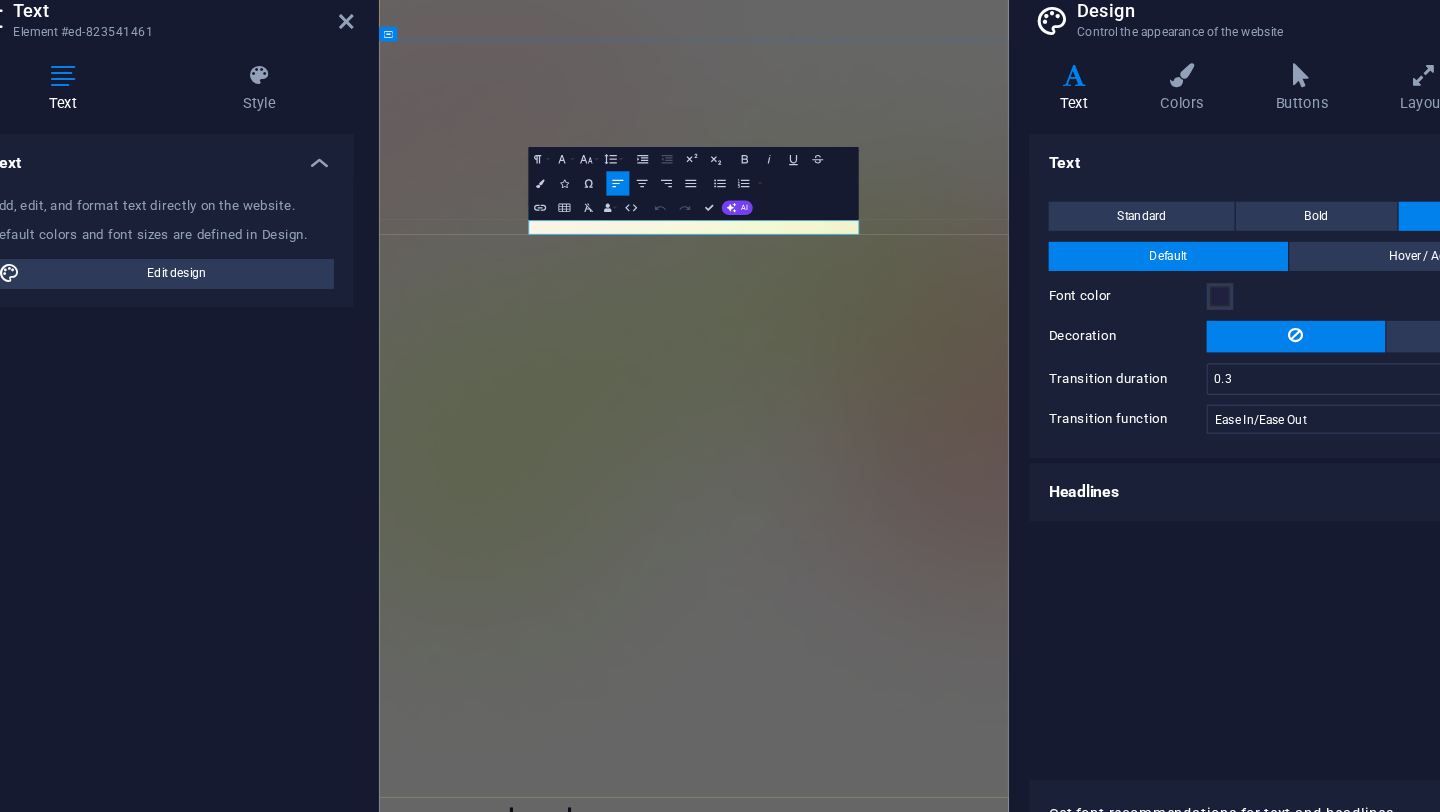 click on "Funding and Implementation of Automation" at bounding box center (897, 1815) 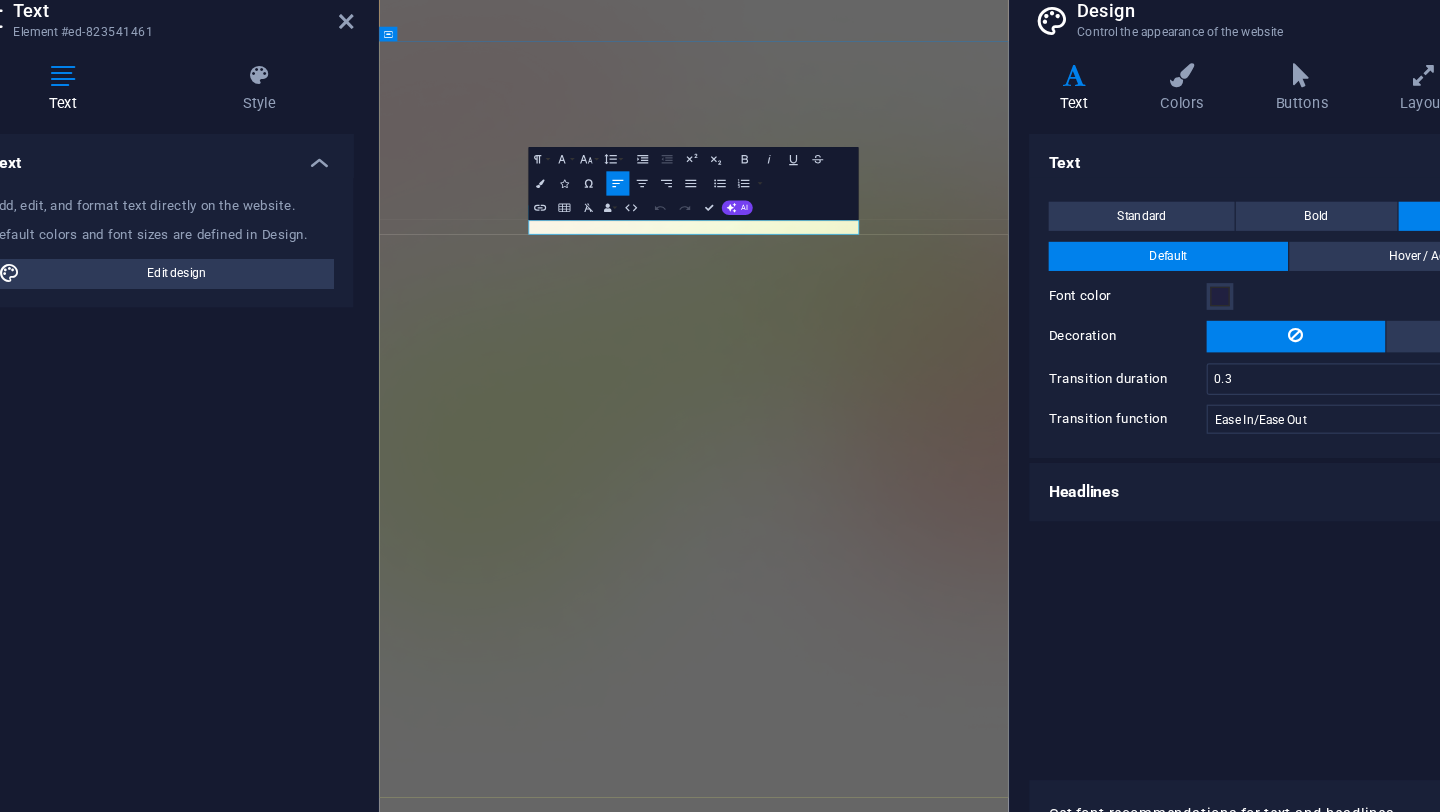 copy on "Funding and Implementation of Automation" 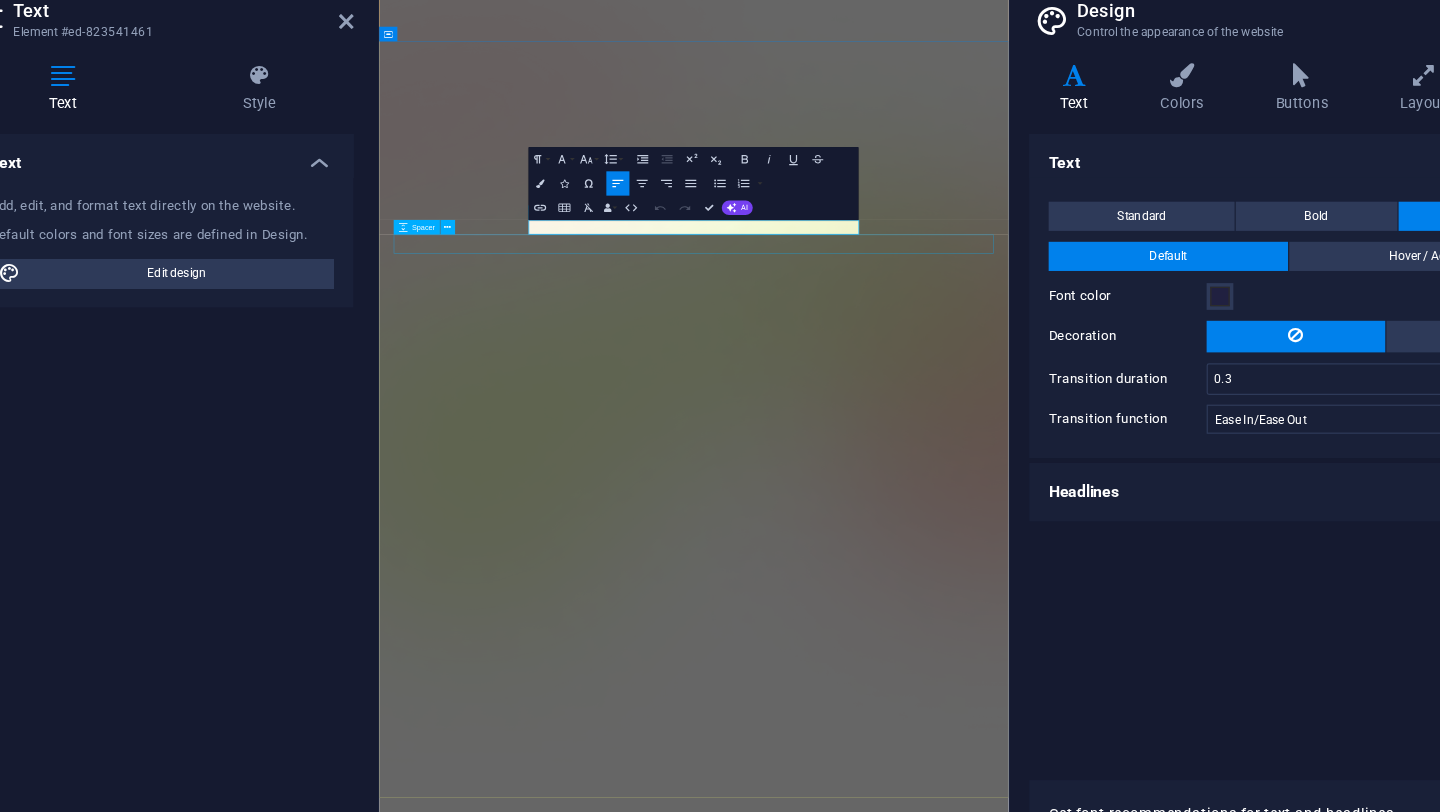 click at bounding box center [897, 1852] 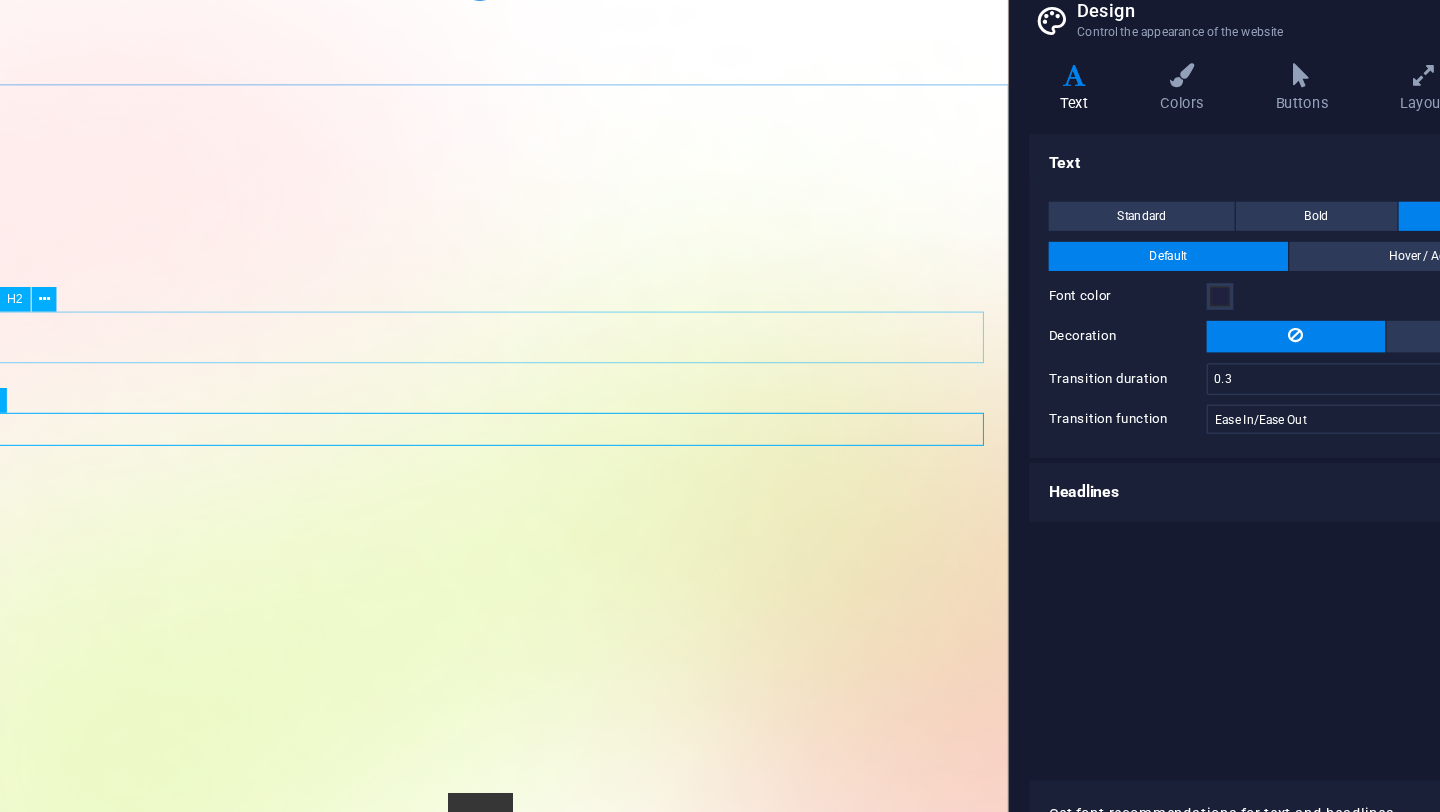 click on "New headline" at bounding box center [464, 1754] 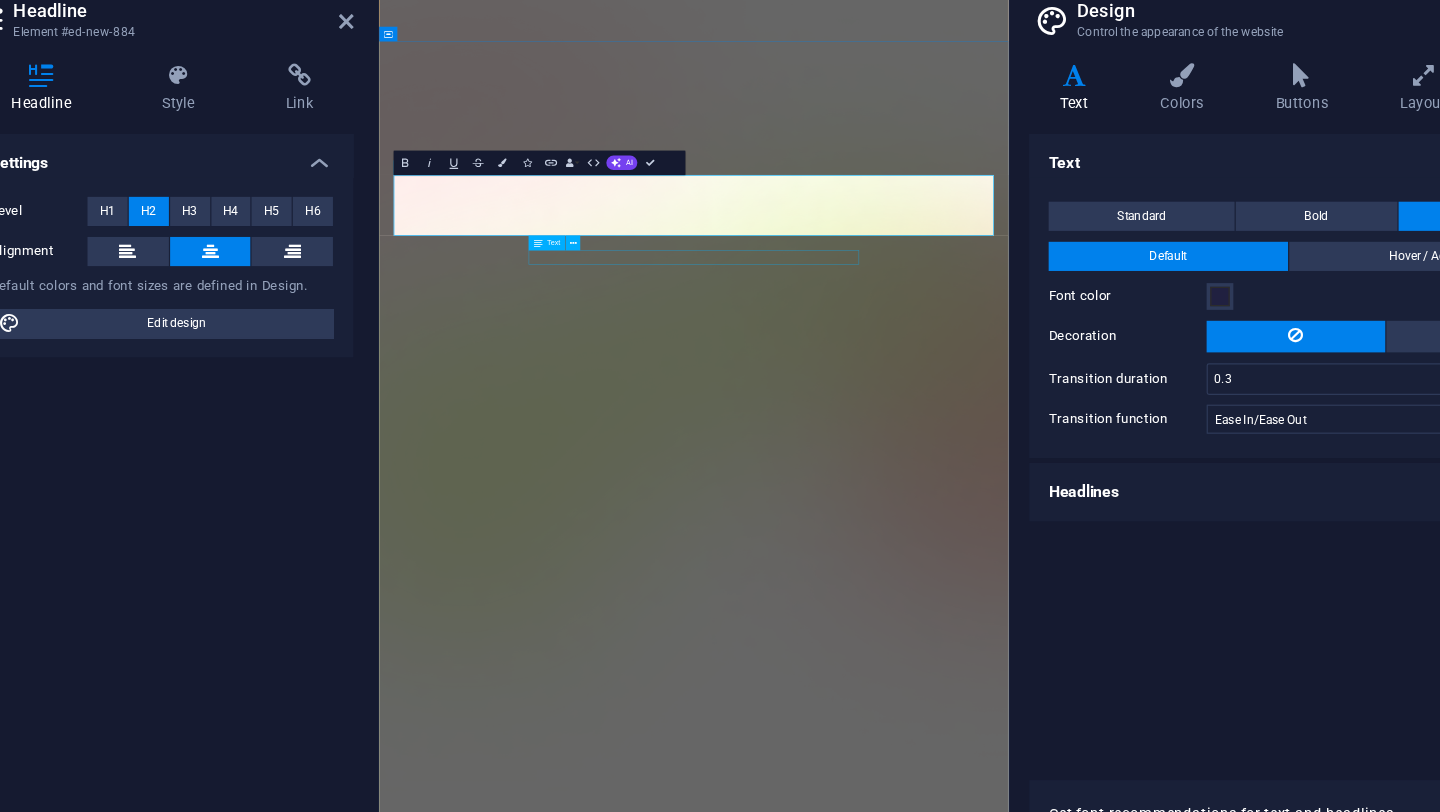 click on "Funding and Implementation of Automation" at bounding box center (897, 1924) 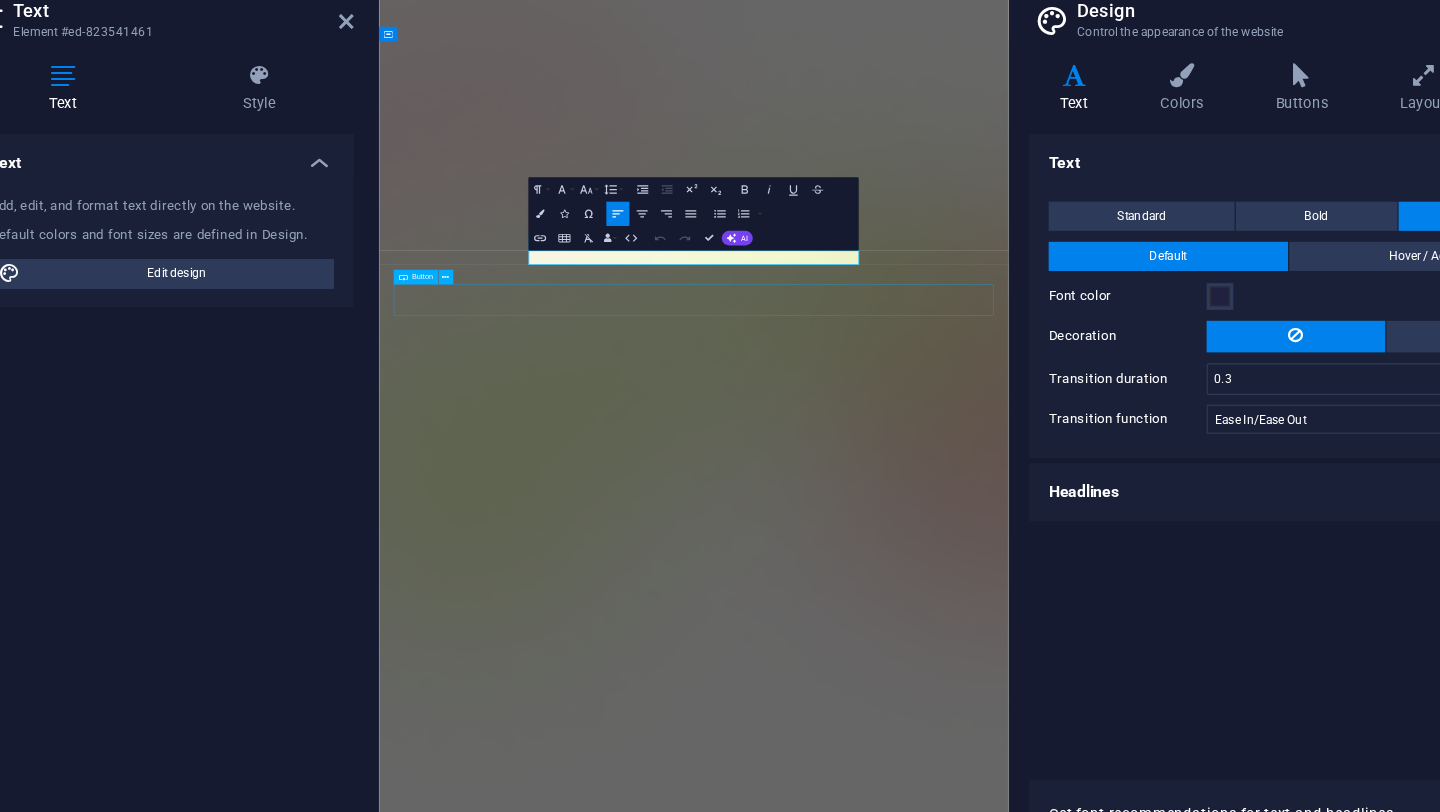 click on "Download App" at bounding box center (897, 1985) 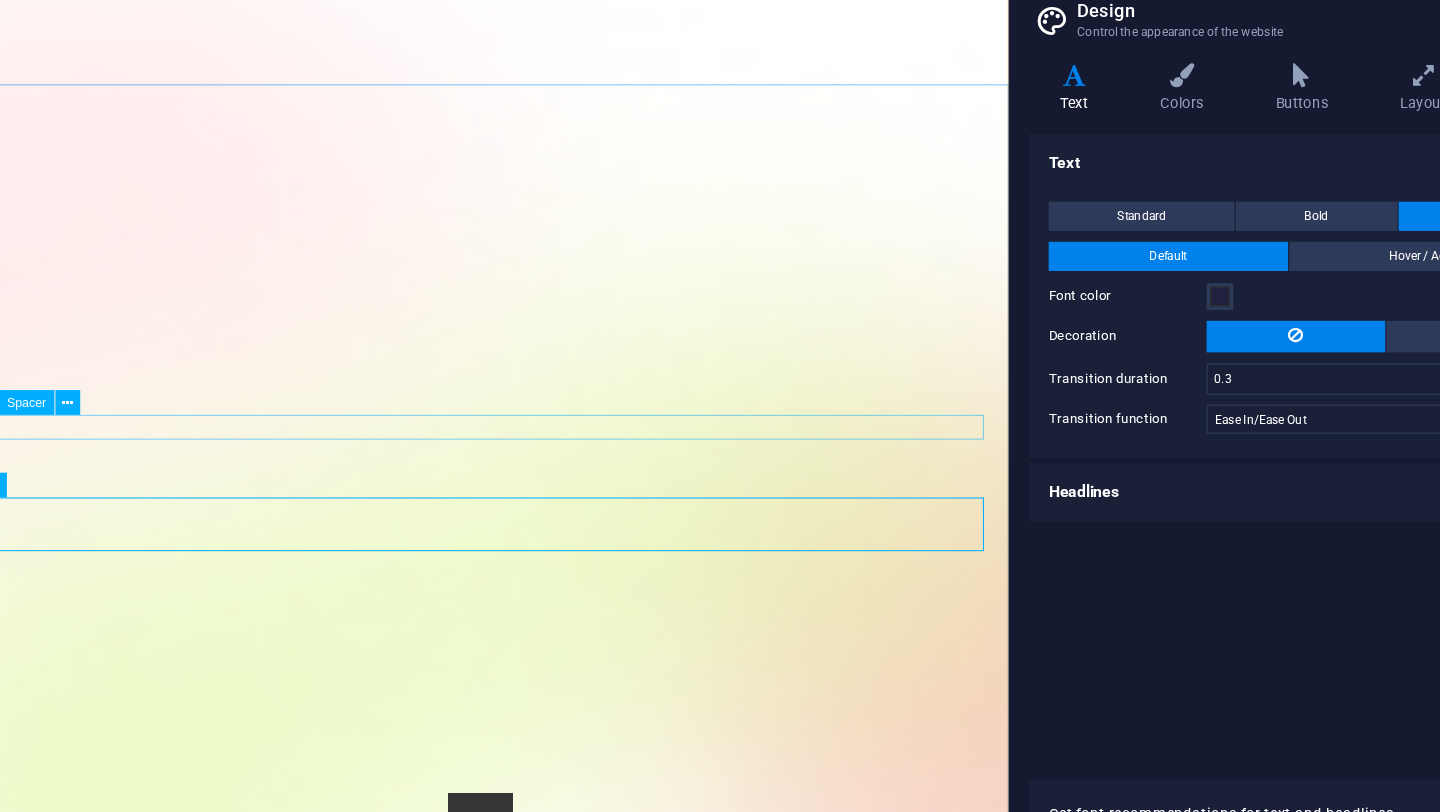 click on "Spacer" at bounding box center (142, 397) 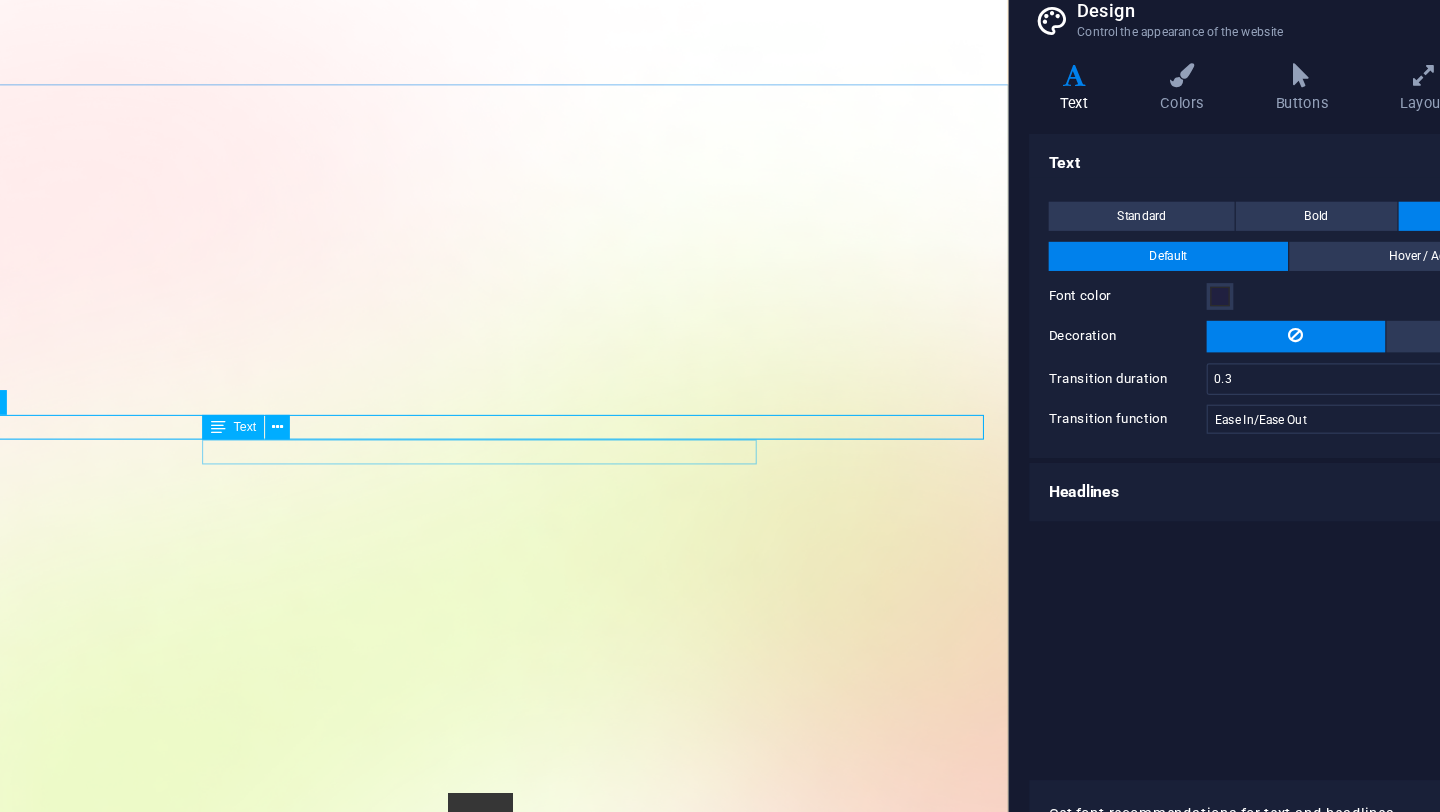 click at bounding box center (300, 417) 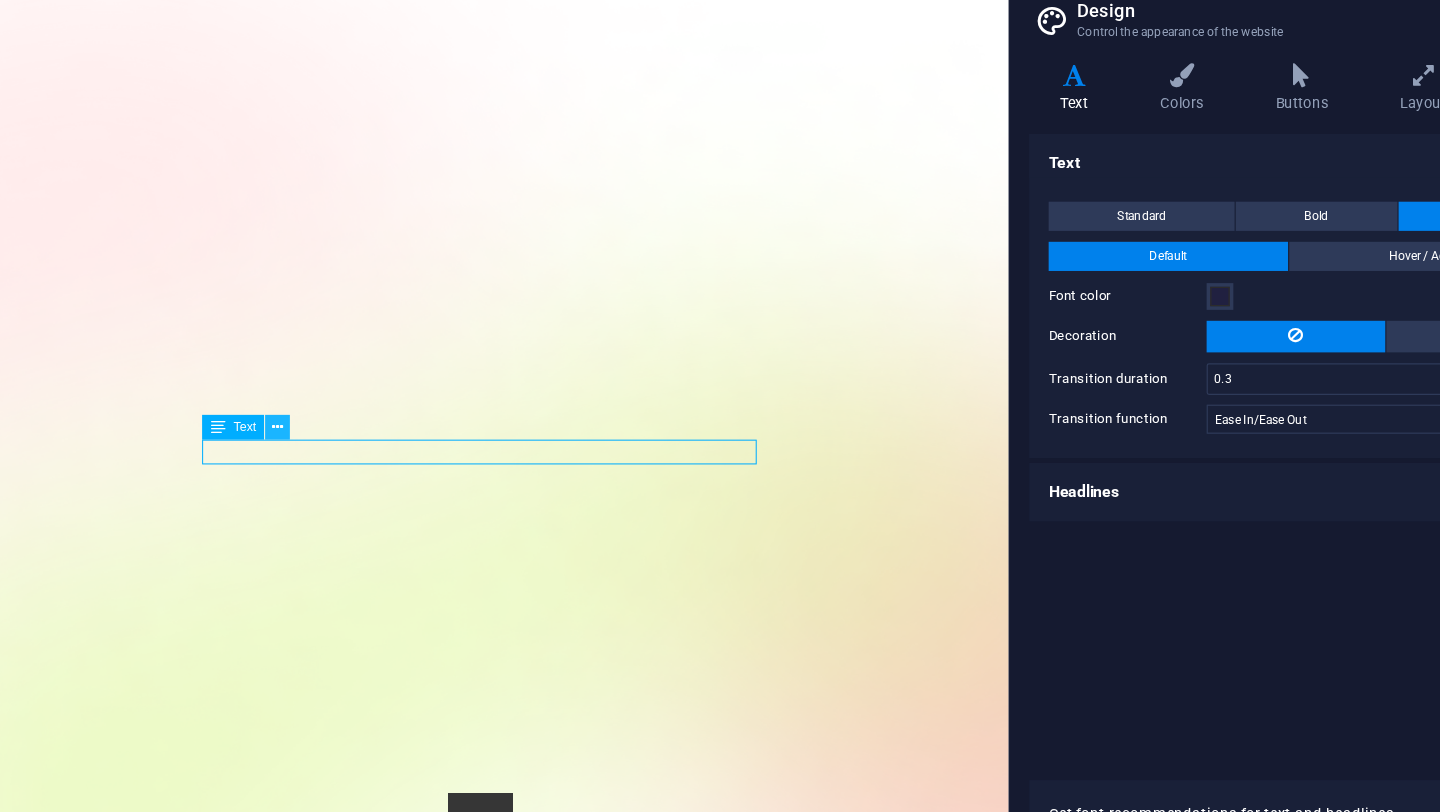click at bounding box center [349, 417] 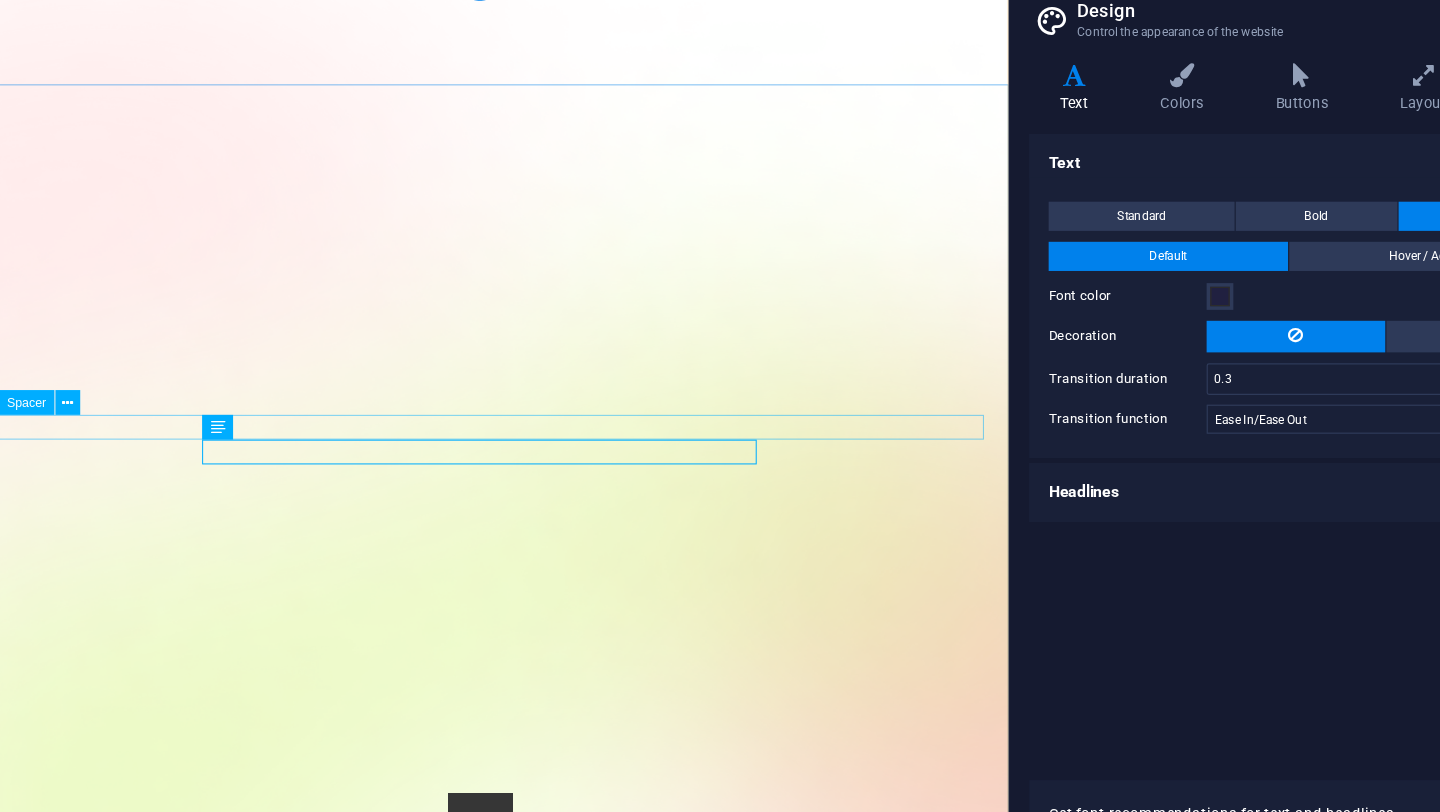 click at bounding box center (464, 1891) 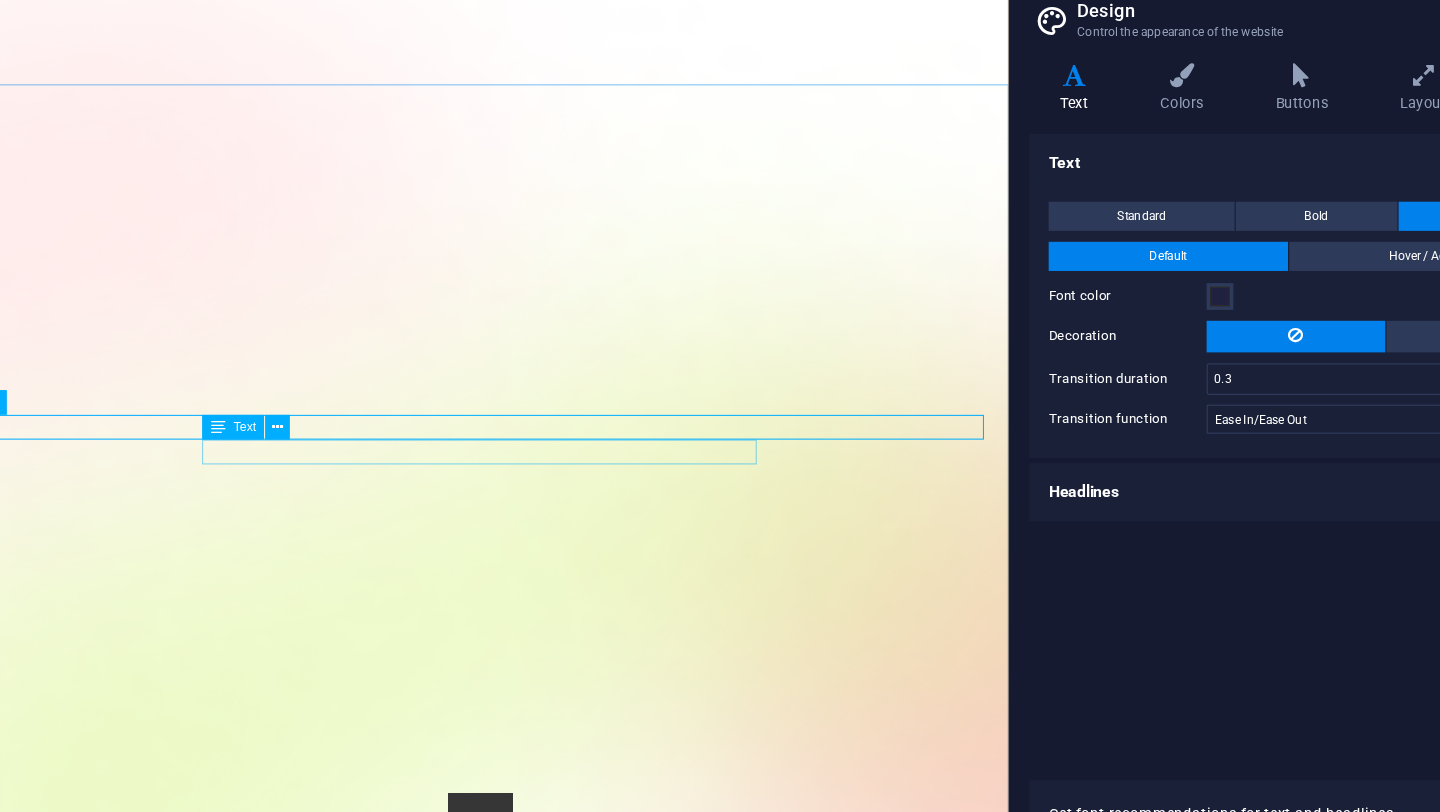 click on "Text" at bounding box center (312, 417) 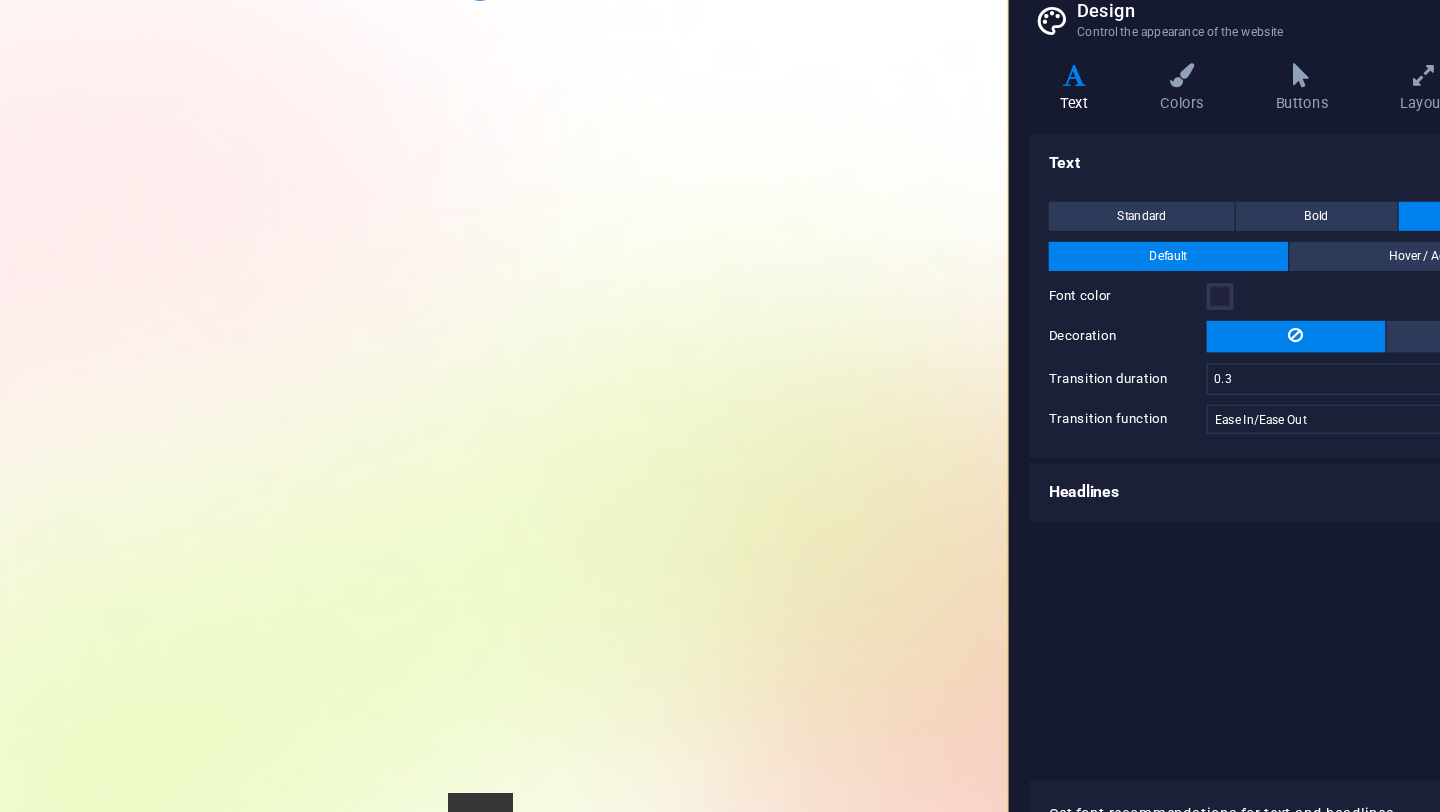 drag, startPoint x: 97, startPoint y: 395, endPoint x: 100, endPoint y: 312, distance: 83.0542 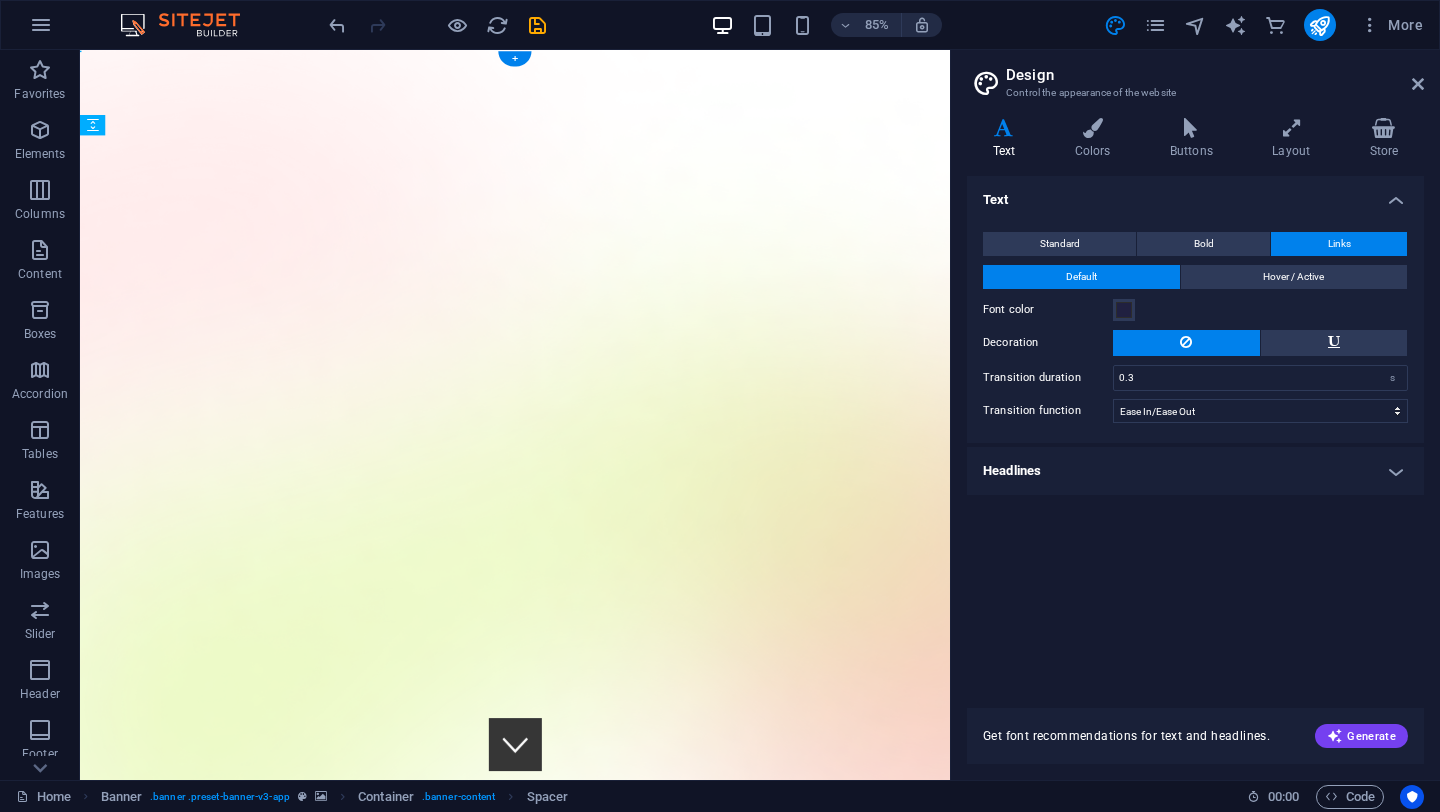 drag, startPoint x: 198, startPoint y: 469, endPoint x: 134, endPoint y: 380, distance: 109.62208 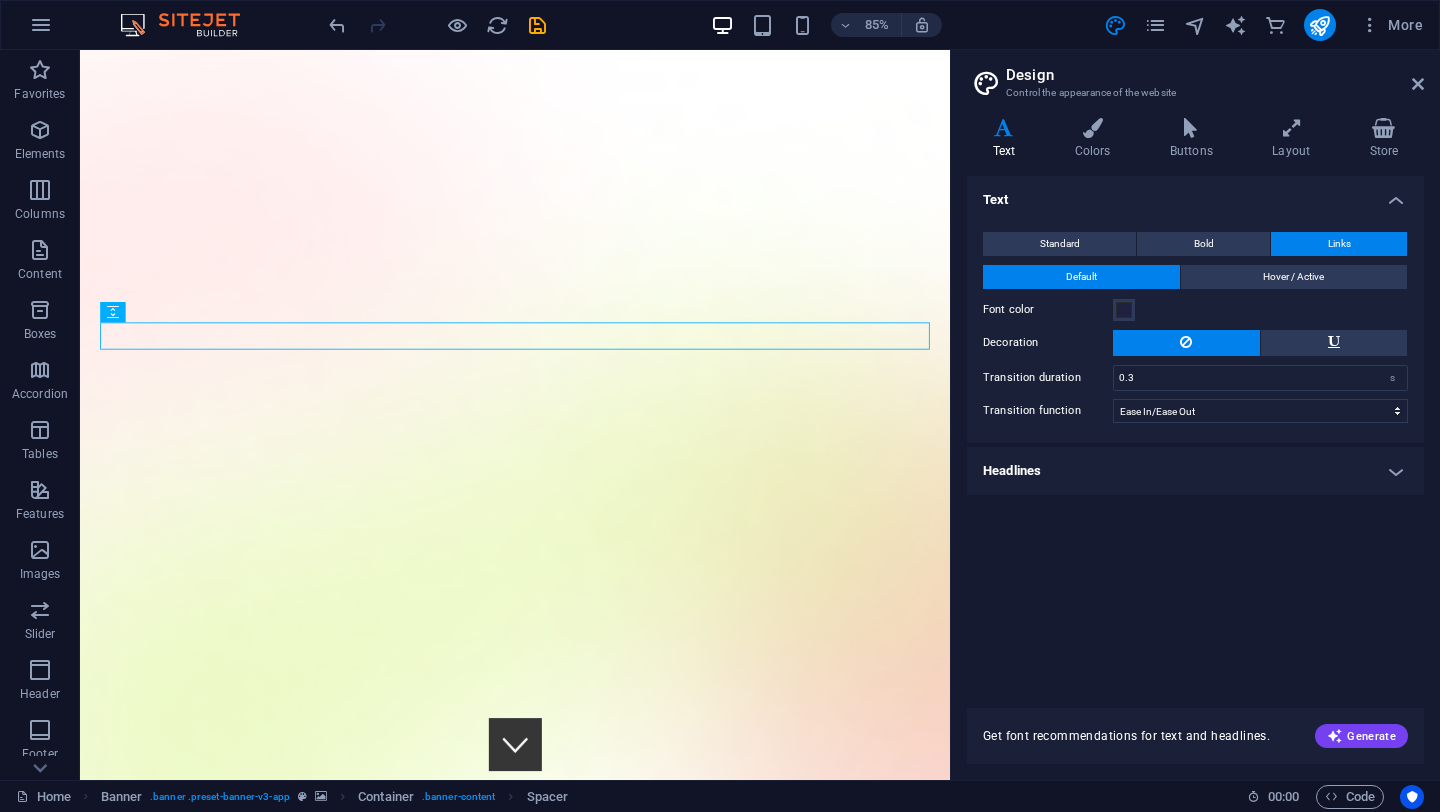 click on "Headlines" at bounding box center (1195, 471) 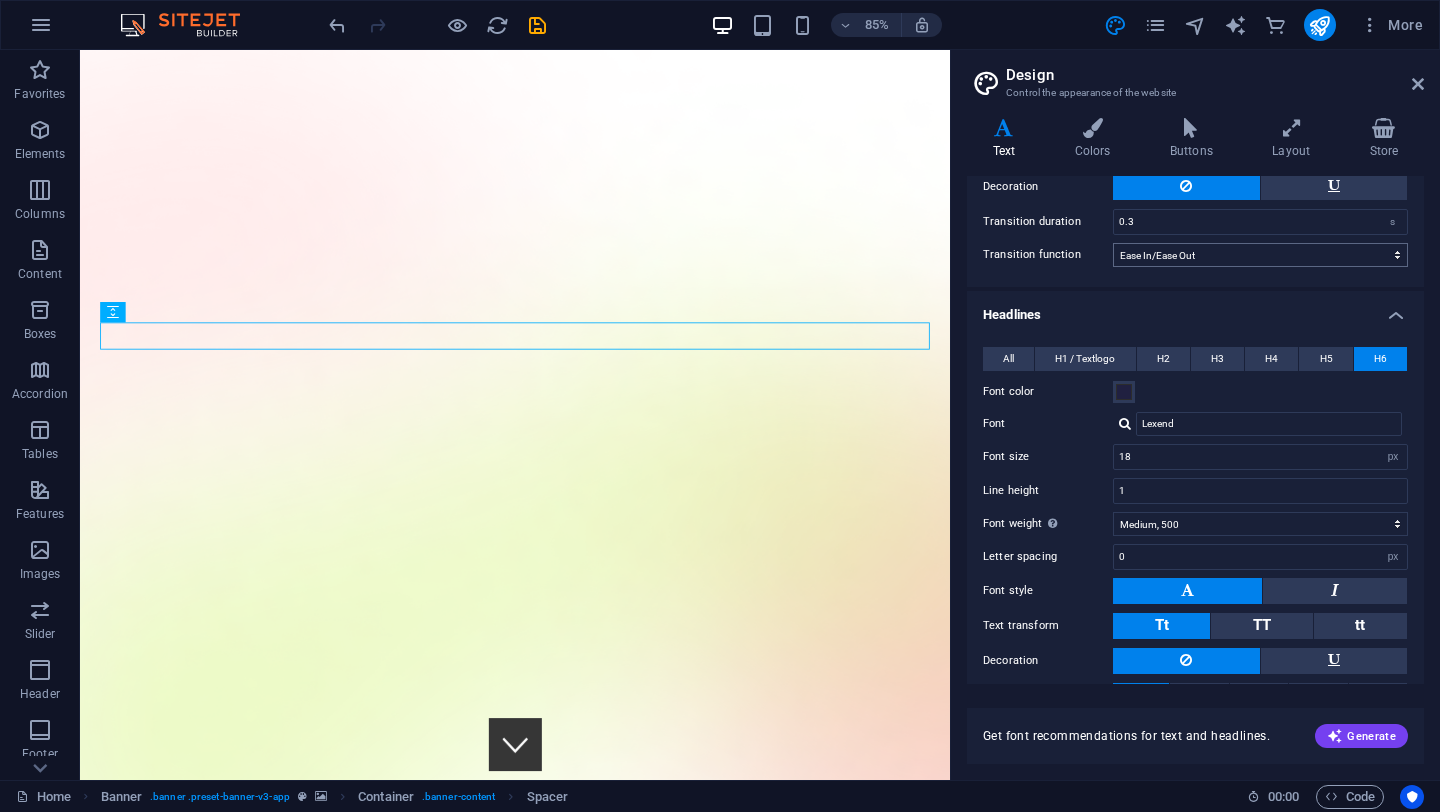 scroll, scrollTop: 233, scrollLeft: 0, axis: vertical 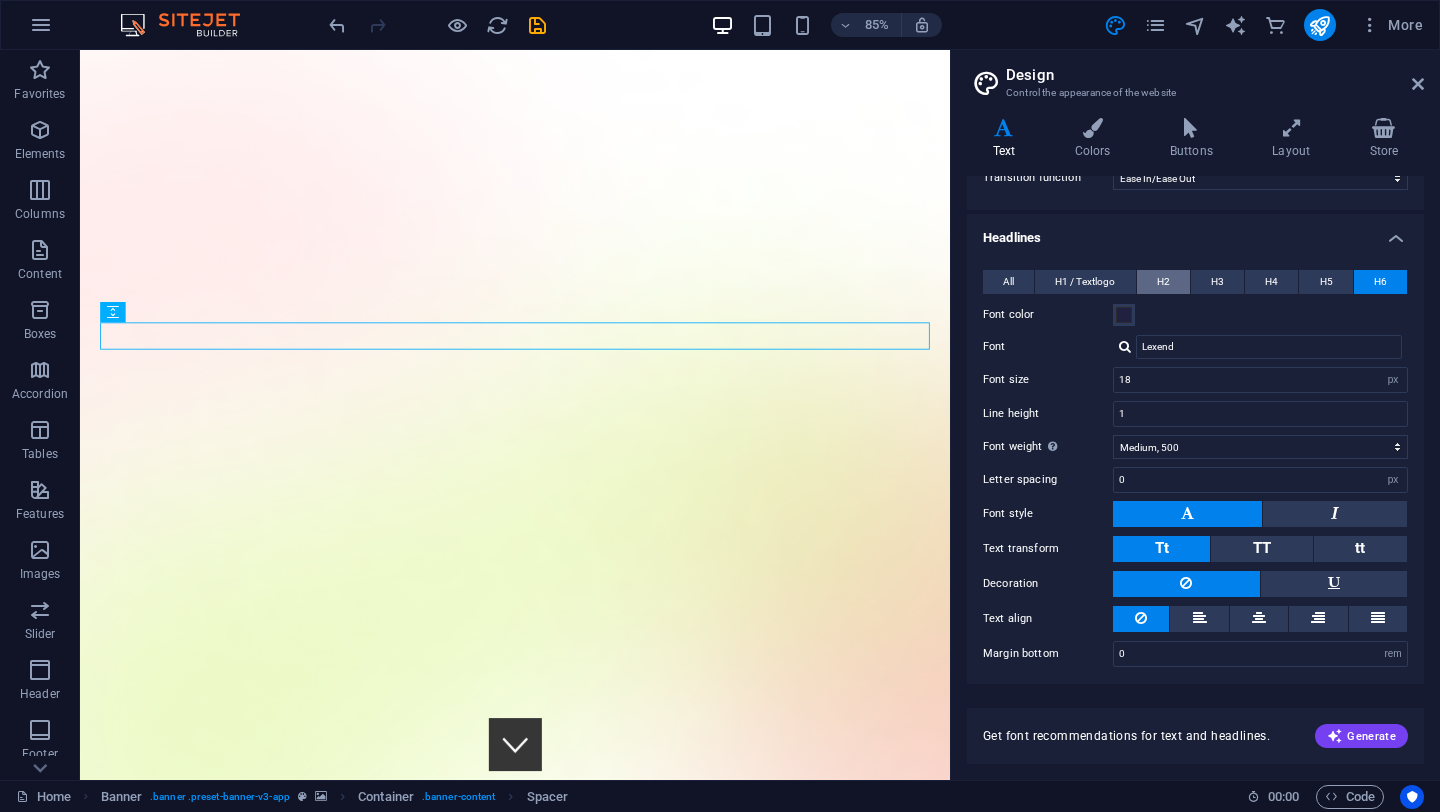 click on "H2" at bounding box center (1163, 282) 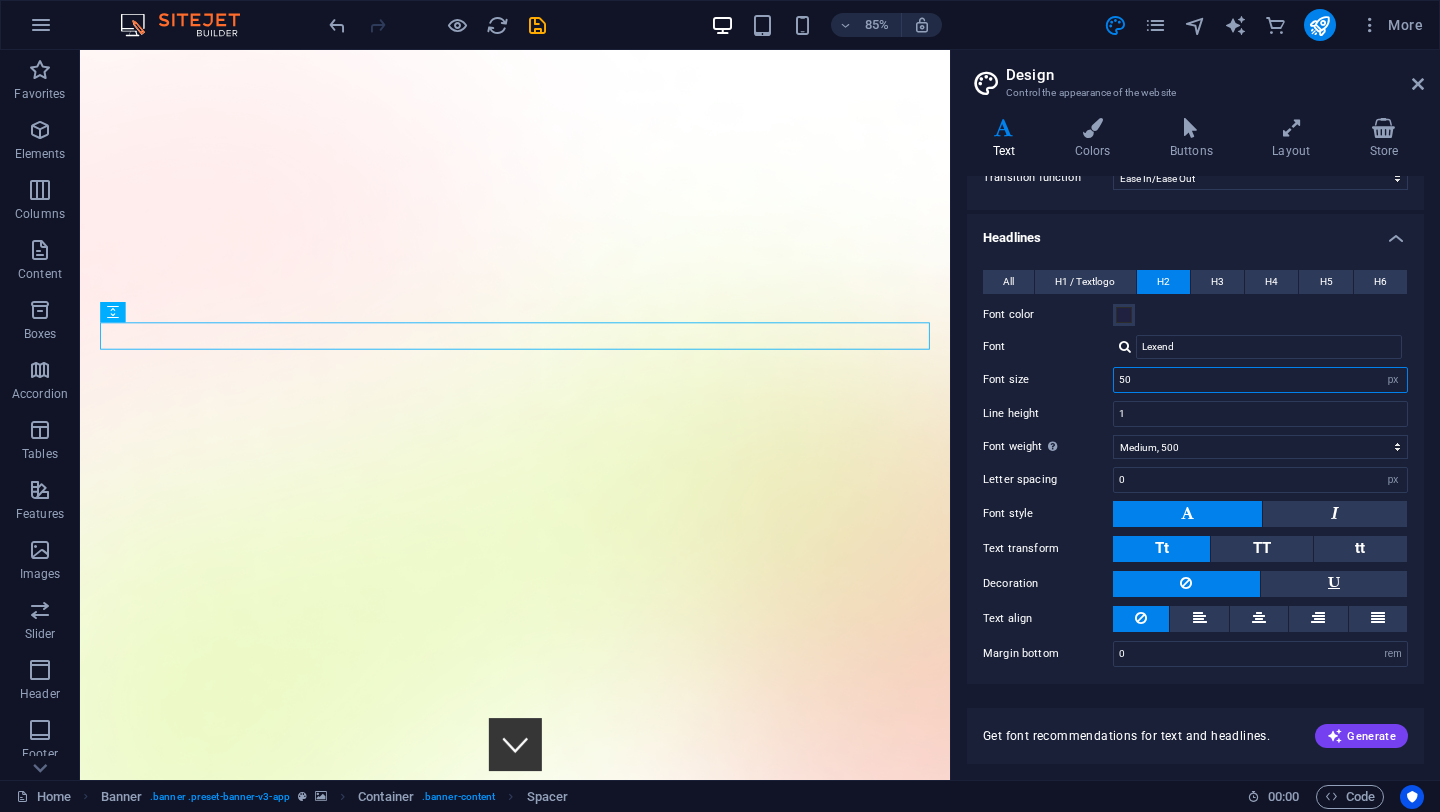 click on "50" at bounding box center (1260, 380) 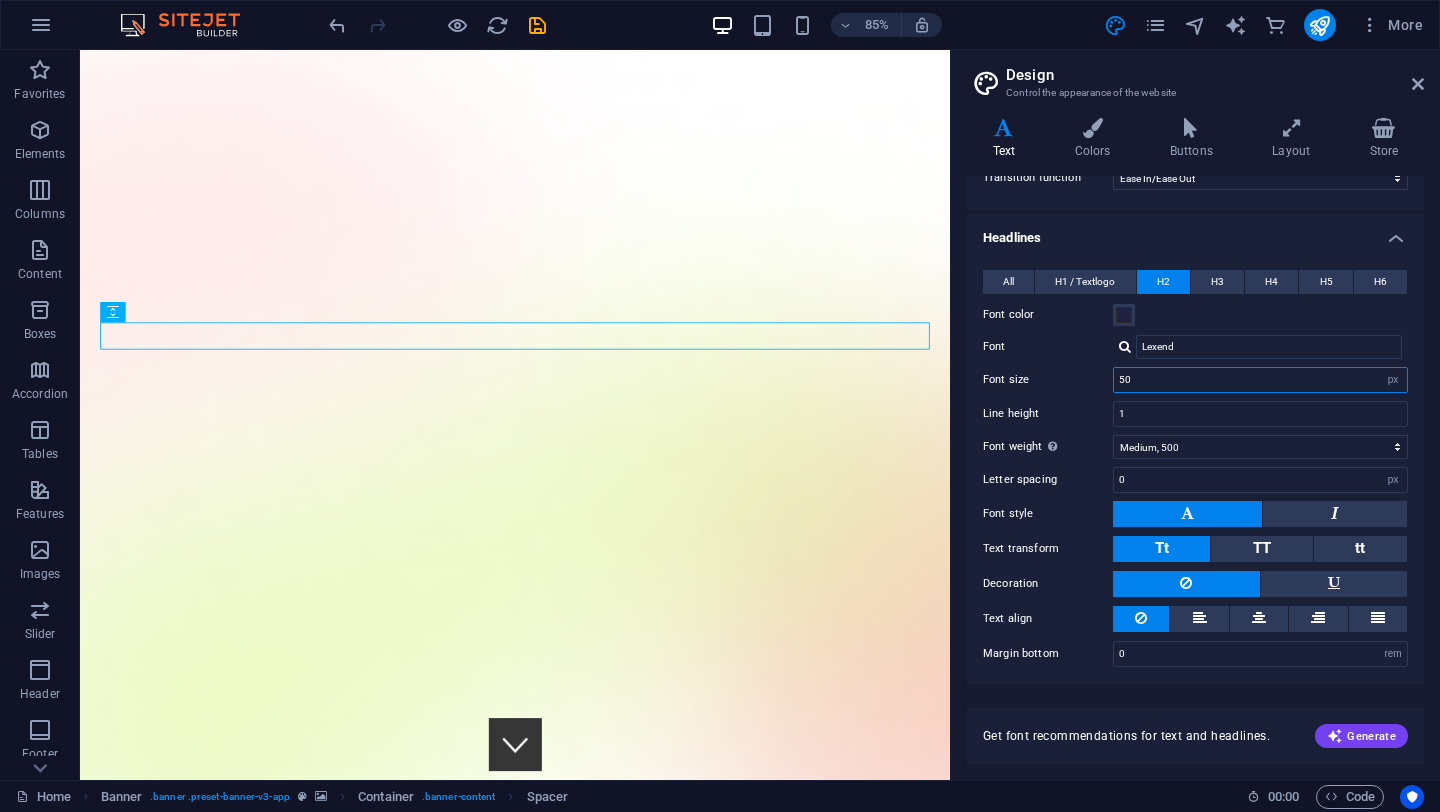 click on "50" at bounding box center [1260, 380] 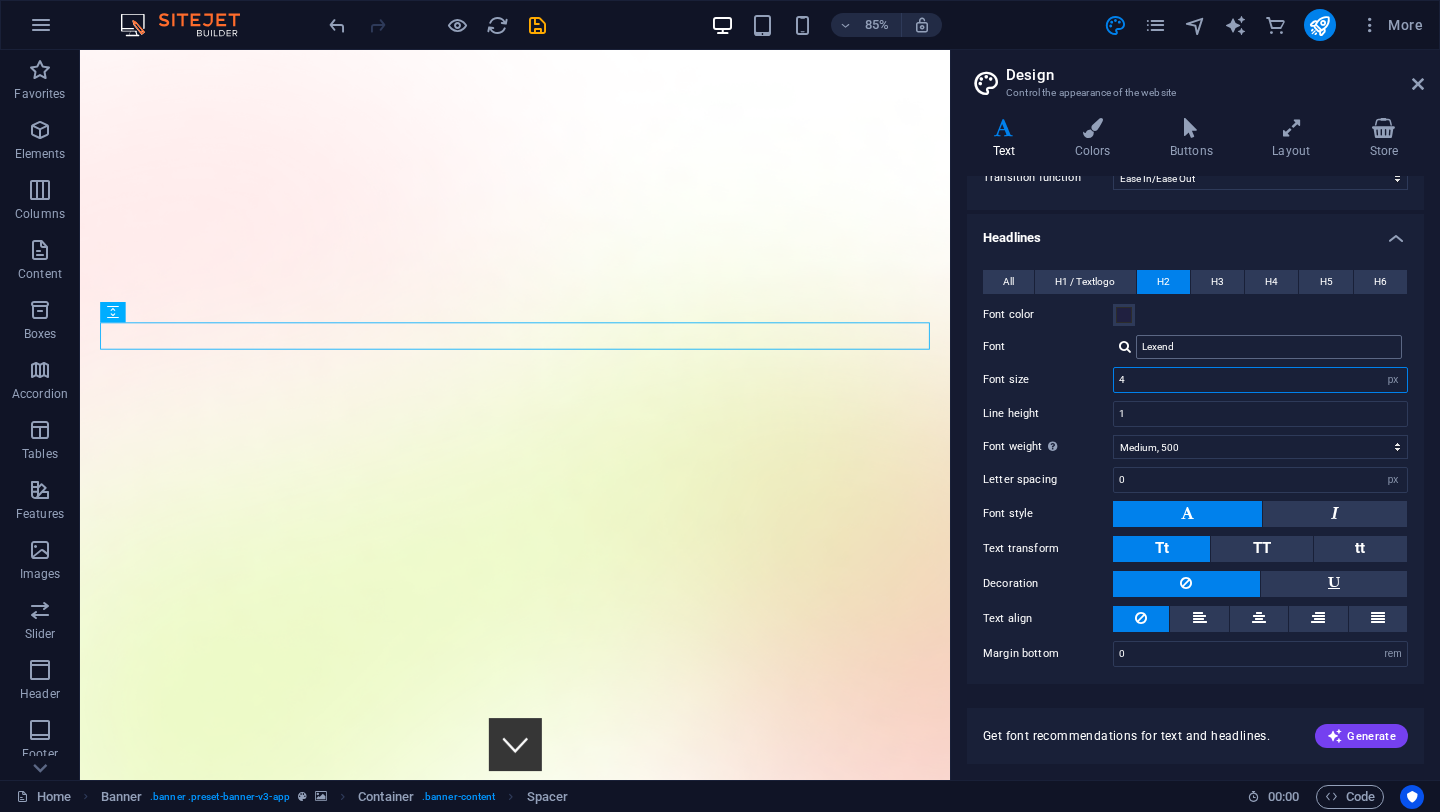 type on "40" 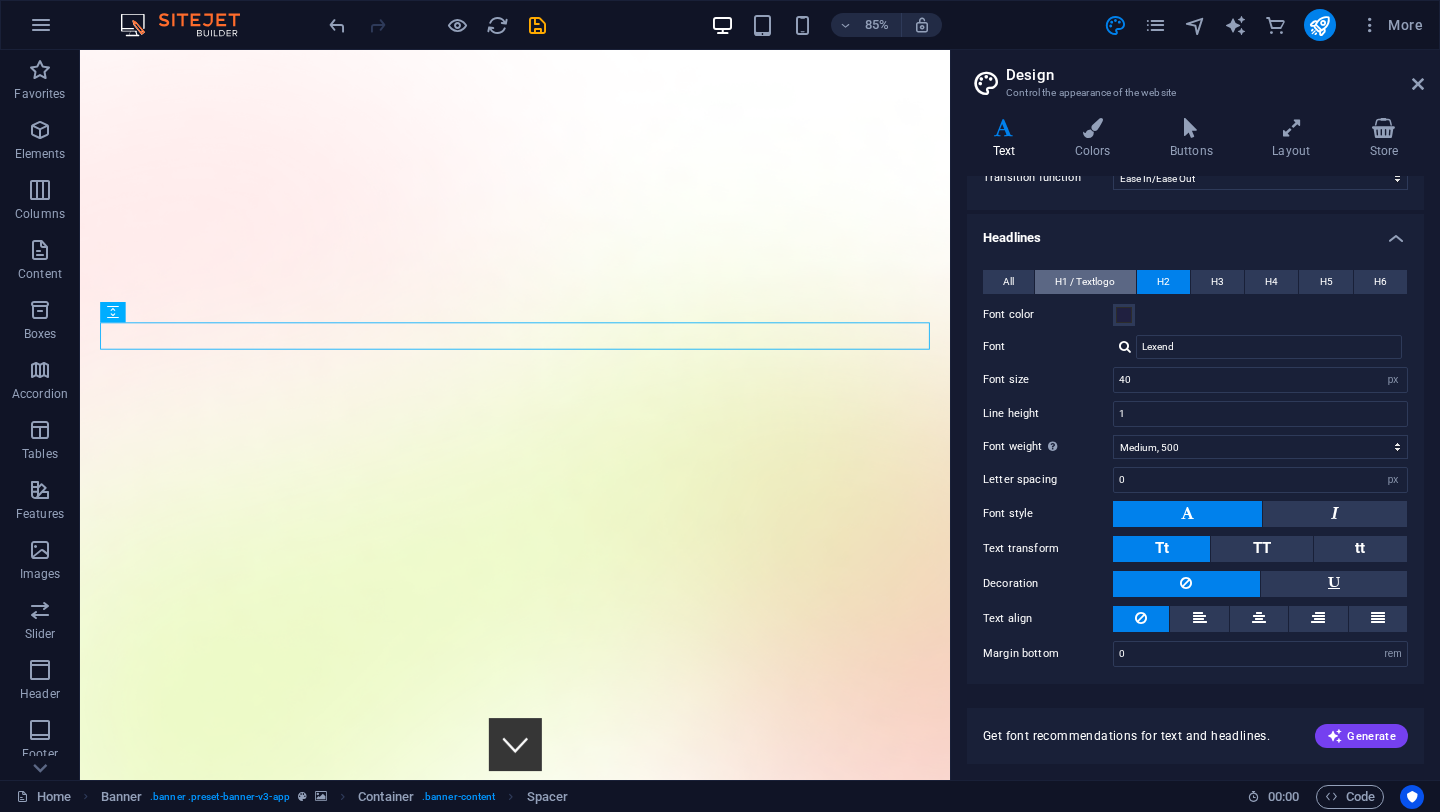 click on "H1 / Textlogo" at bounding box center [1085, 282] 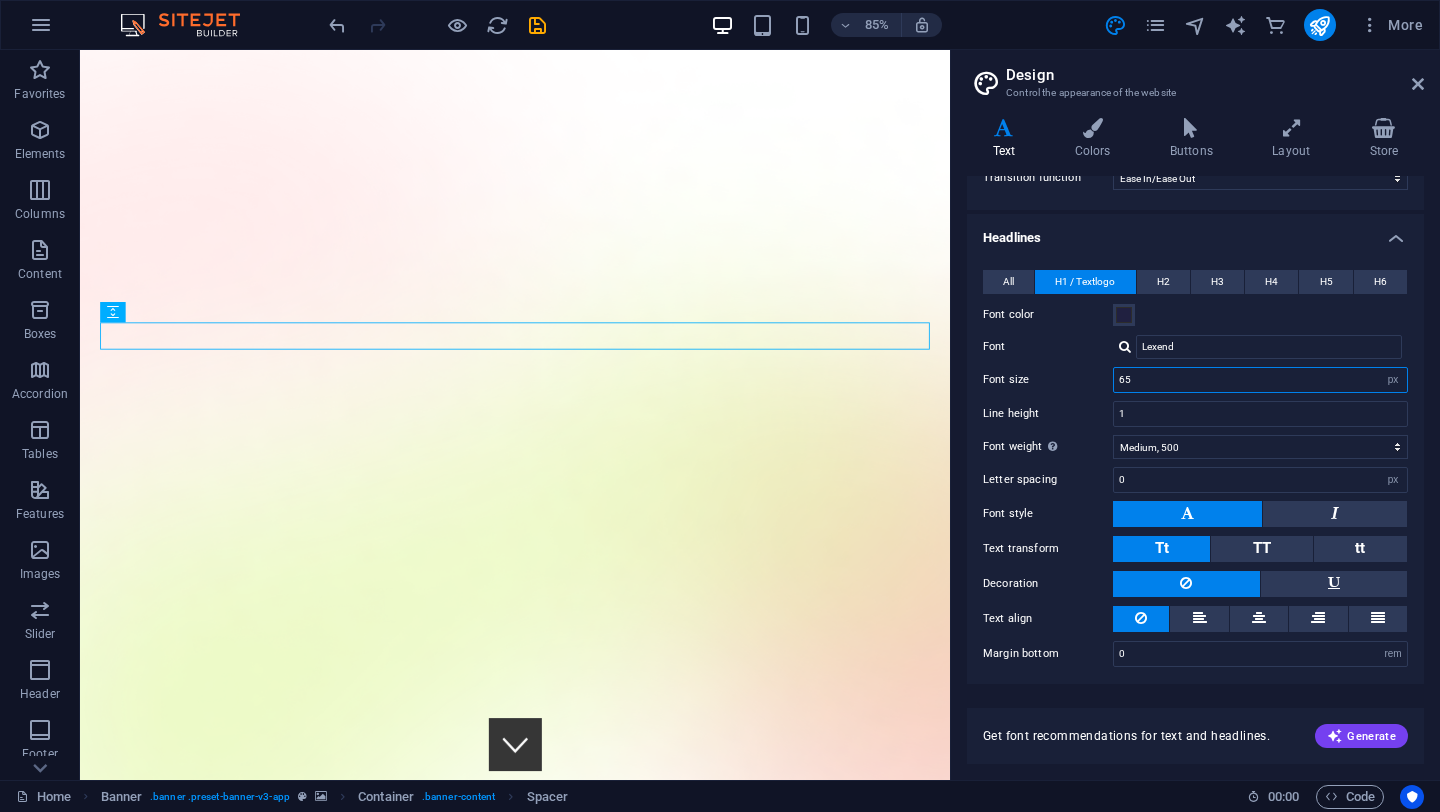 click on "65" at bounding box center [1260, 380] 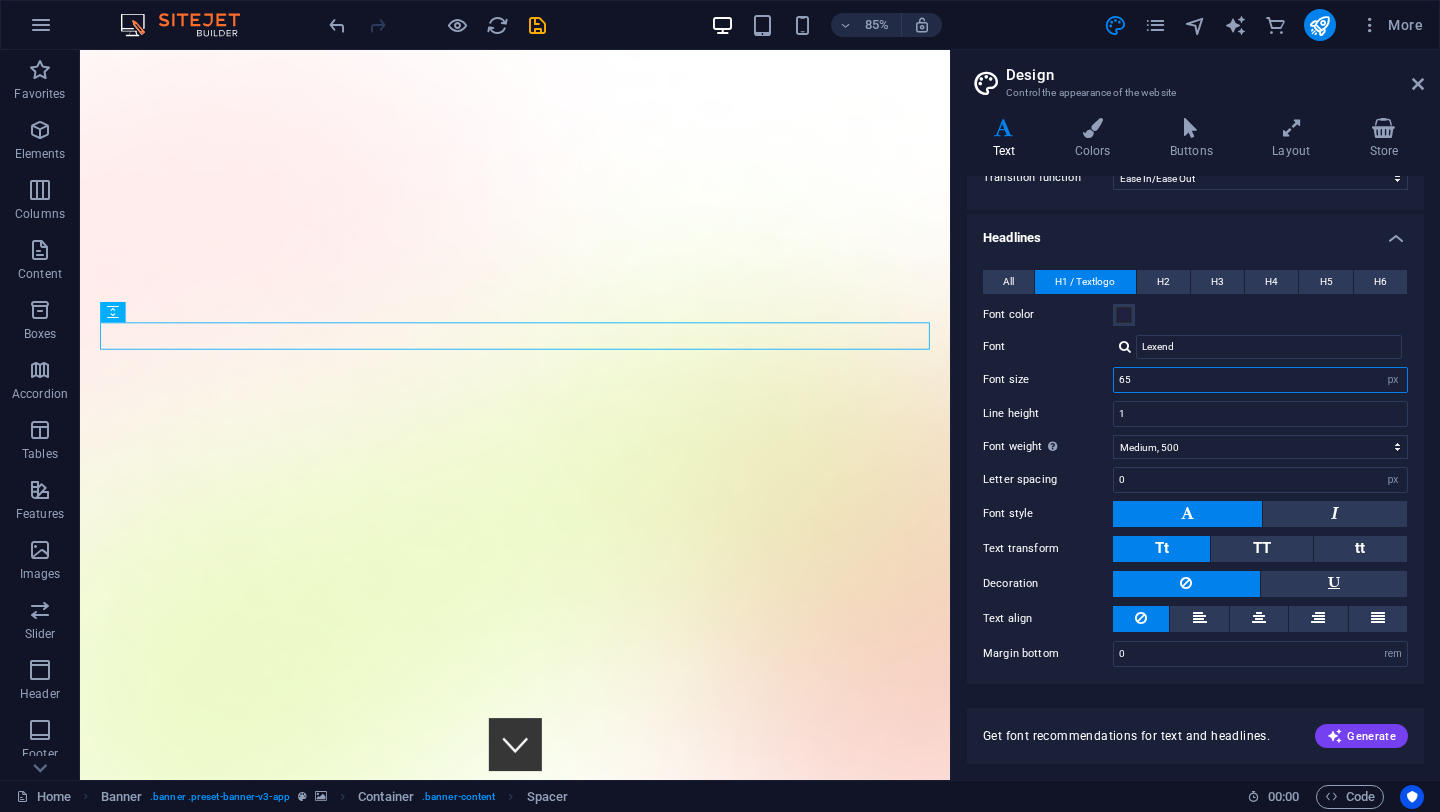 click on "65" at bounding box center (1260, 380) 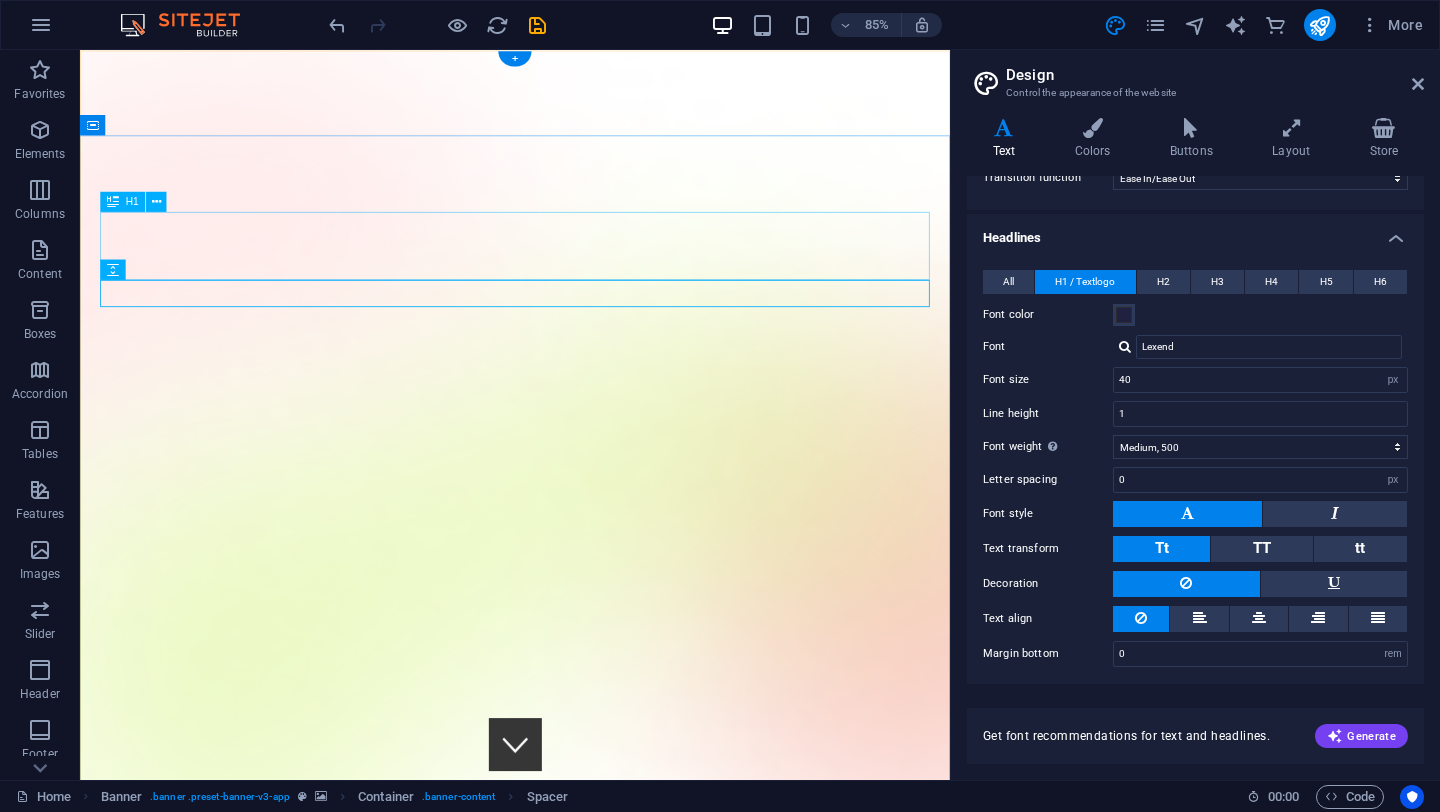 click on "AI Consultancy, Engineering & Funding for Automation" at bounding box center [592, 1624] 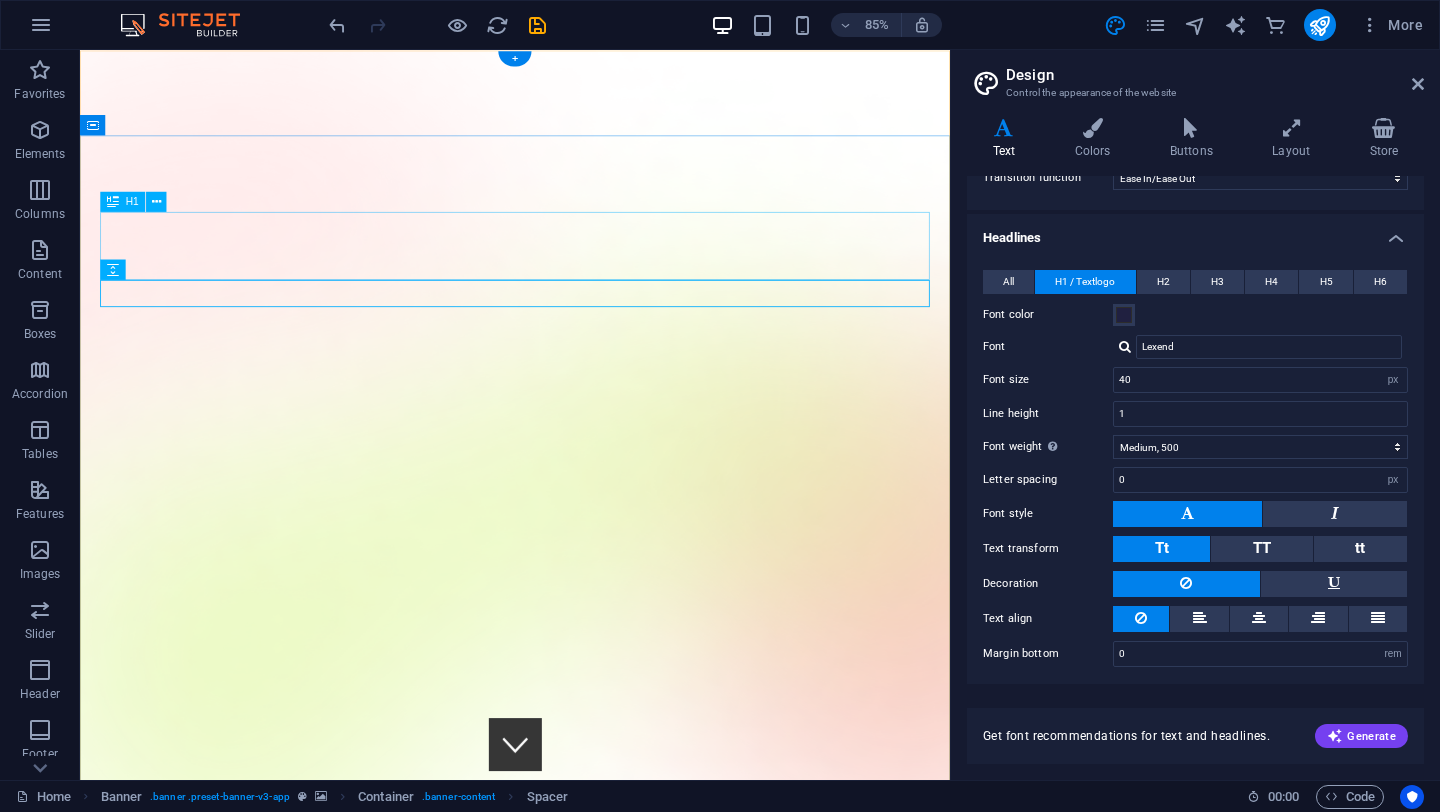 click on "AI Consultancy, Engineering & Funding for Automation" at bounding box center [592, 1624] 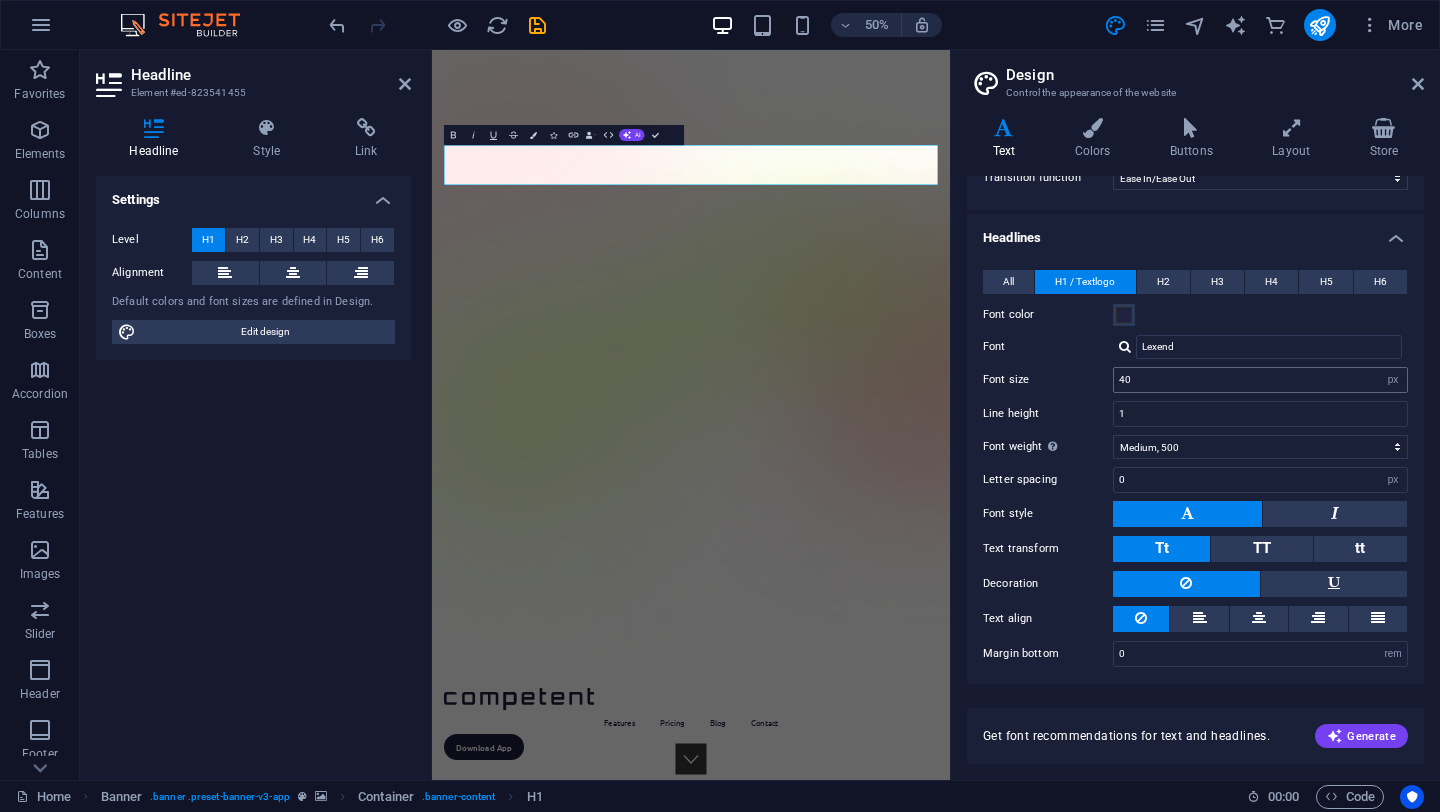 click on "40" at bounding box center [1260, 380] 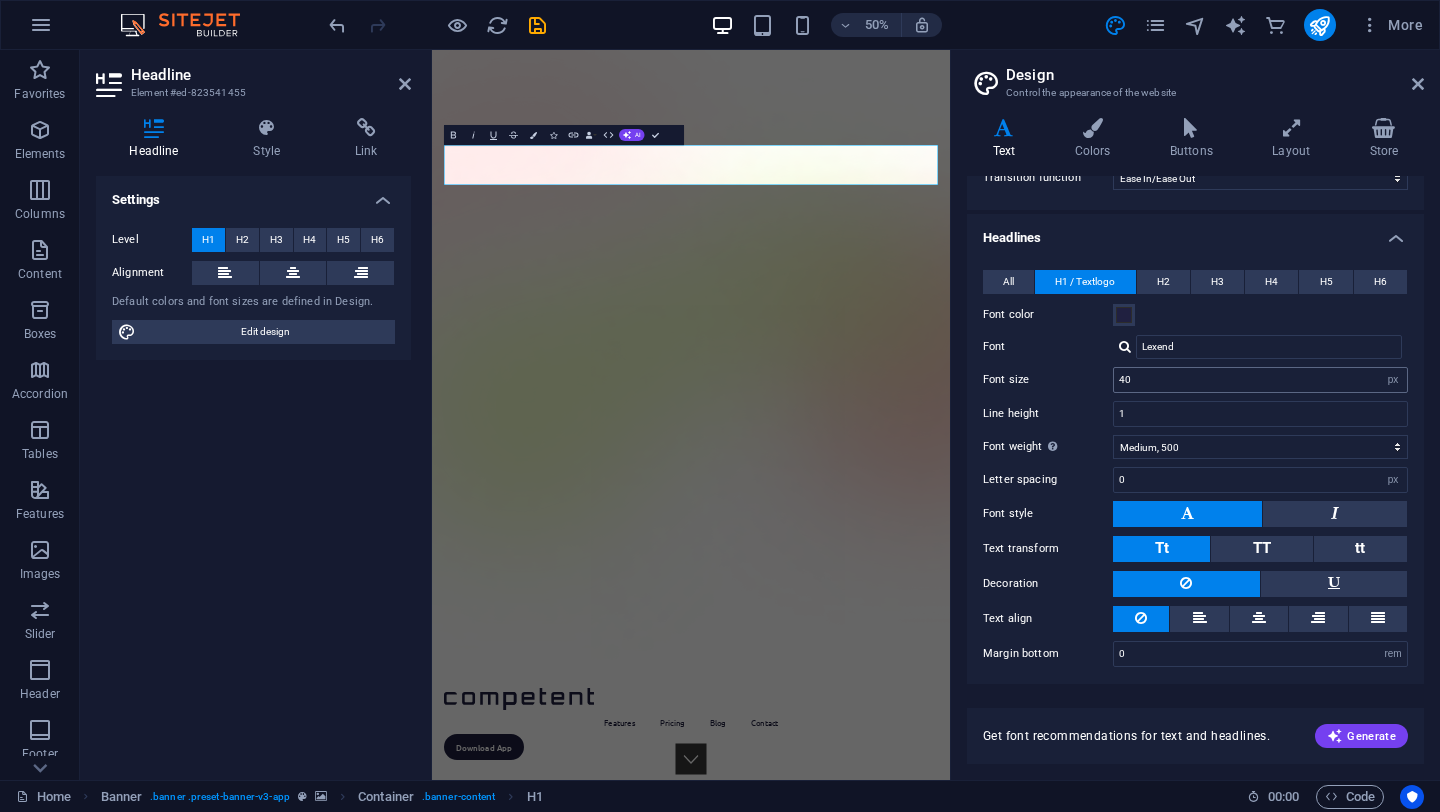 click on "40" at bounding box center [1260, 380] 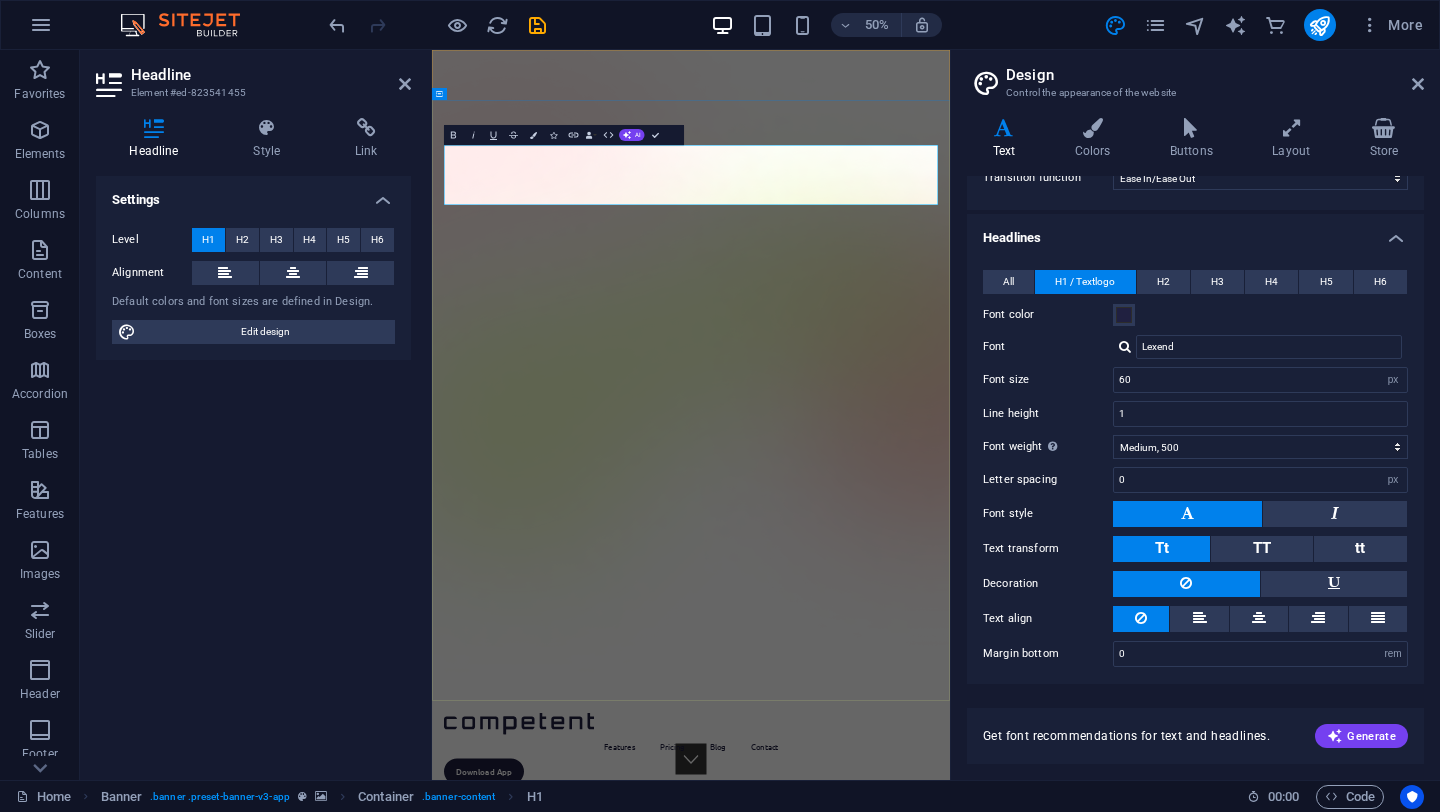 type on "60" 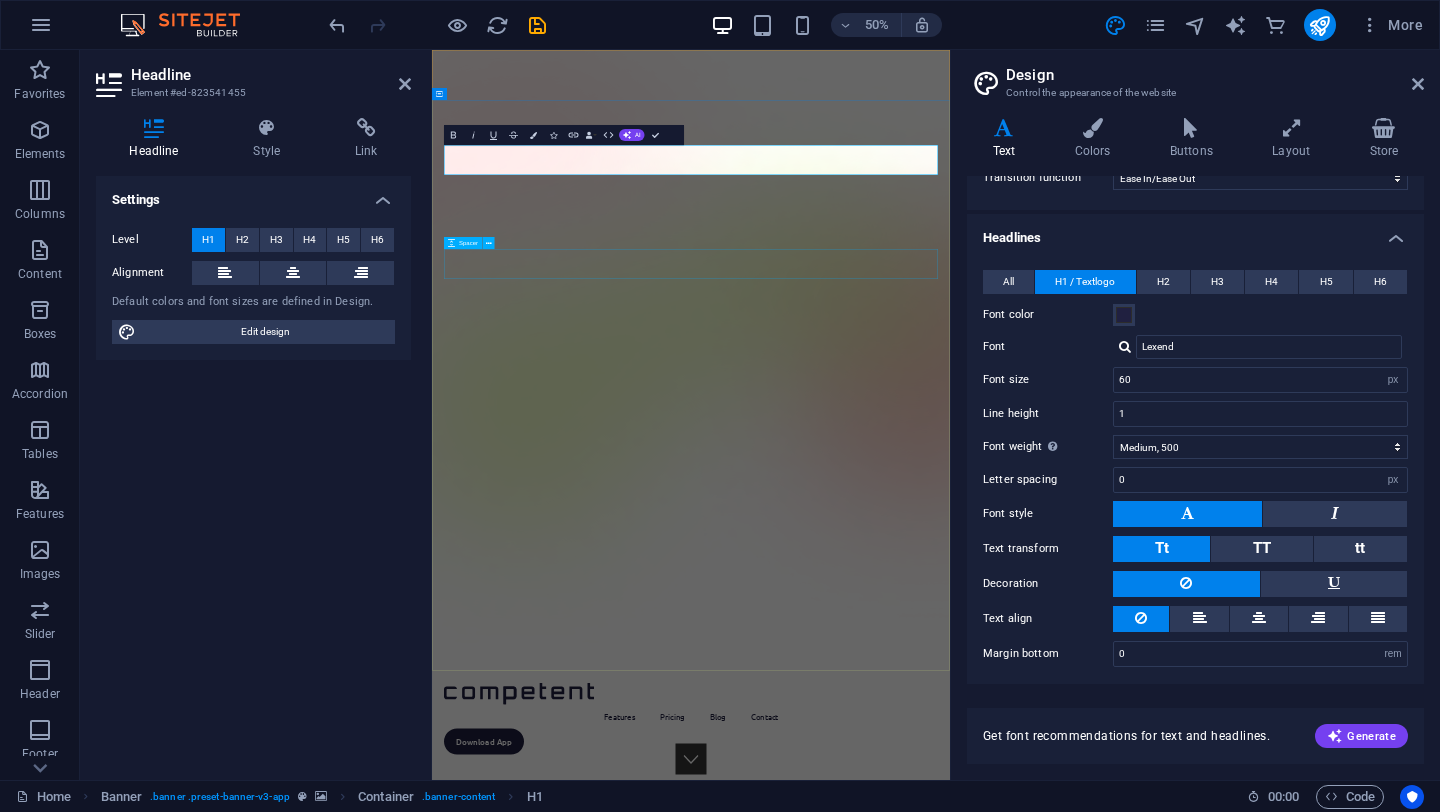 click at bounding box center [950, 1811] 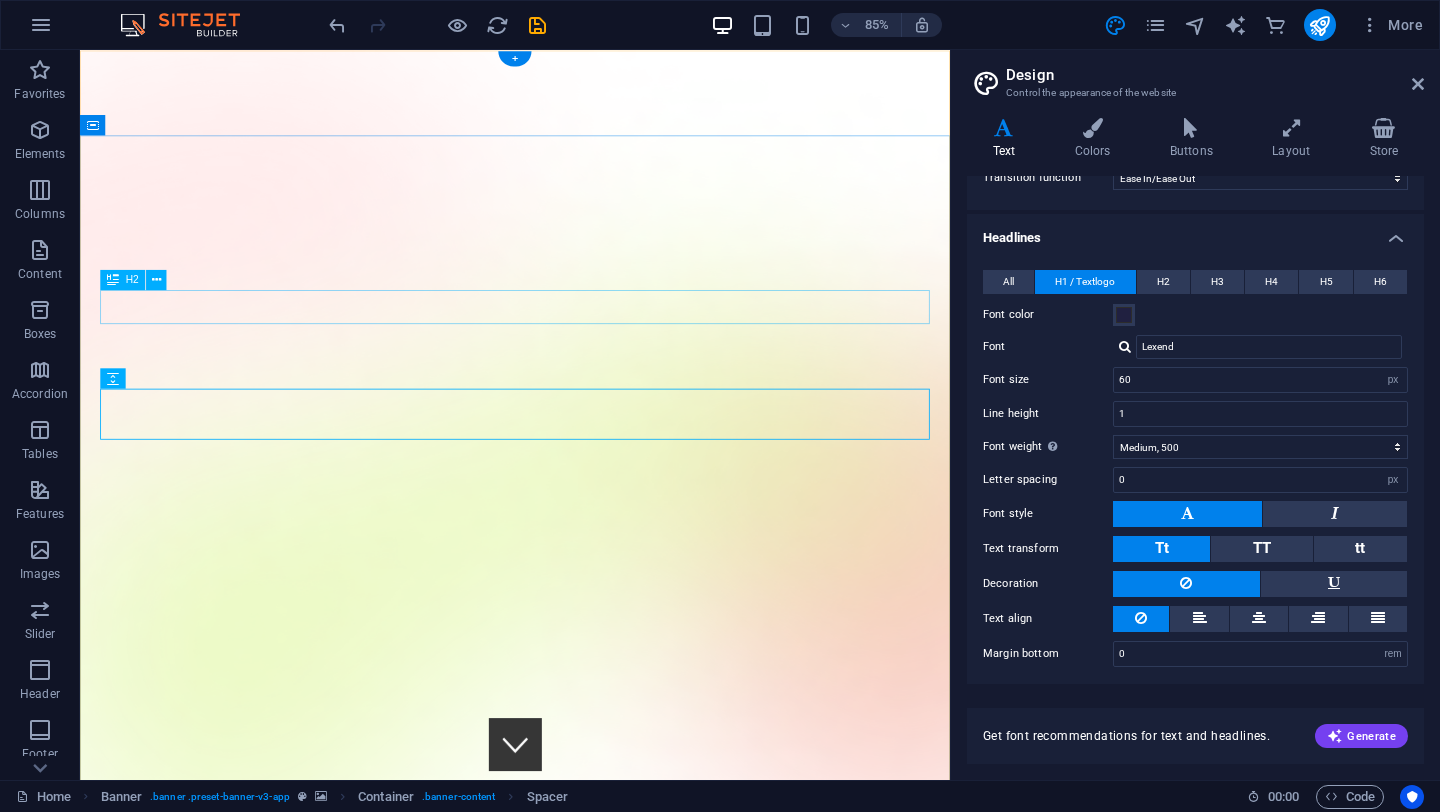 click on "Funding and Implementation of Automation" at bounding box center [592, 1676] 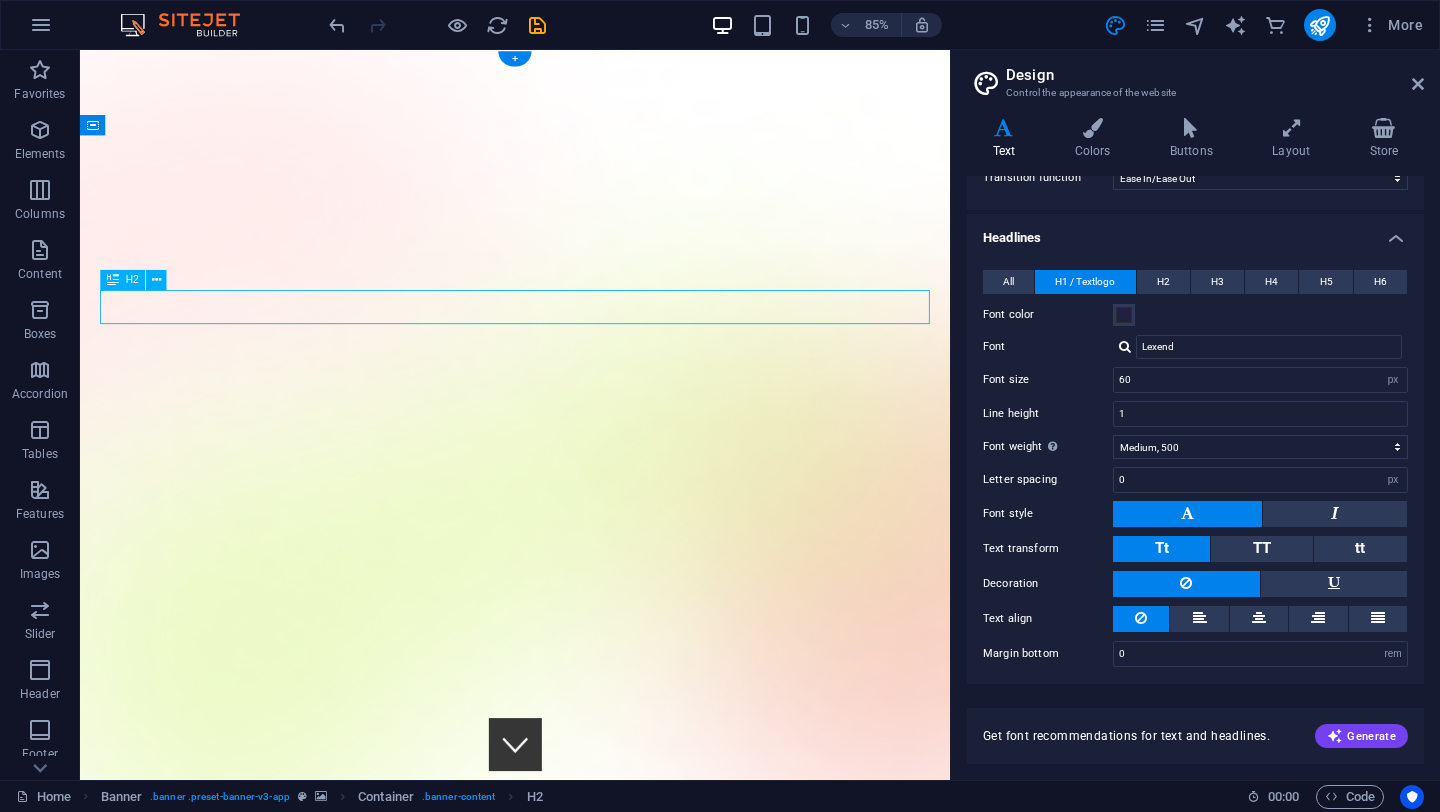 click on "Funding and Implementation of Automation" at bounding box center [592, 1676] 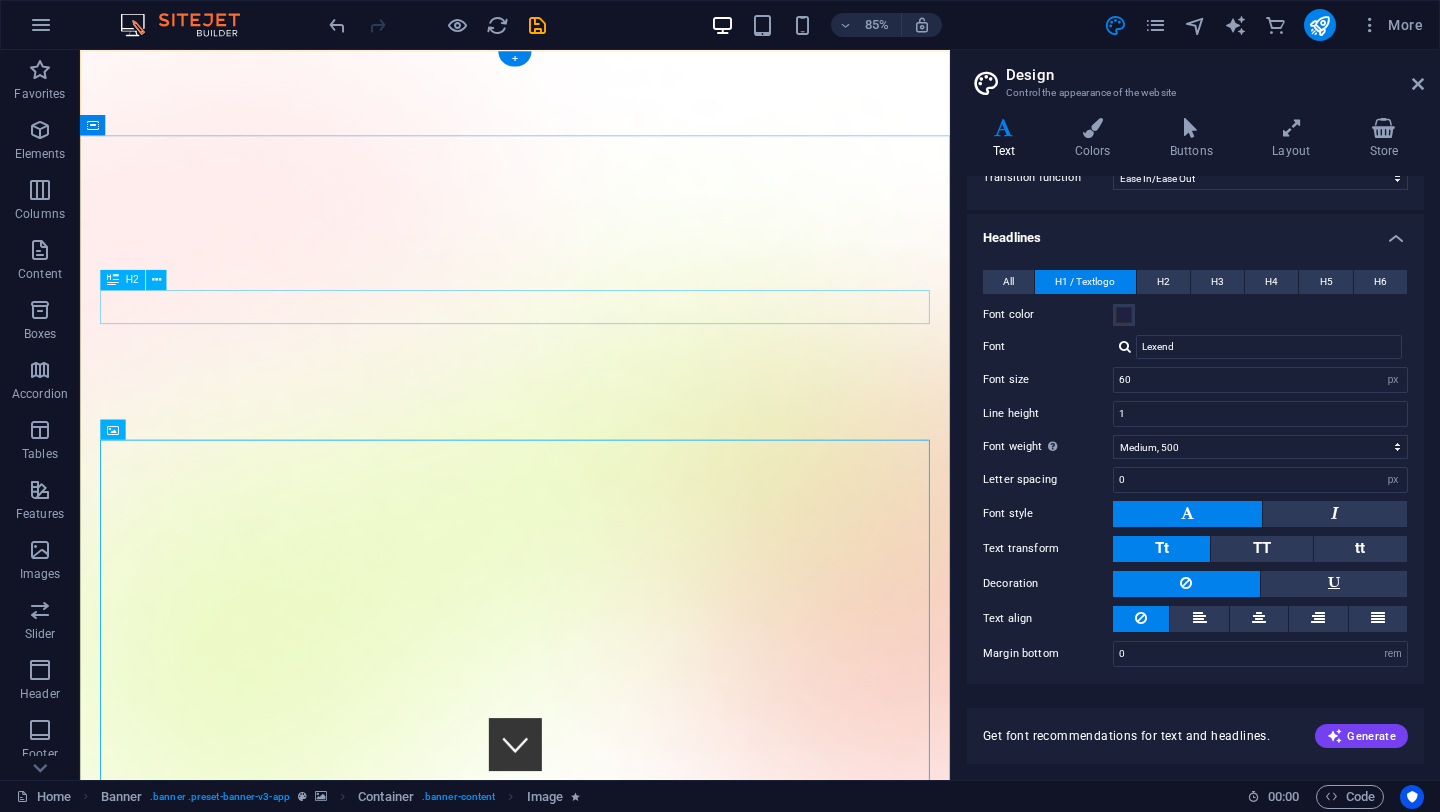 click on "Funding and Implementation of Automation" at bounding box center [592, 1676] 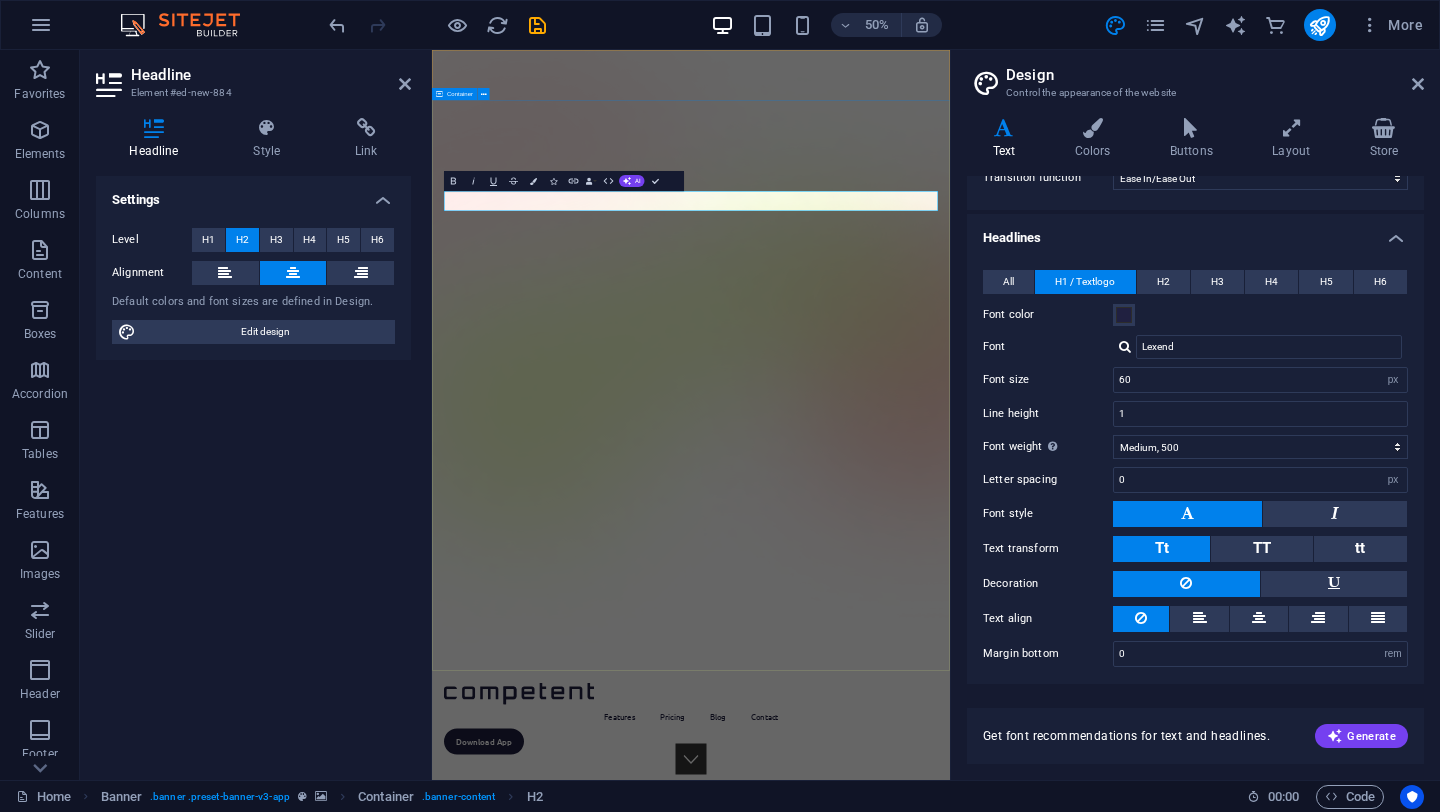 click on "Version 2.0 is here AI Consultancy & Engineering Fund & Build Your Automation Now Download App" at bounding box center (950, 2053) 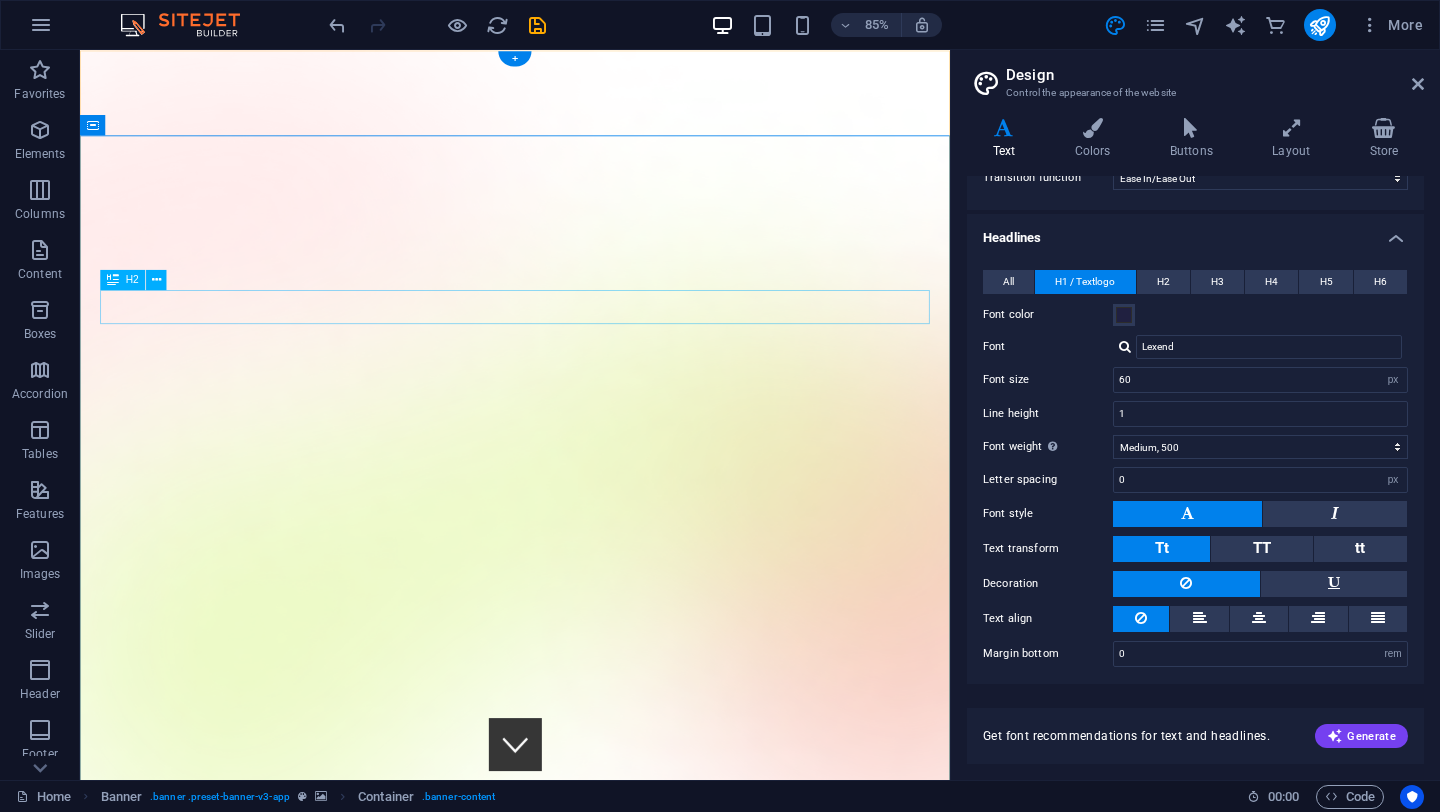 click on "Fund & Build Your Automation Now" at bounding box center [592, 1676] 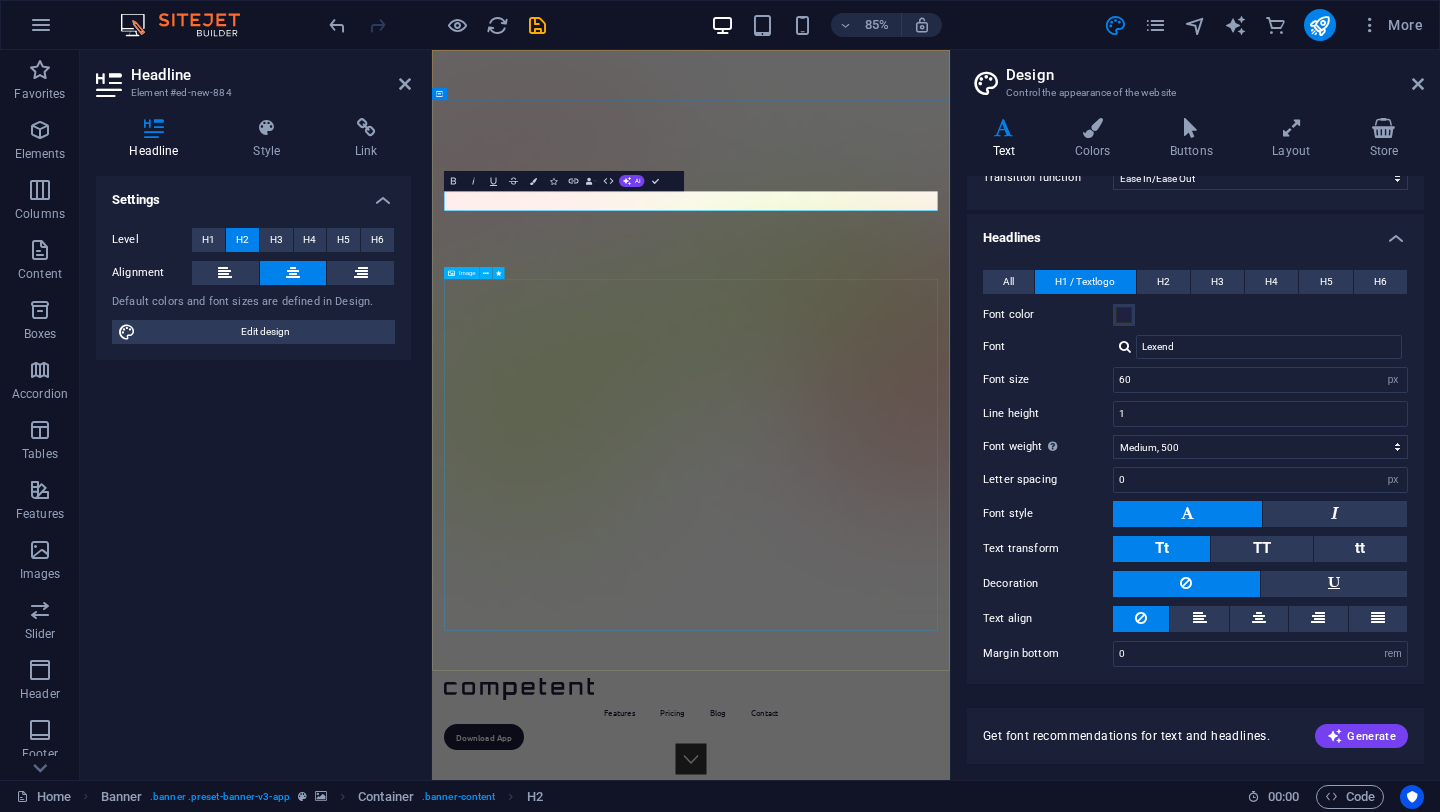 click at bounding box center [950, 2183] 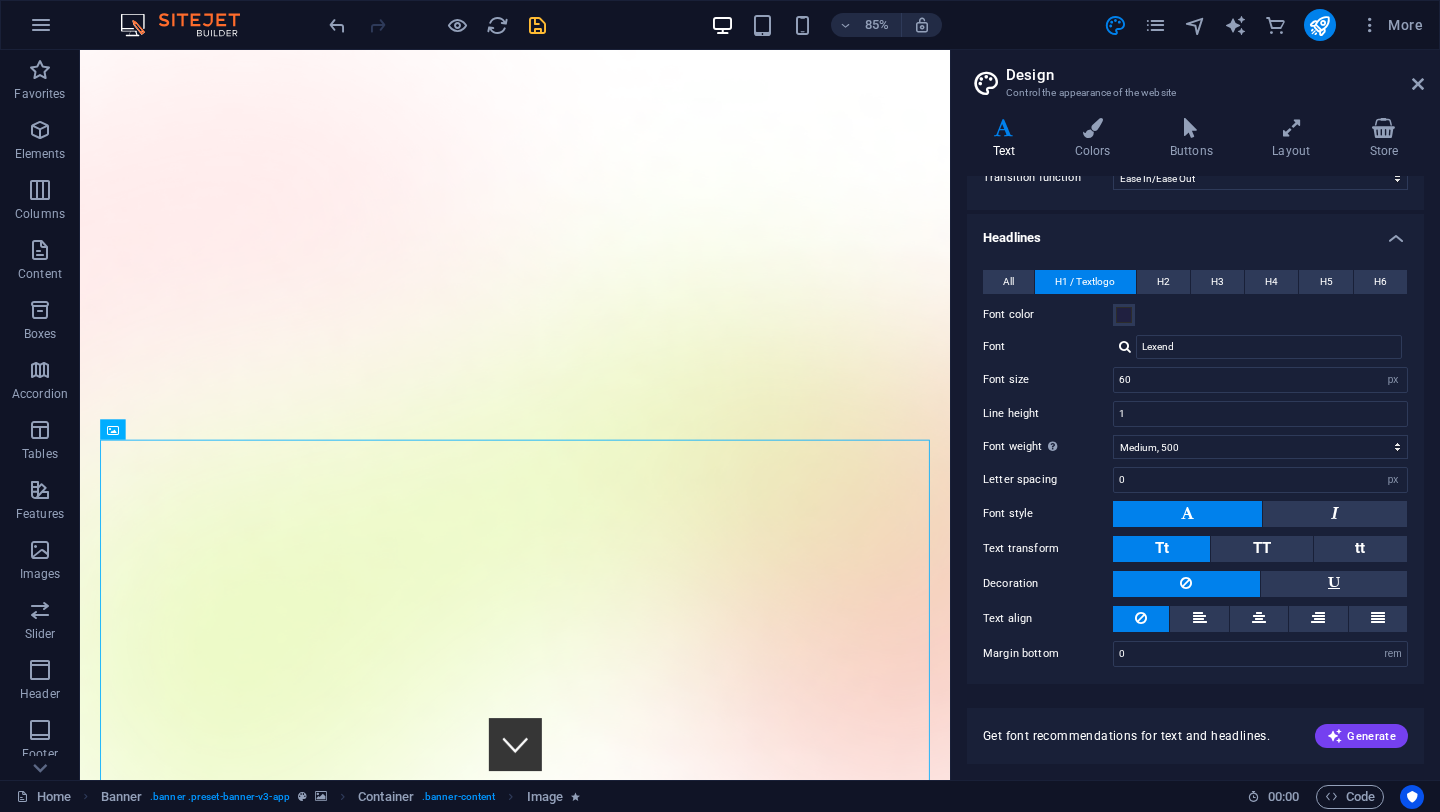 click at bounding box center [537, 25] 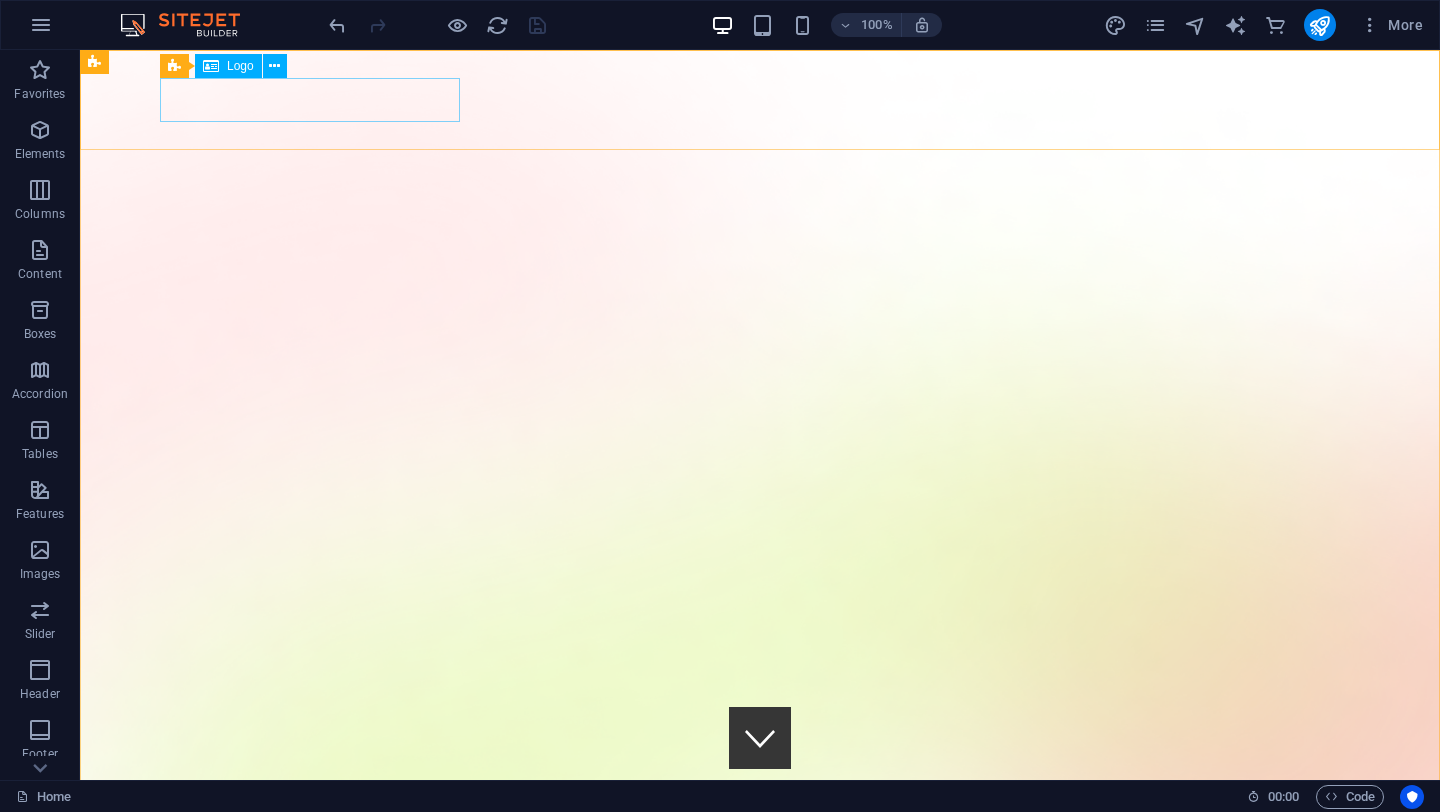 click on "Logo" at bounding box center [228, 66] 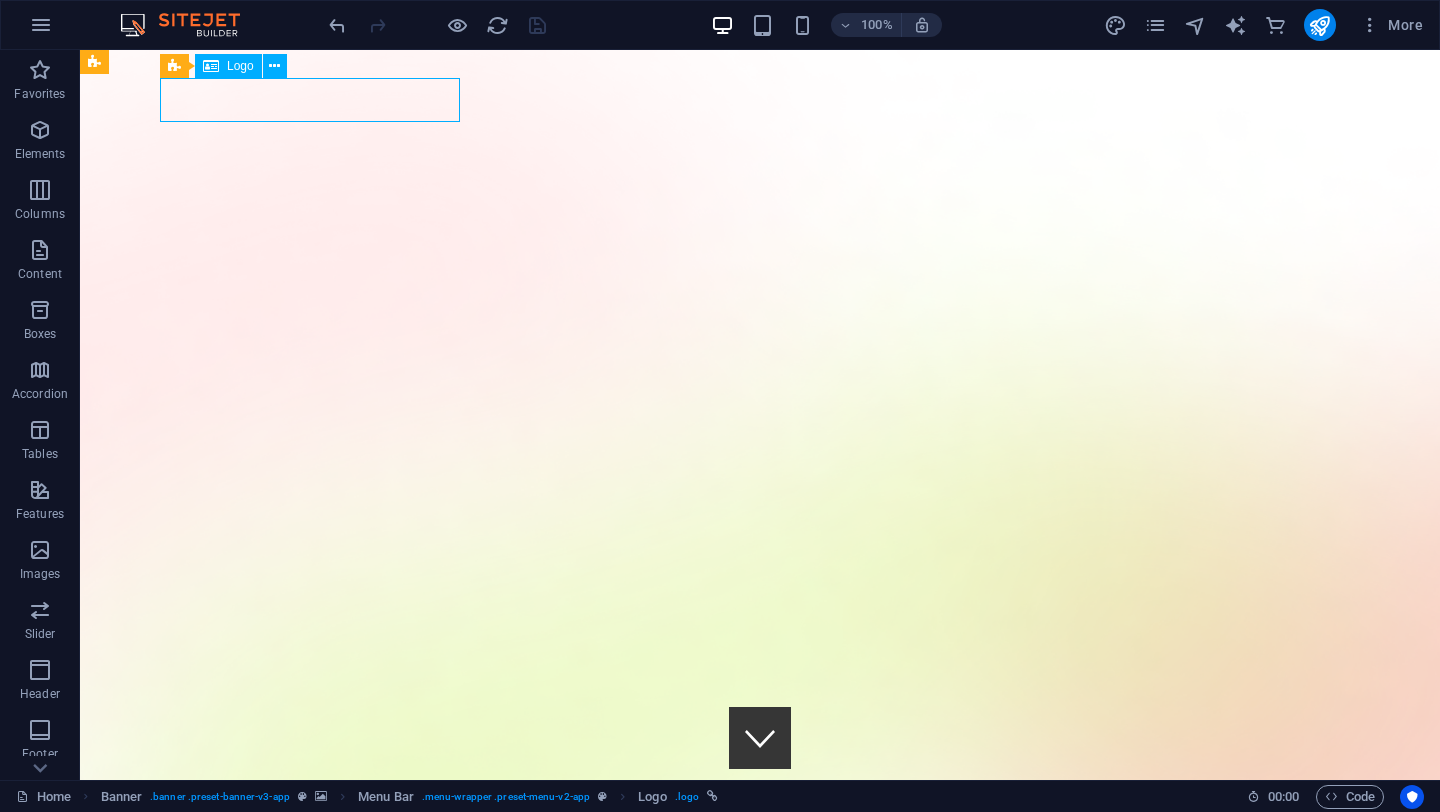 click on "Logo" at bounding box center (228, 66) 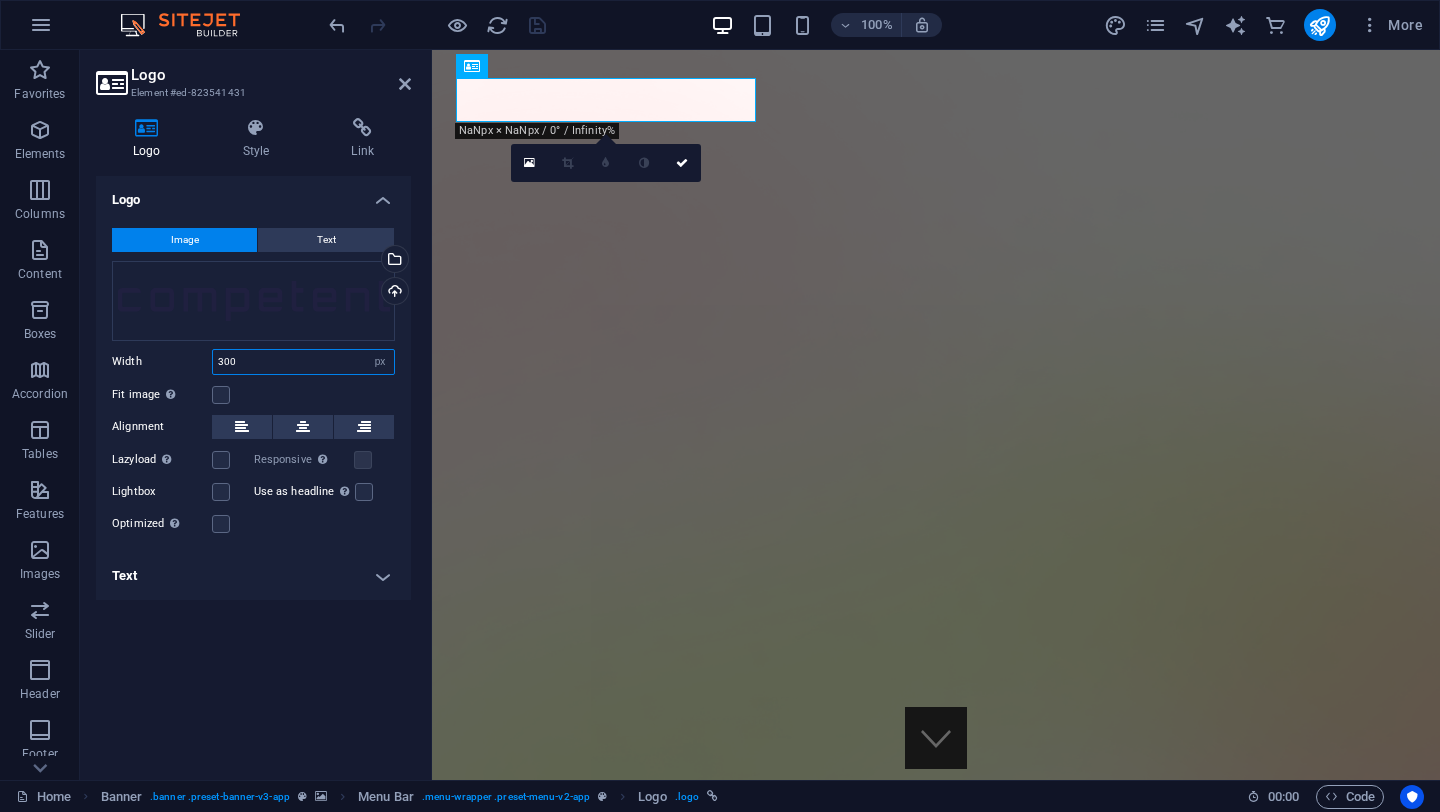 click on "300" at bounding box center [303, 362] 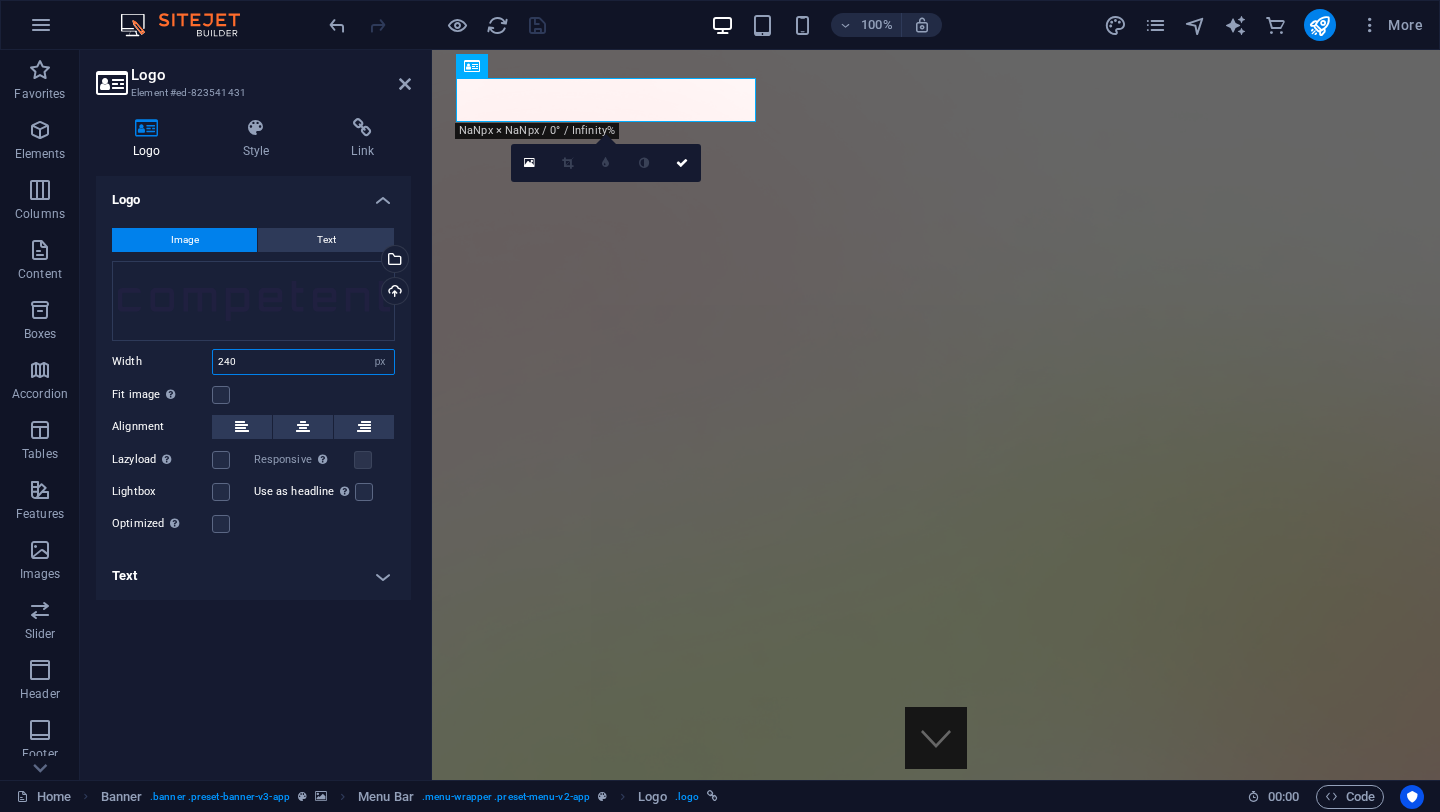 type on "240" 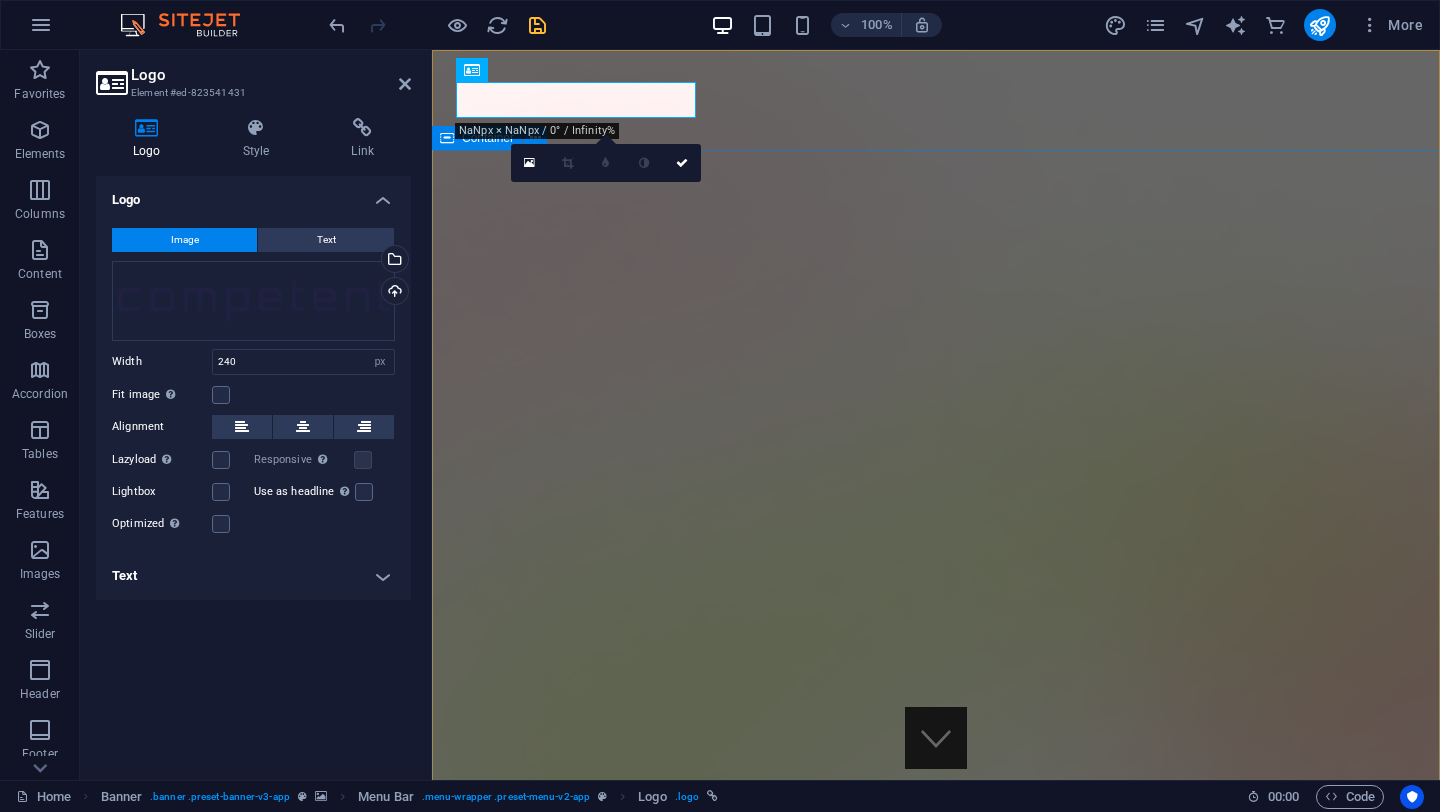 click on "Version 2.0 is here AI Consultancy & Engineering Fund & Build Your Automation Now Download App" at bounding box center (936, 2014) 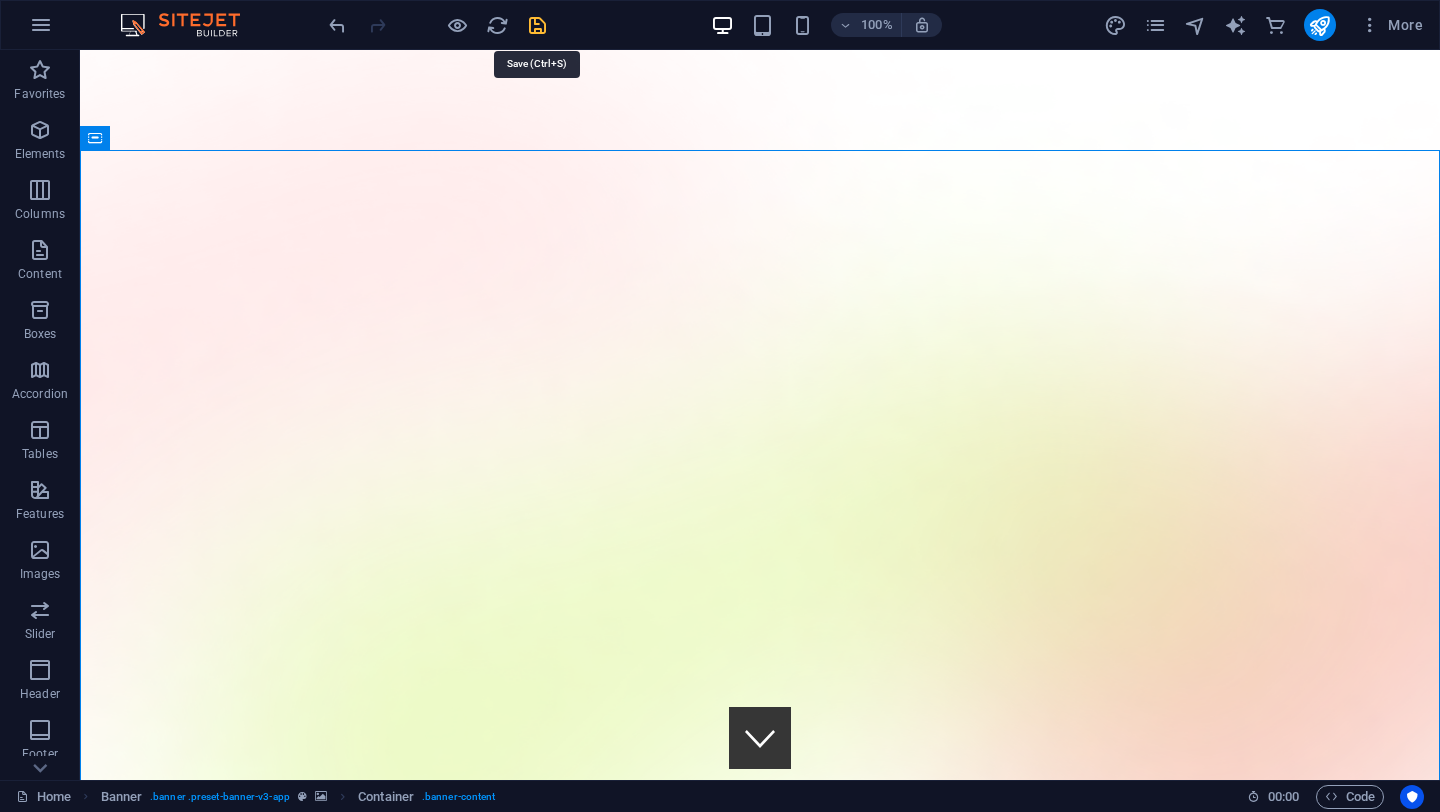 click at bounding box center [537, 25] 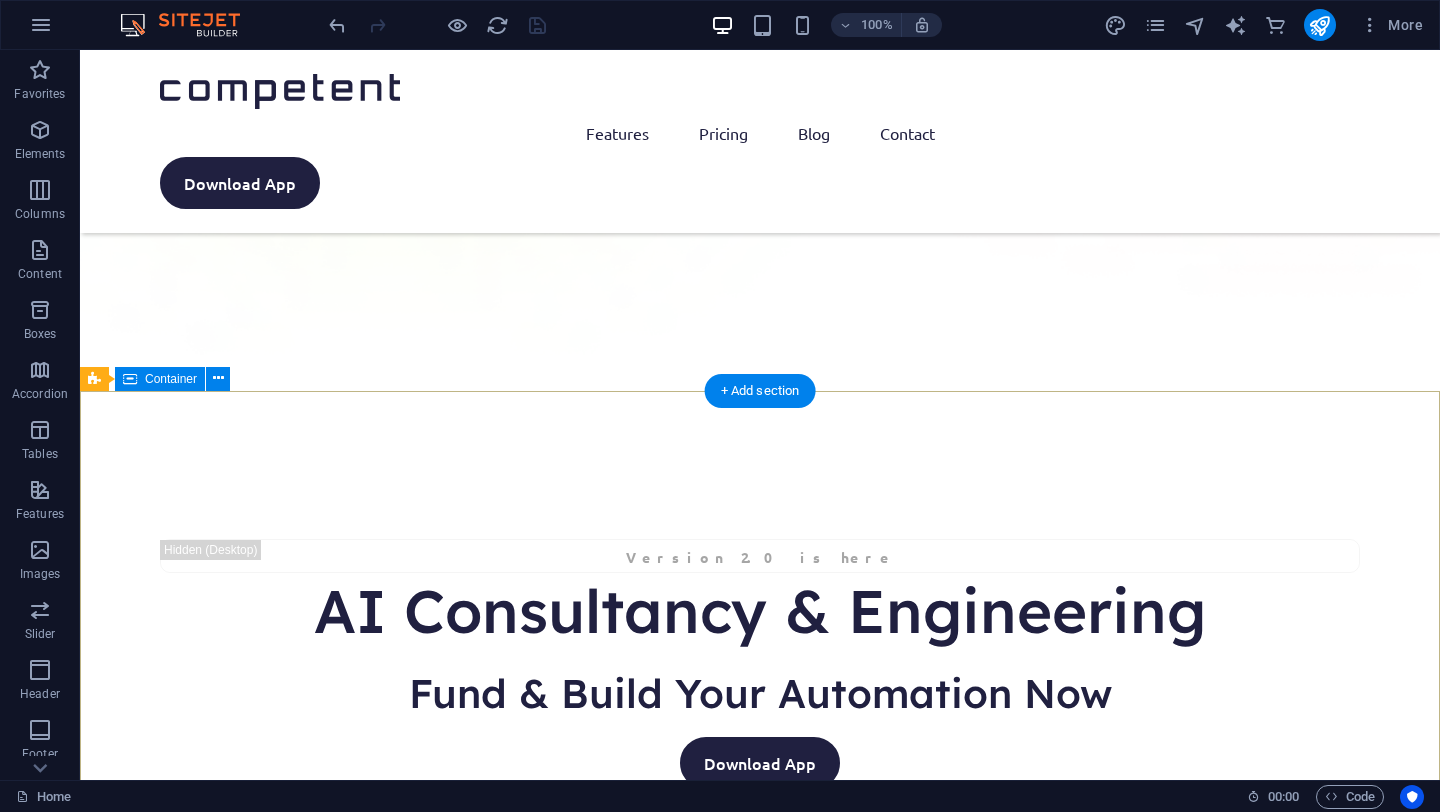 scroll, scrollTop: 0, scrollLeft: 0, axis: both 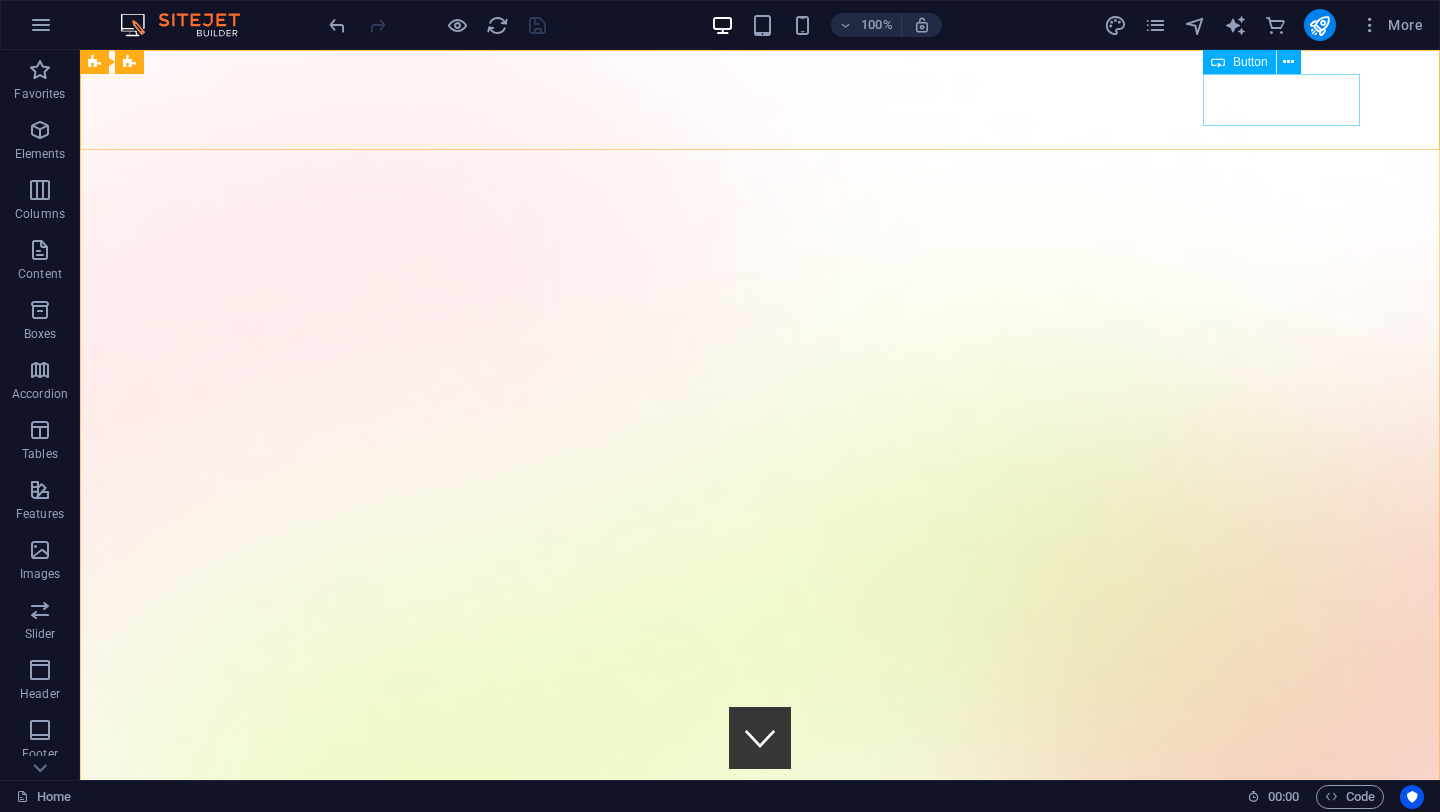 click on "Button" at bounding box center (1250, 62) 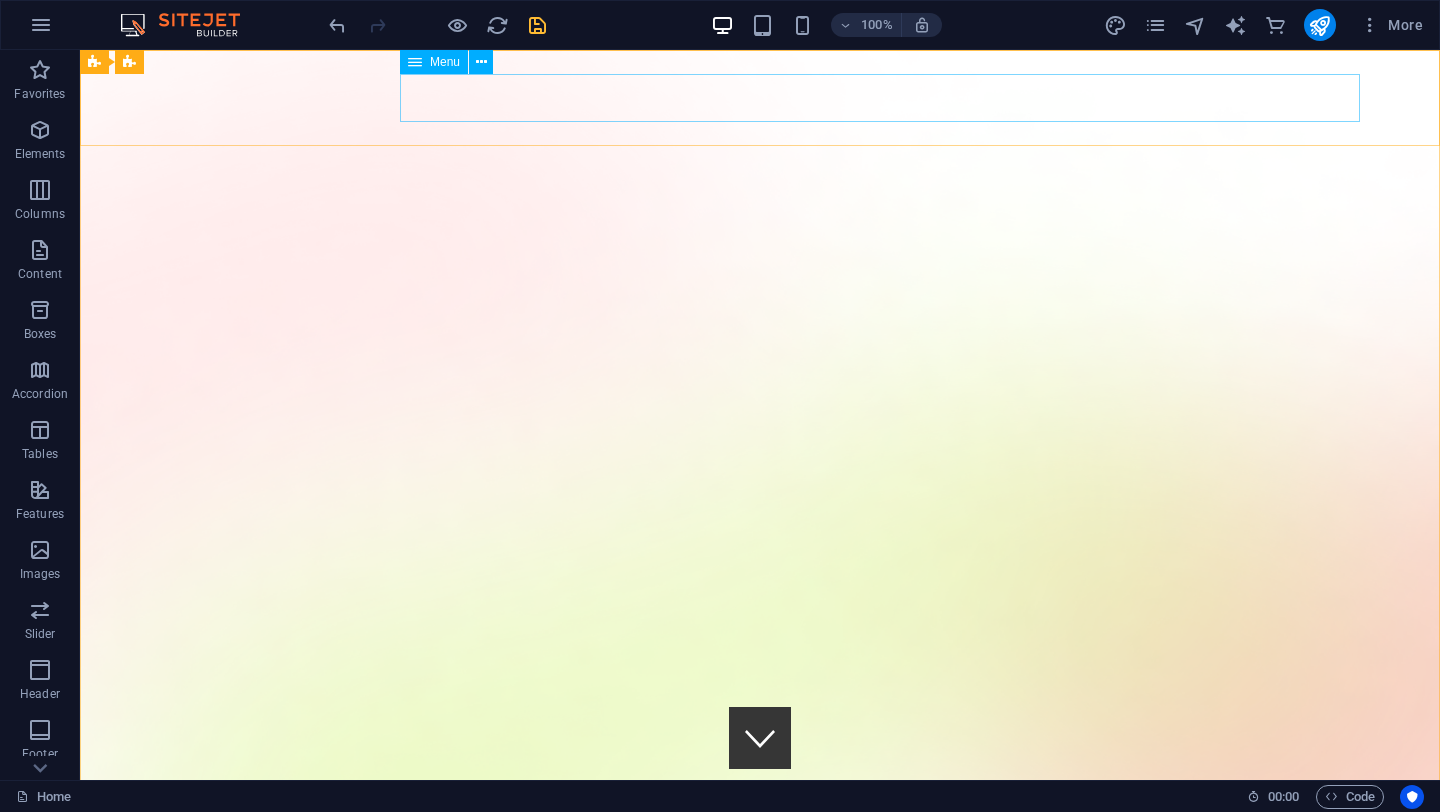 click on "Menu" at bounding box center (445, 62) 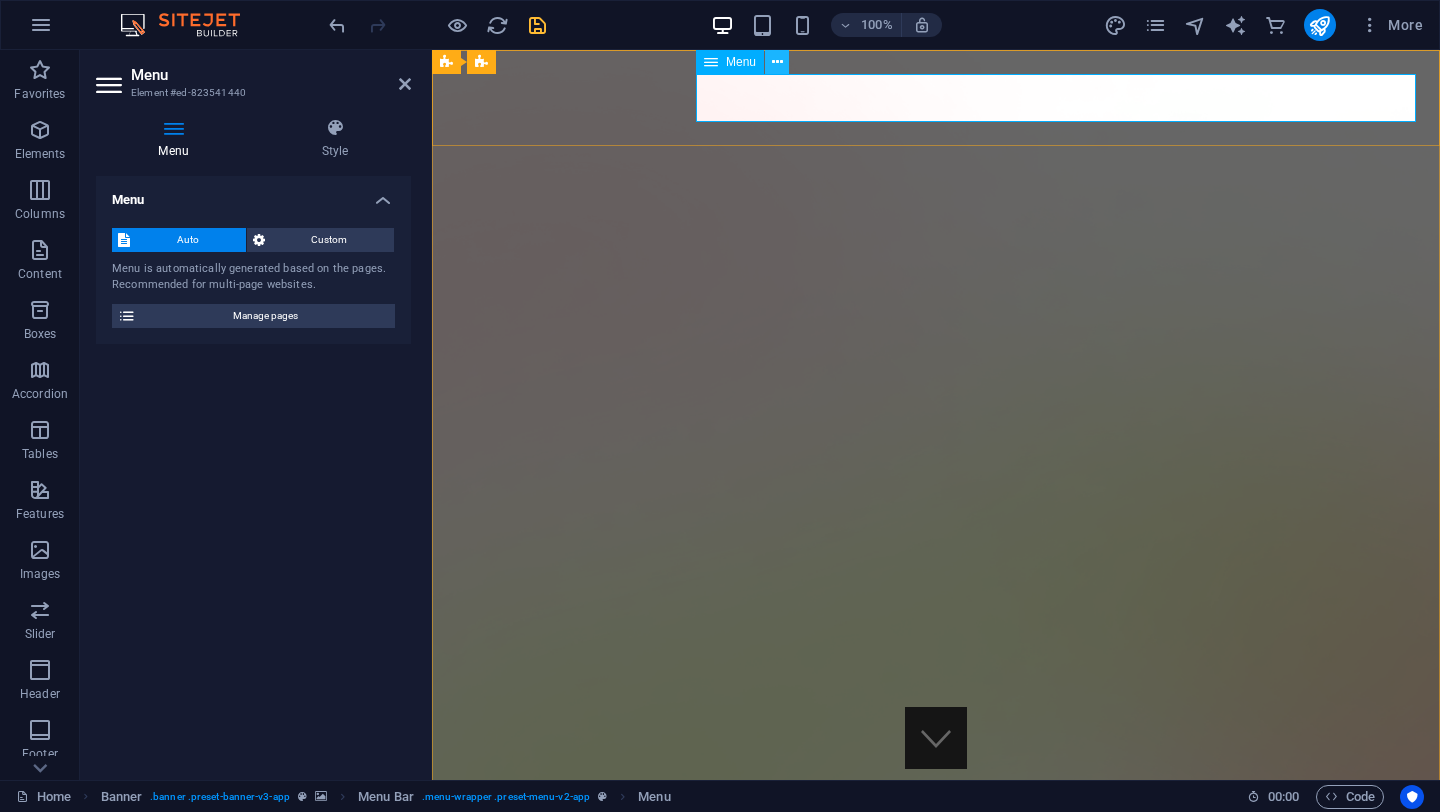 click at bounding box center (777, 62) 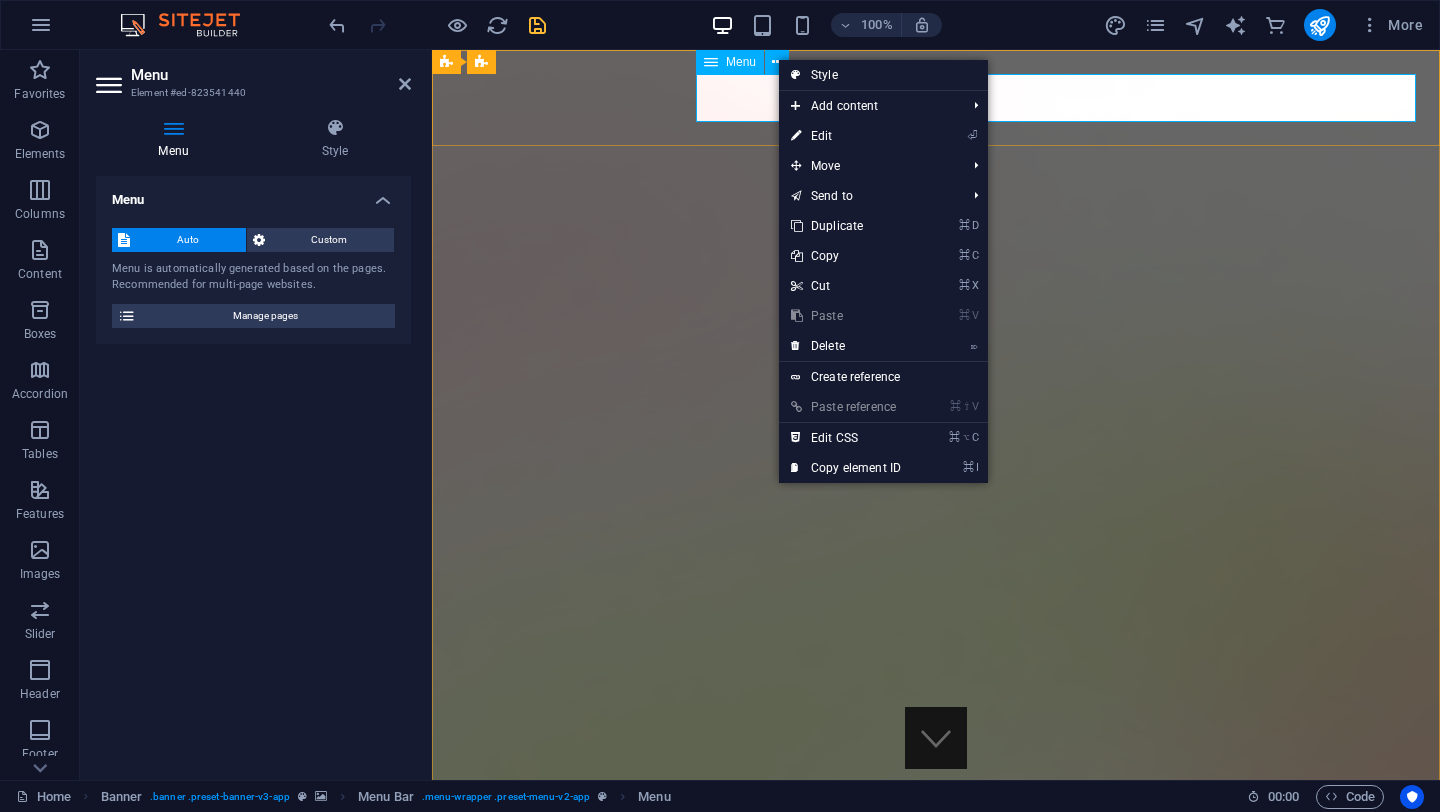 click on "Menu" at bounding box center [741, 62] 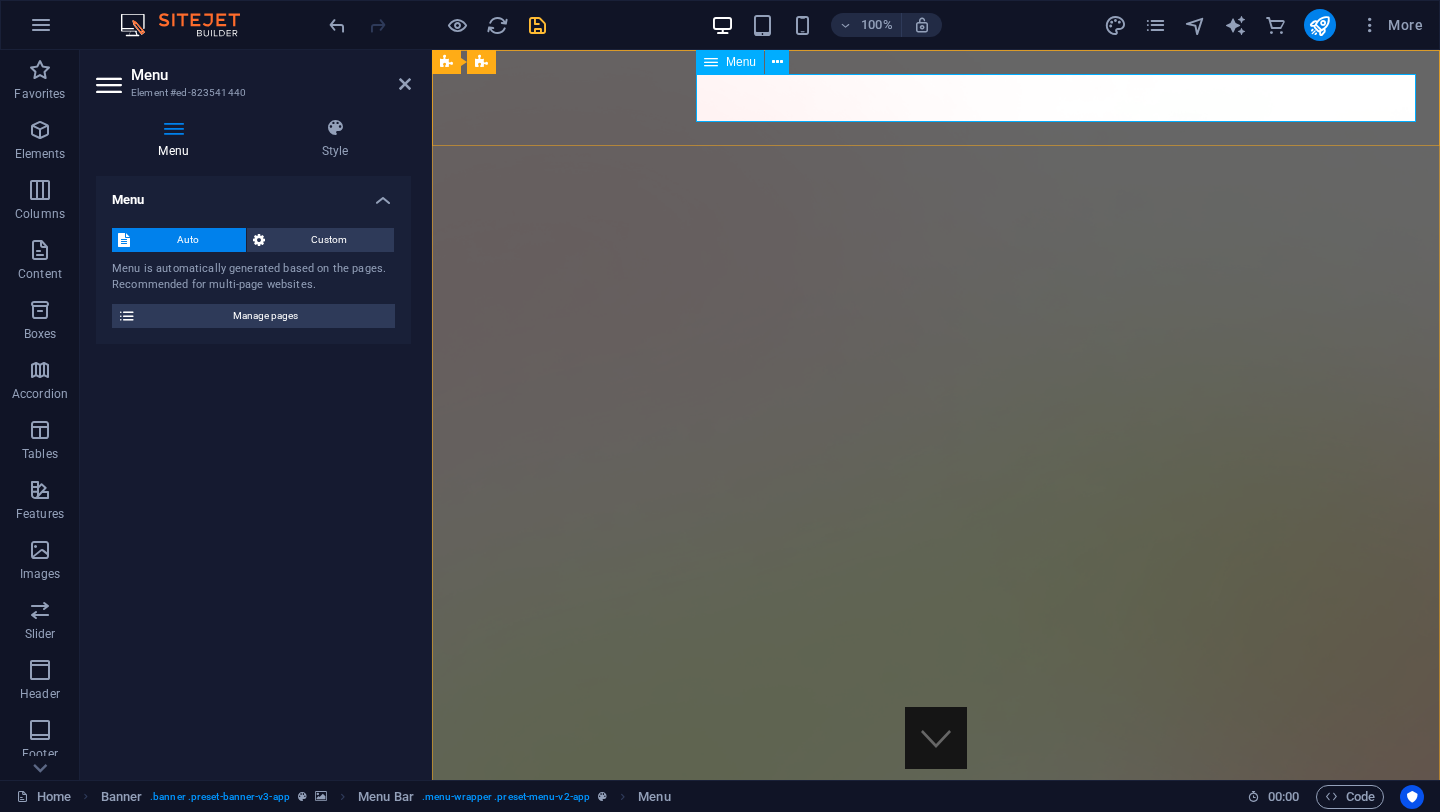 click on "Menu" at bounding box center [741, 62] 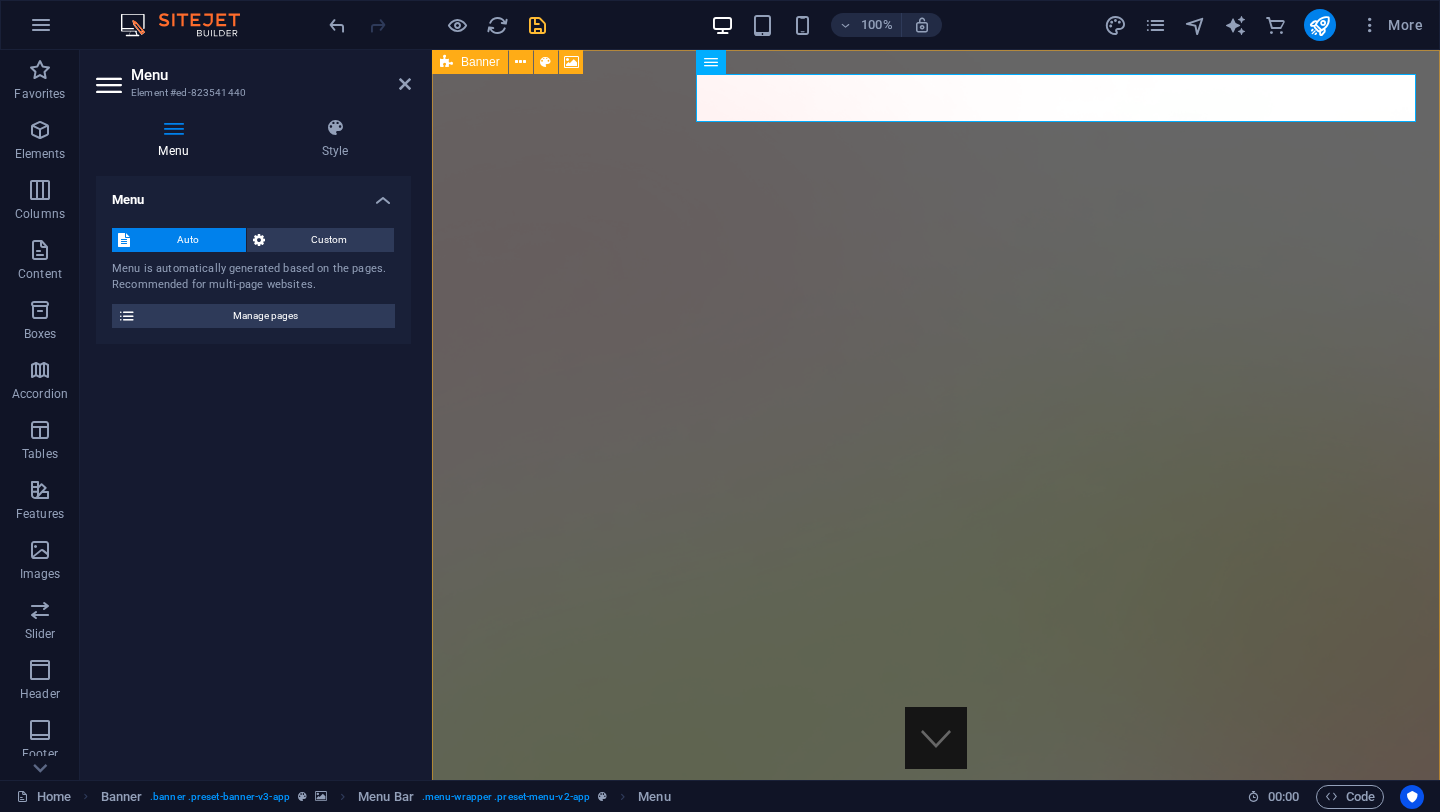 click on "Banner" at bounding box center (470, 62) 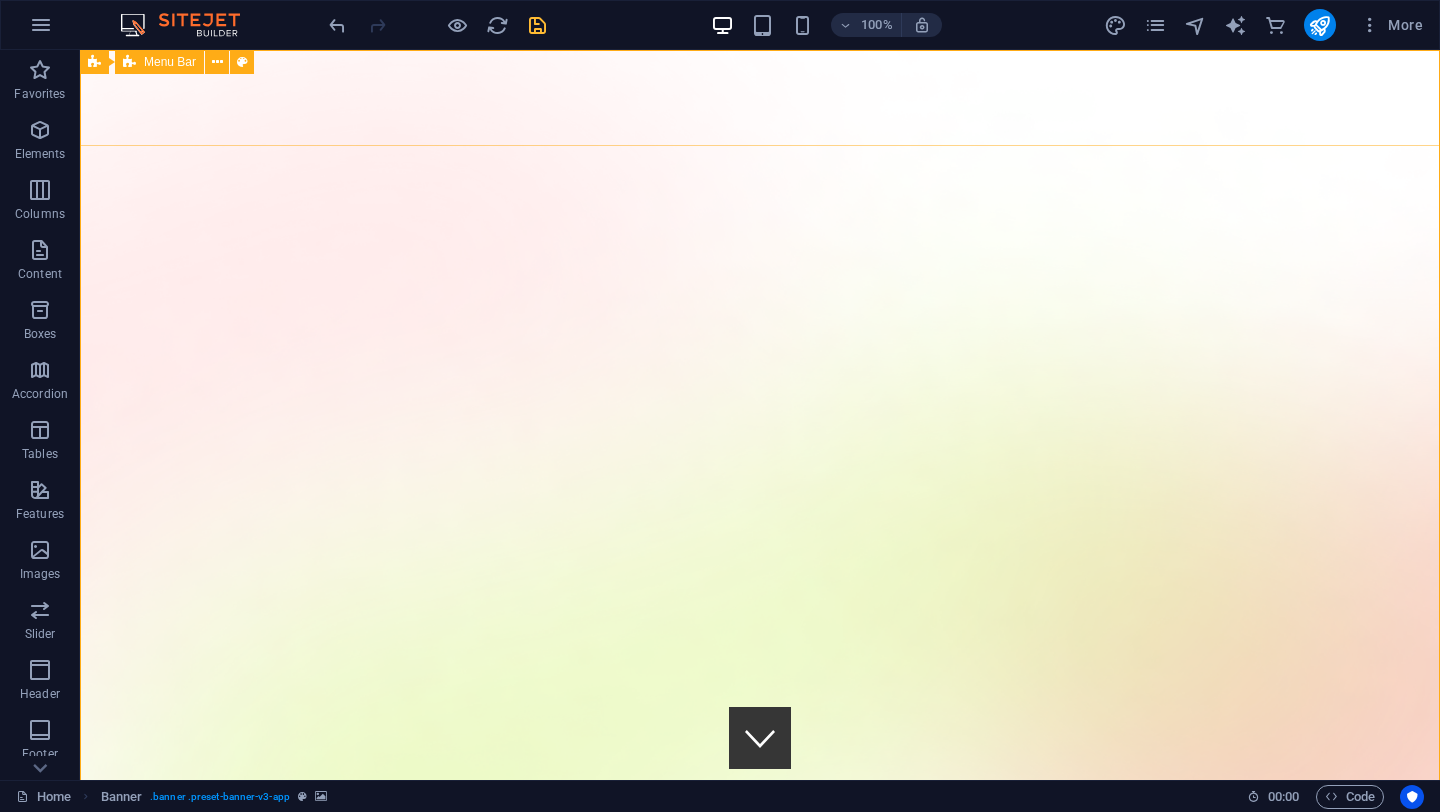 click on "Menu Bar" at bounding box center (170, 62) 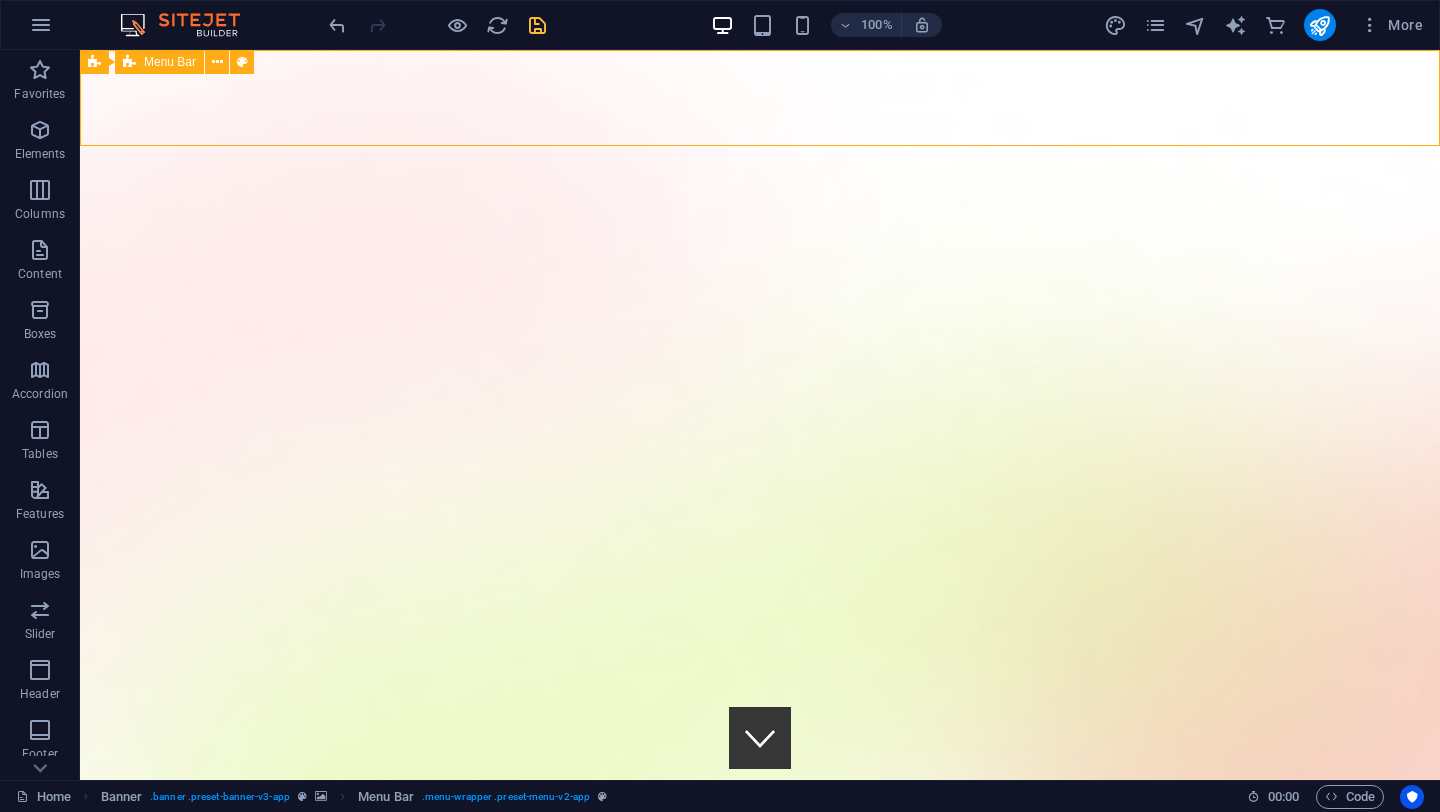 click on "Menu Bar" at bounding box center (170, 62) 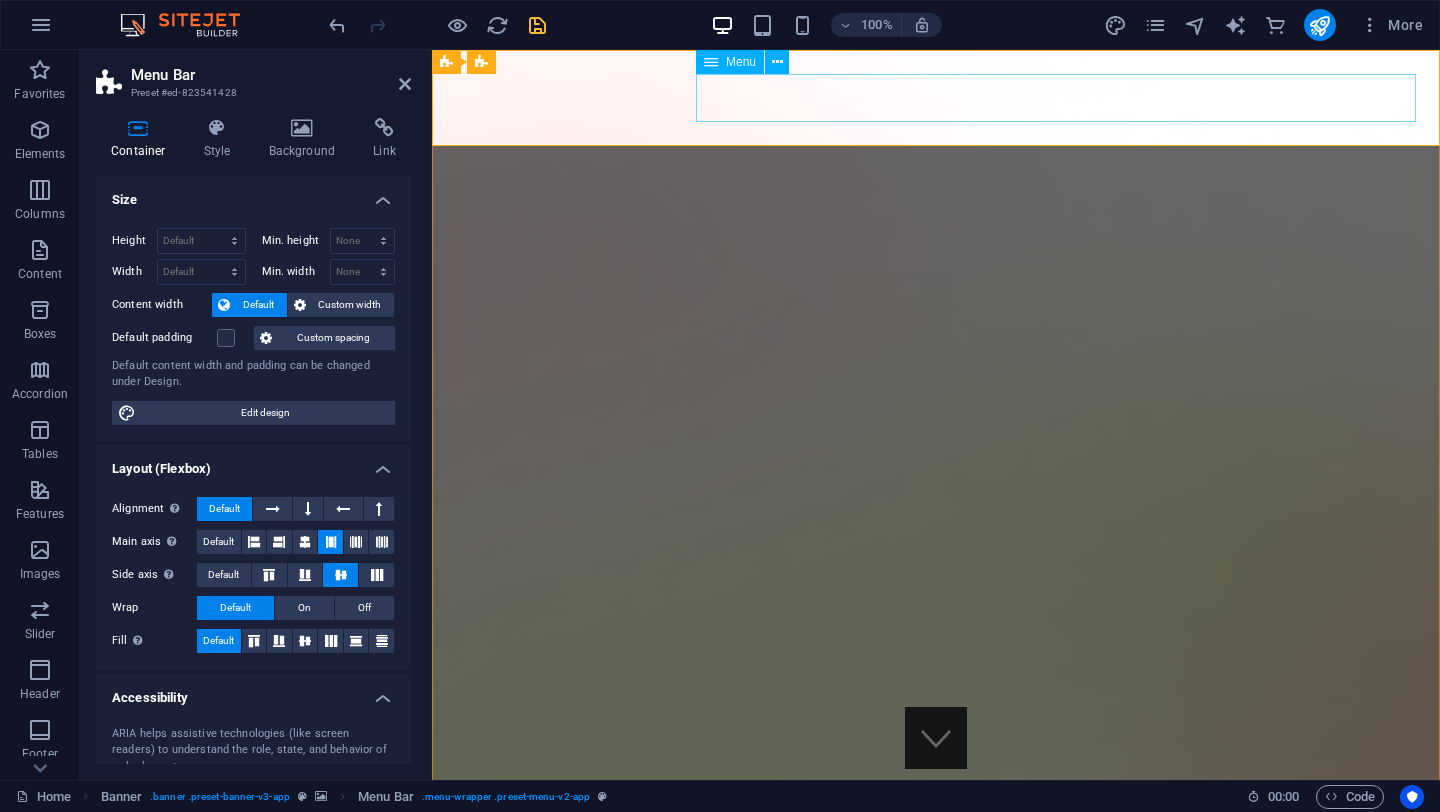 click on "Menu" at bounding box center (741, 62) 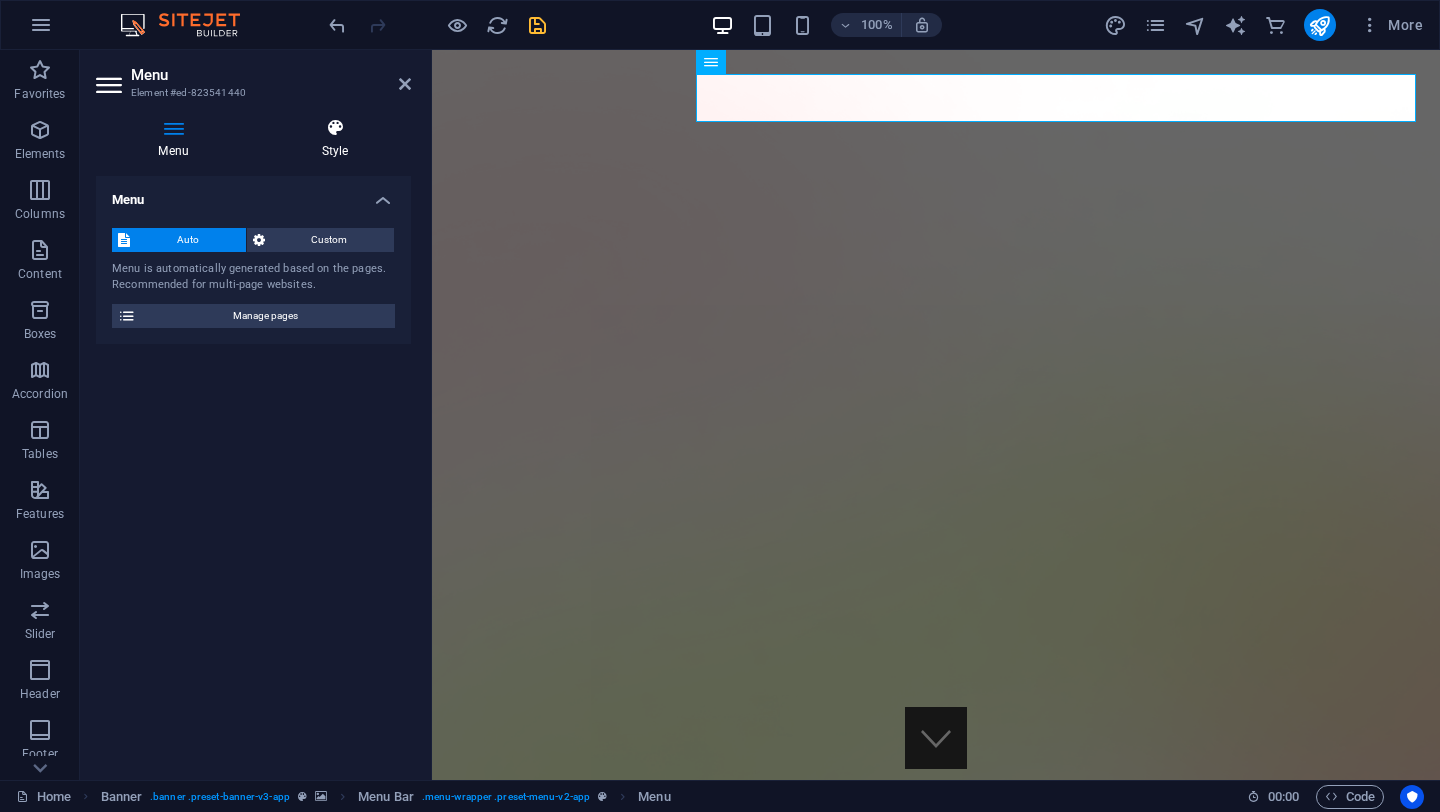 click on "Style" at bounding box center (335, 139) 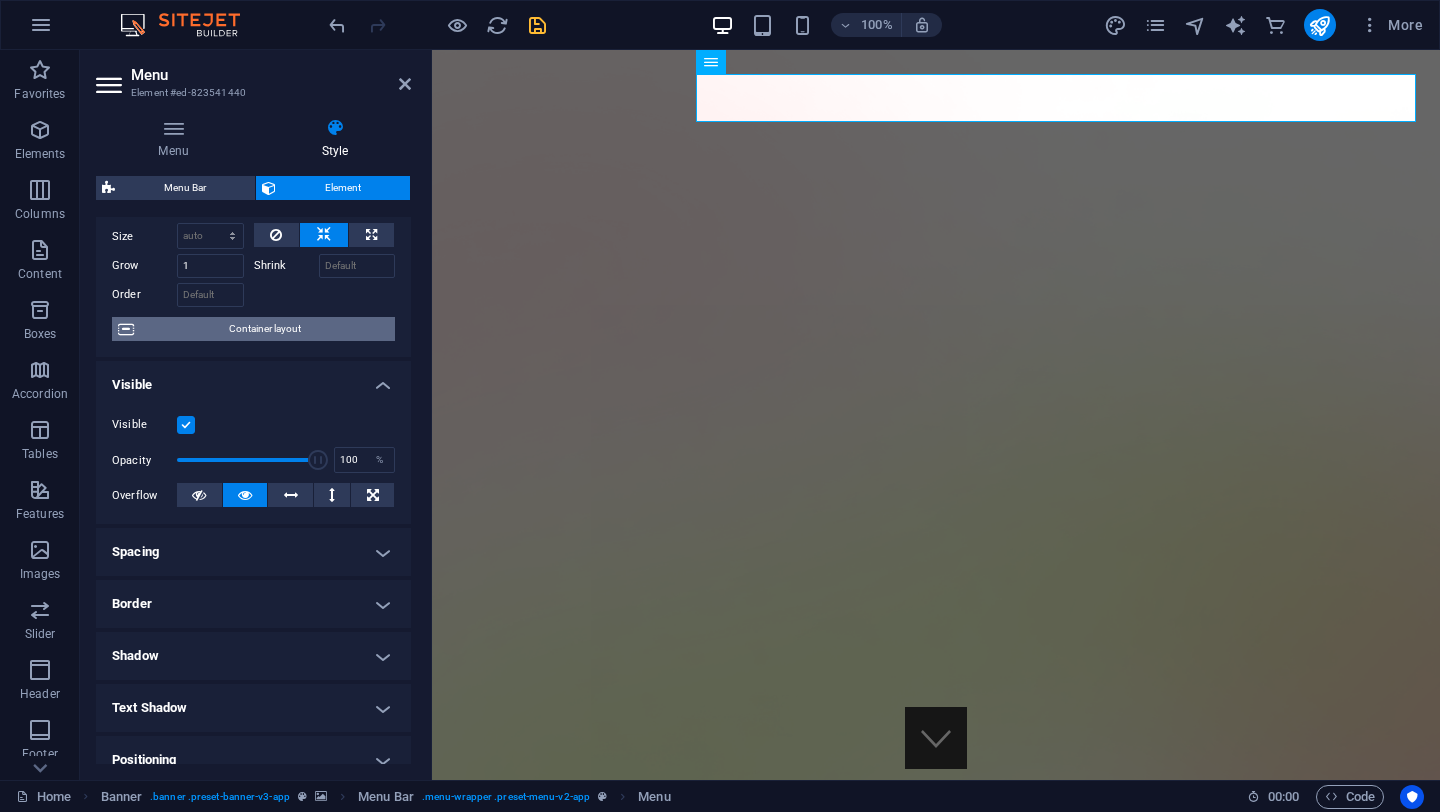 scroll, scrollTop: 0, scrollLeft: 0, axis: both 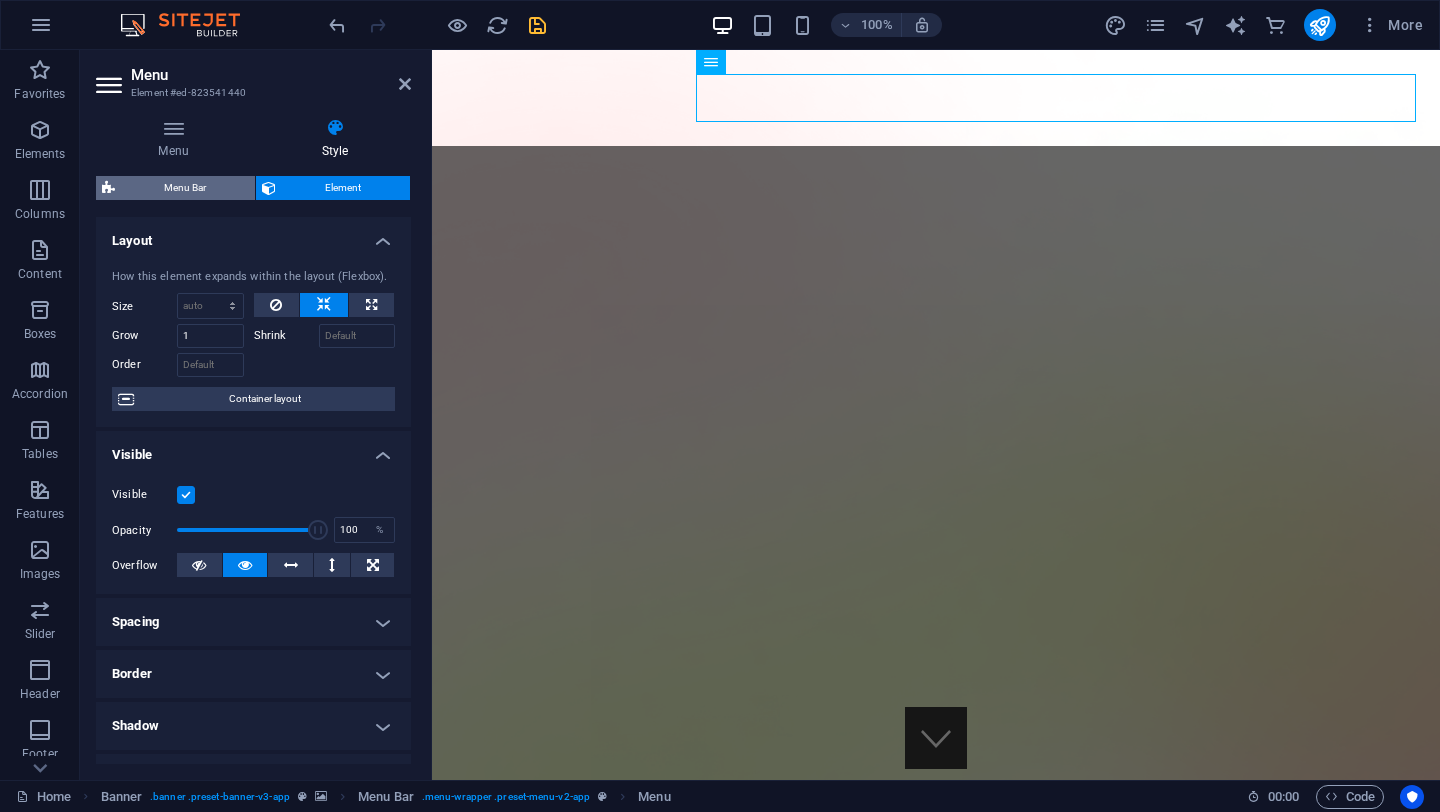 click on "Menu Bar" at bounding box center (185, 188) 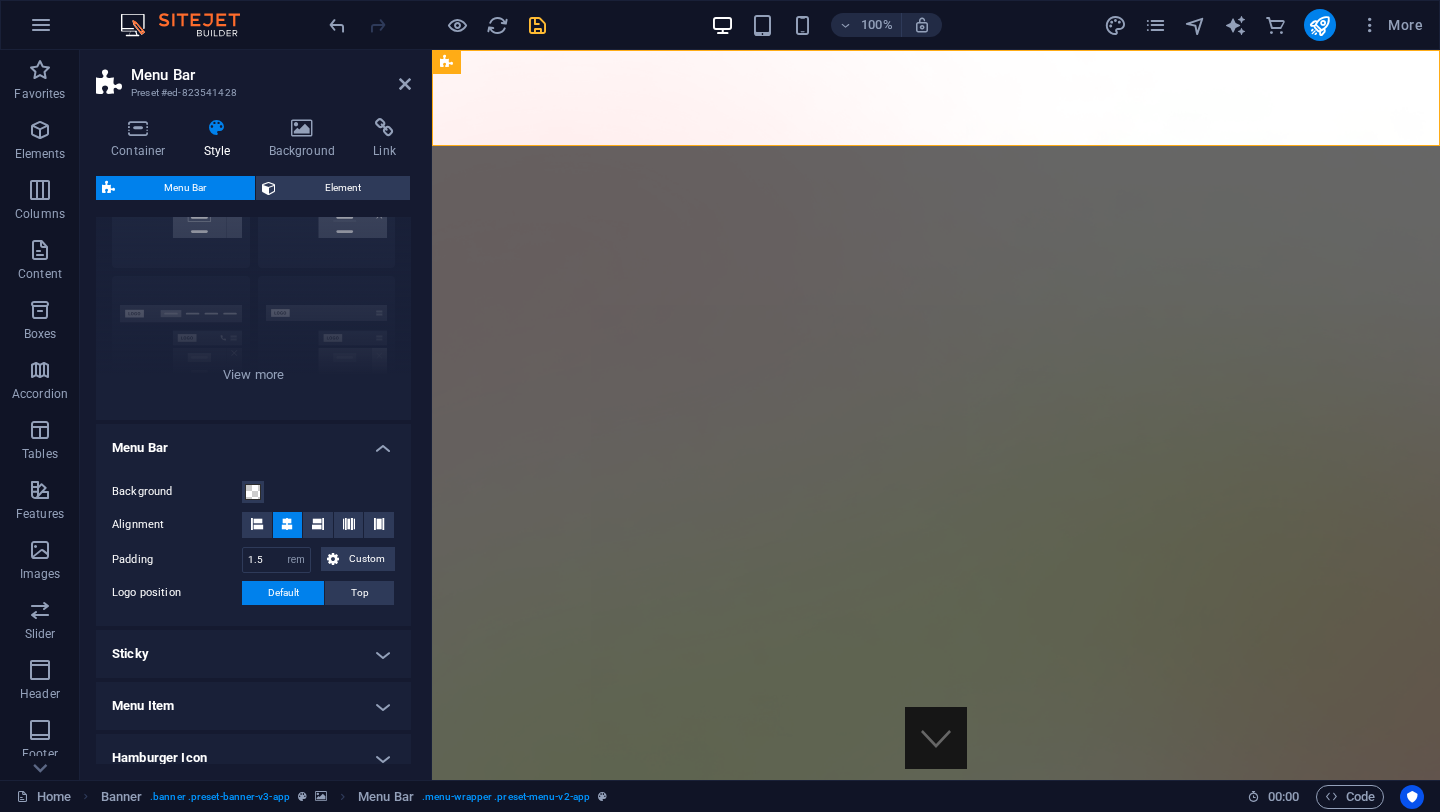 scroll, scrollTop: 178, scrollLeft: 0, axis: vertical 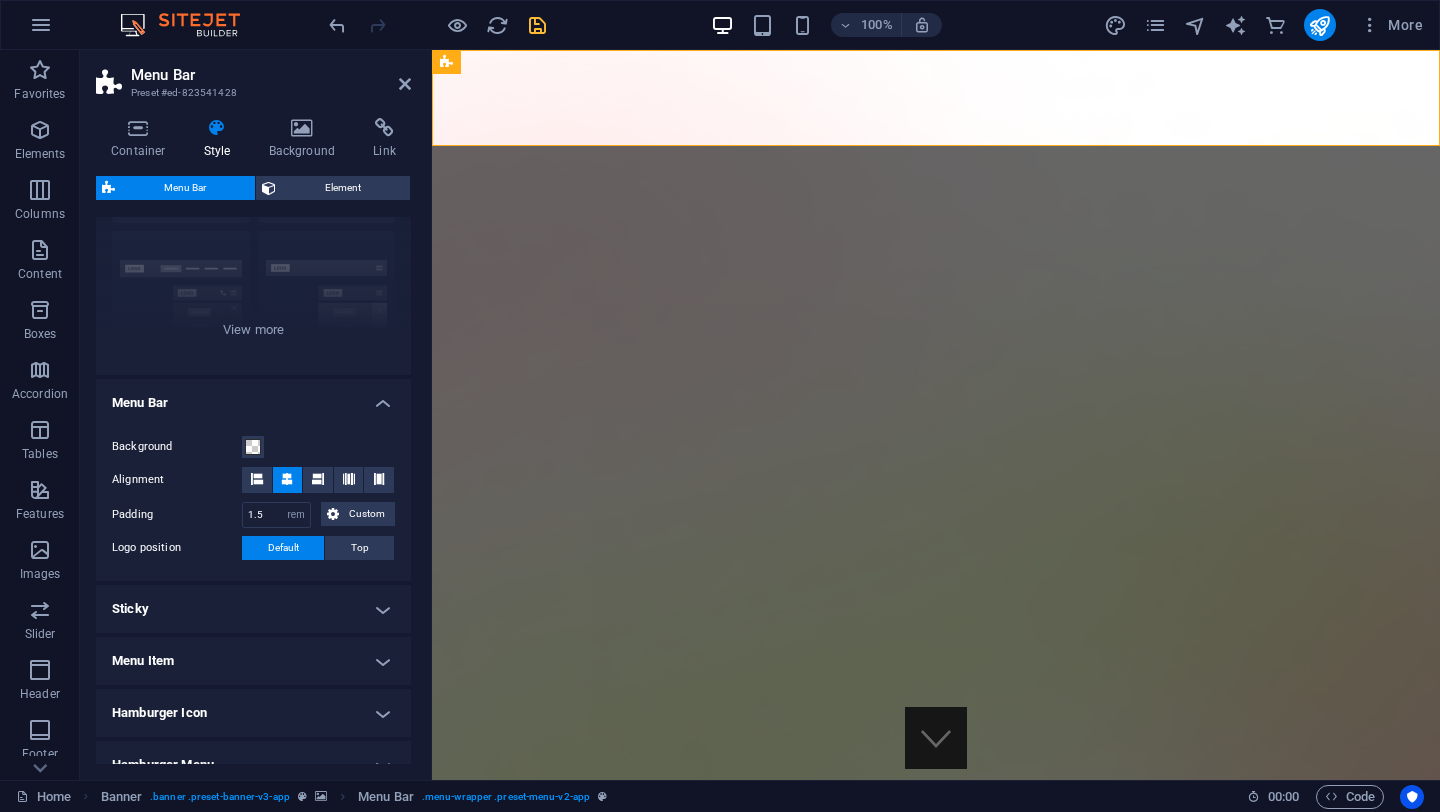 click on "Hamburger Icon" at bounding box center (253, 713) 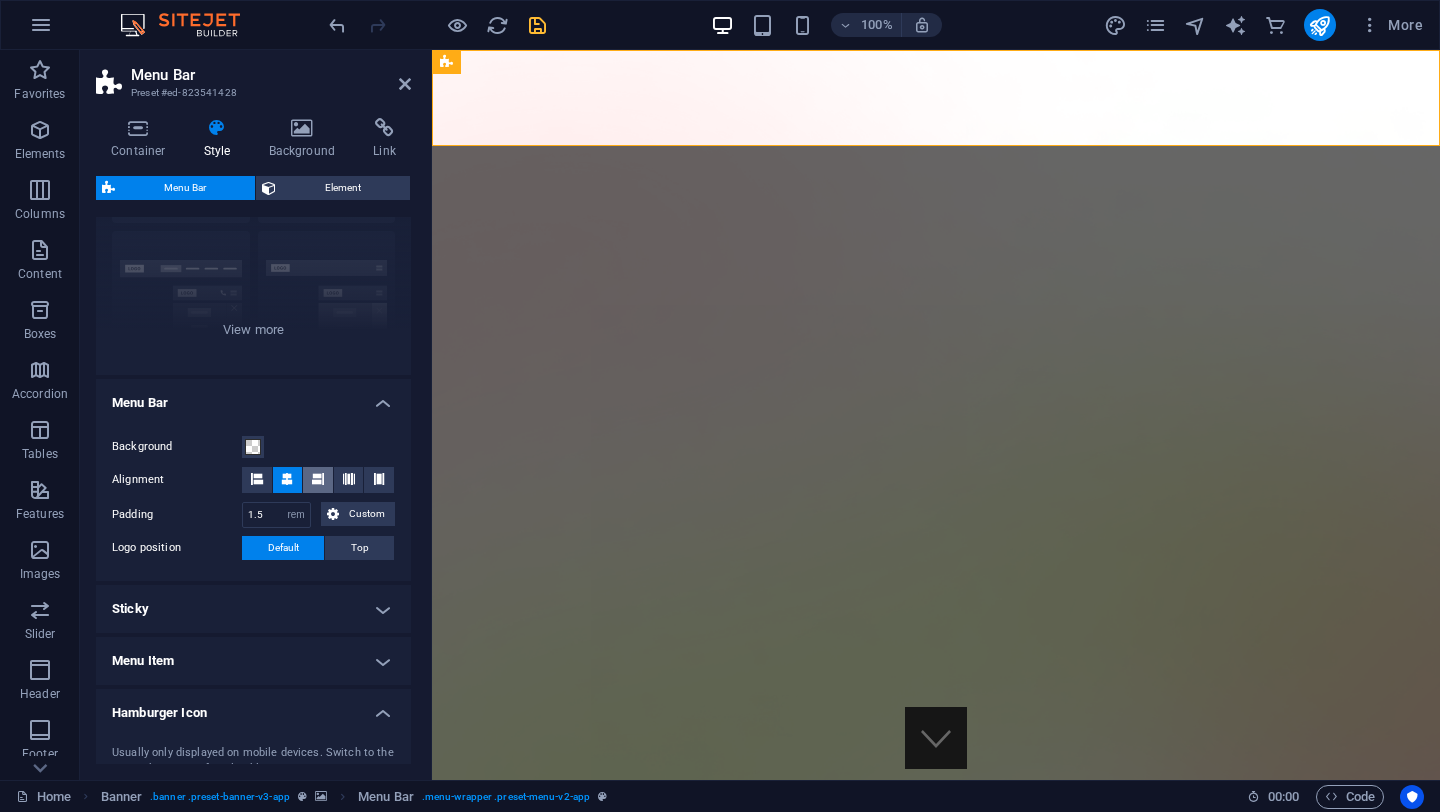 click at bounding box center (318, 479) 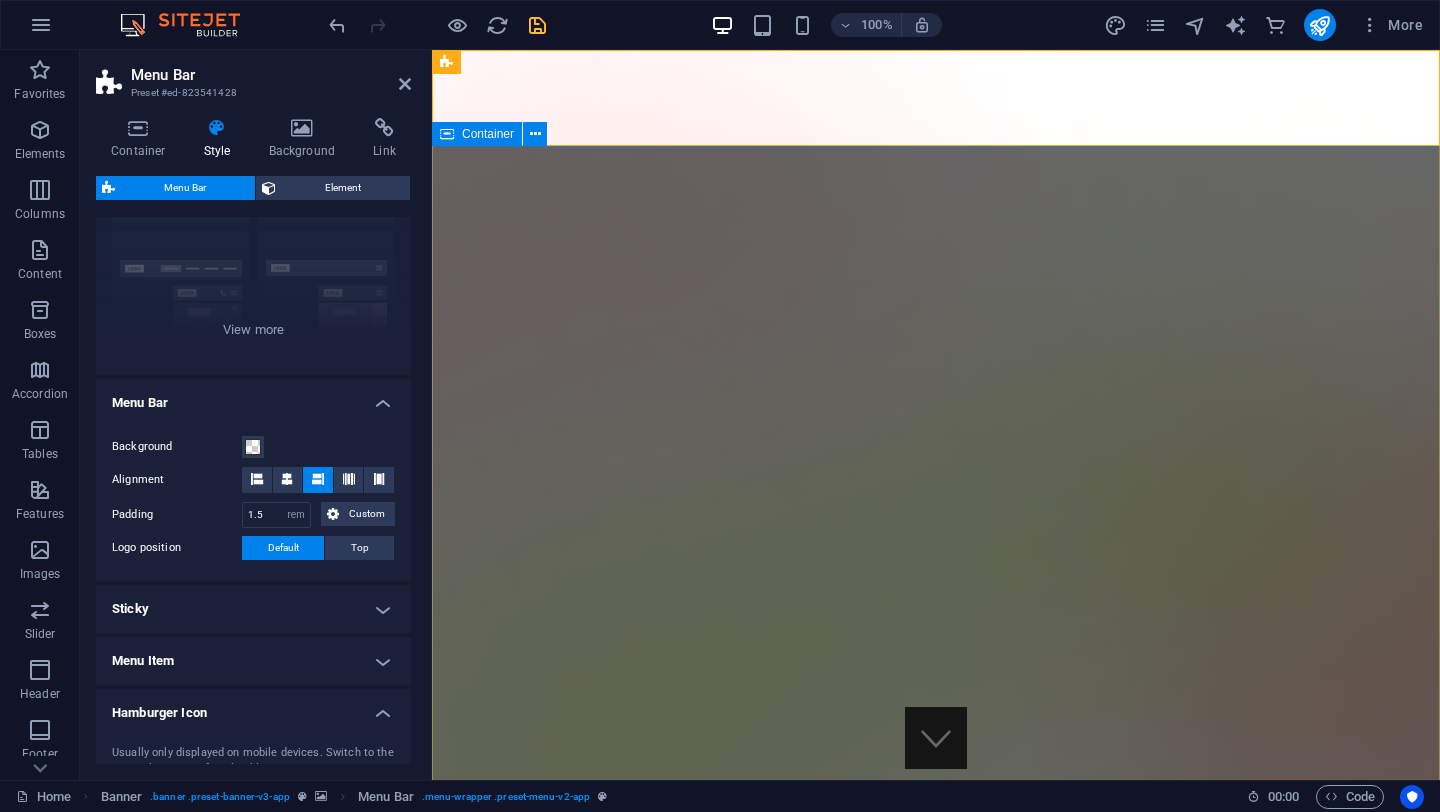 click on "Version 2.0 is here AI Consultancy & Engineering Fund & Build Your Automation Now Download App" at bounding box center (936, 1958) 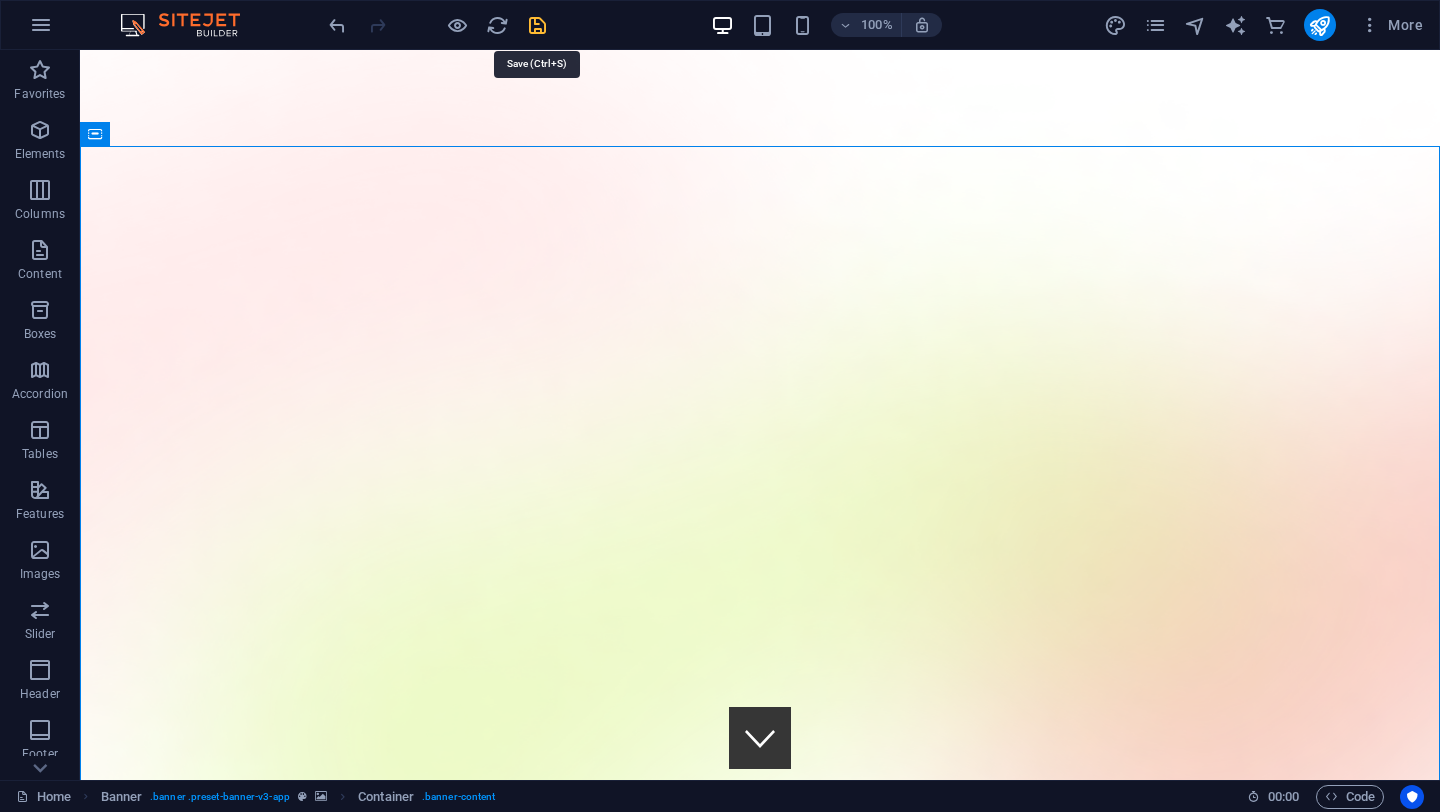 click at bounding box center (537, 25) 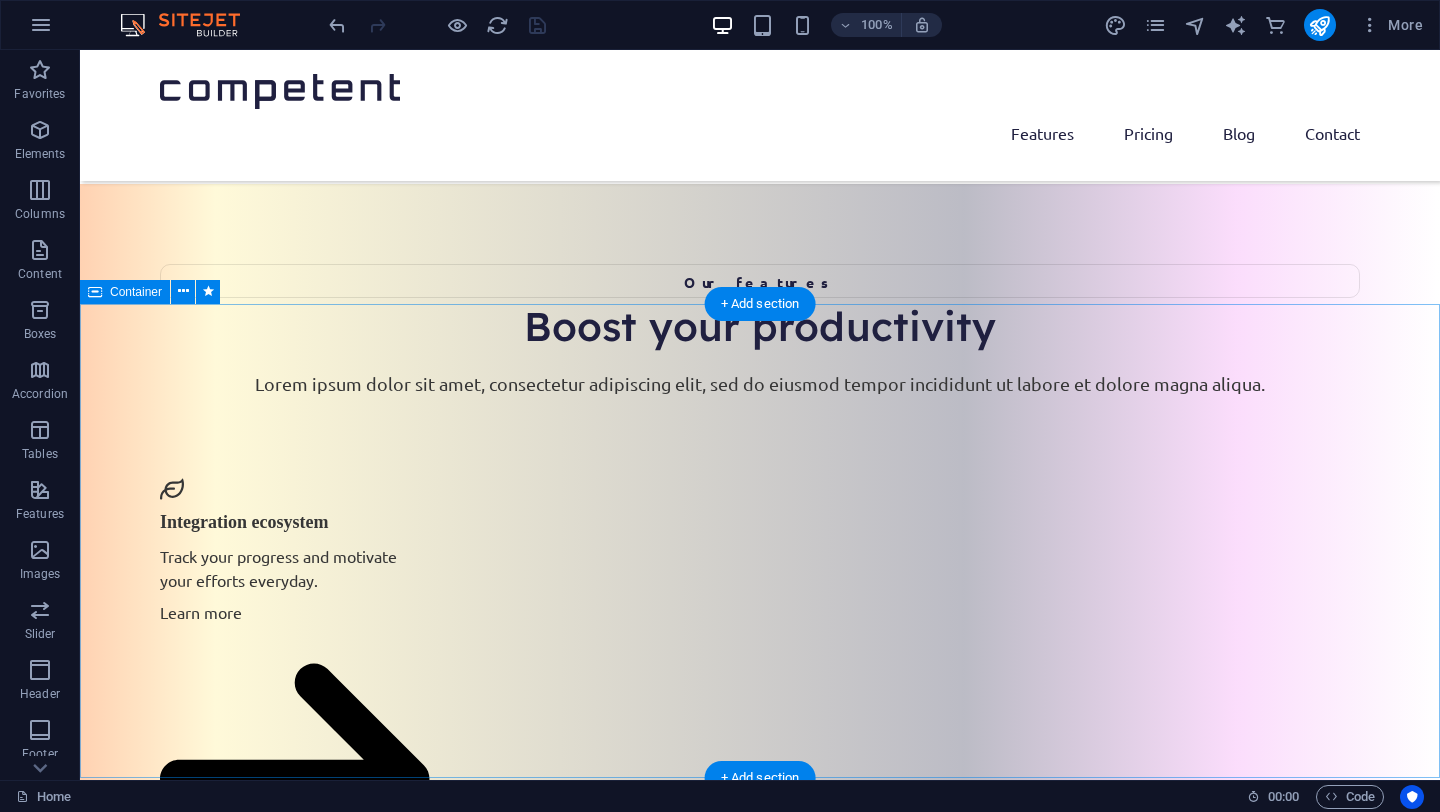 scroll, scrollTop: 4404, scrollLeft: 0, axis: vertical 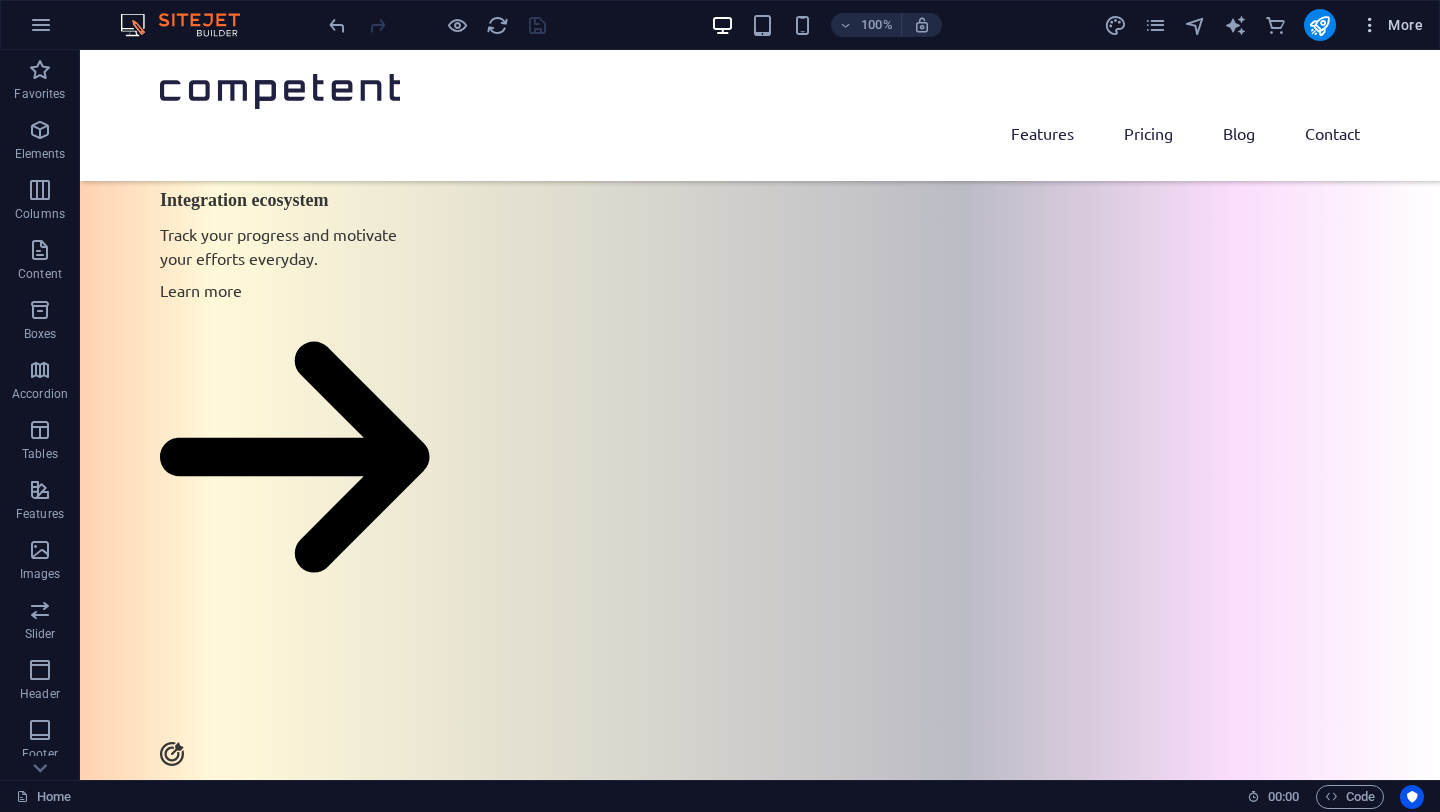 click on "More" at bounding box center (1391, 25) 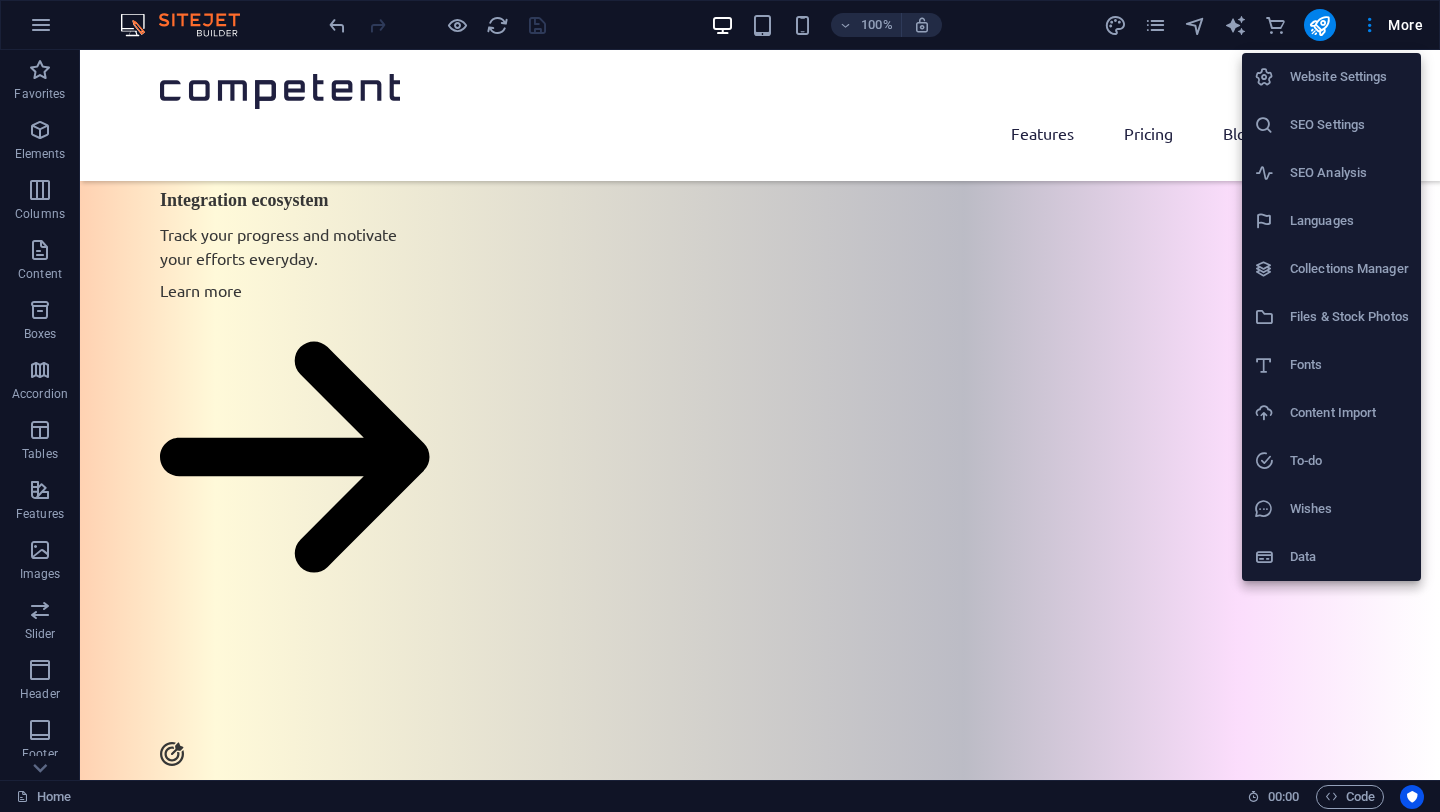 click on "Website Settings" at bounding box center (1349, 77) 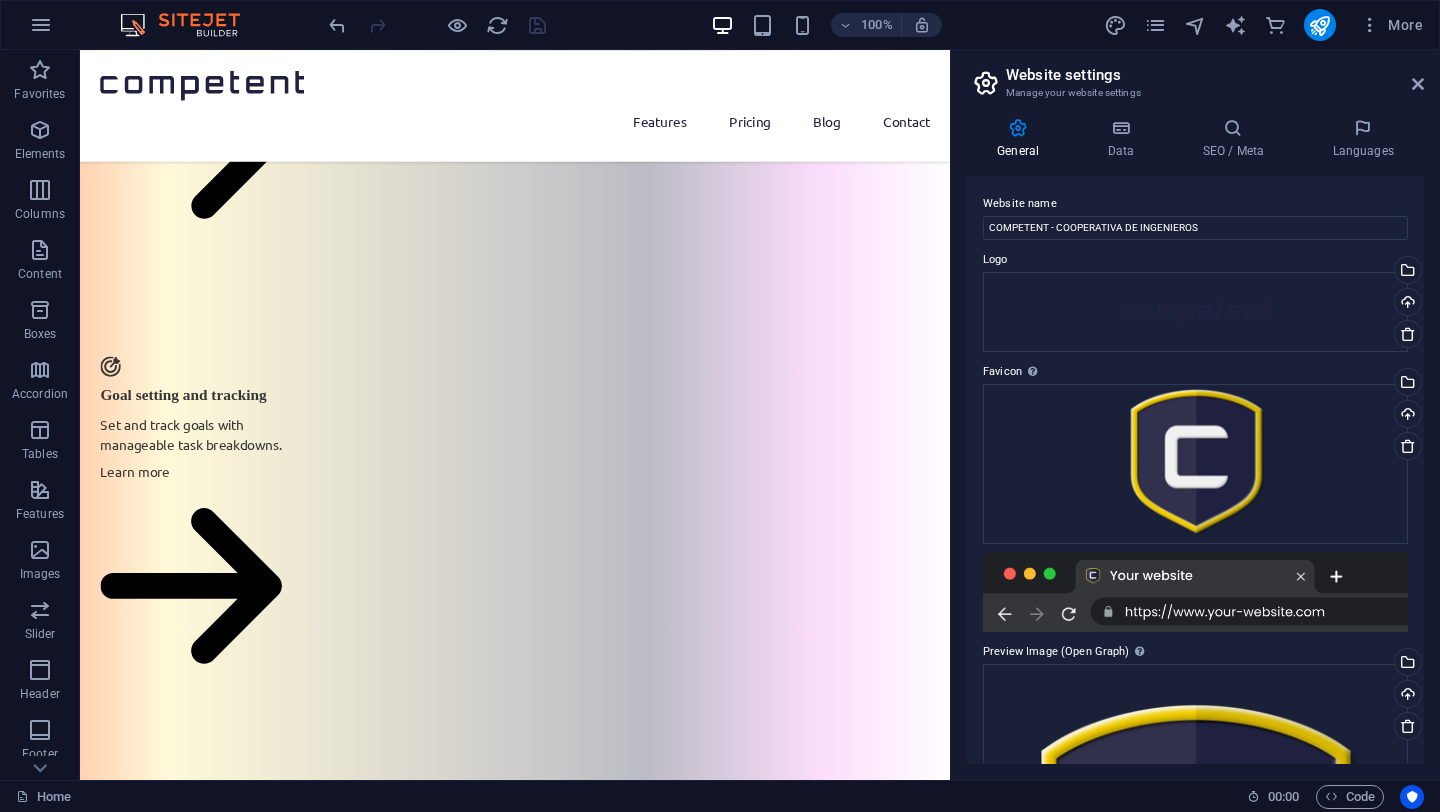scroll, scrollTop: 4546, scrollLeft: 0, axis: vertical 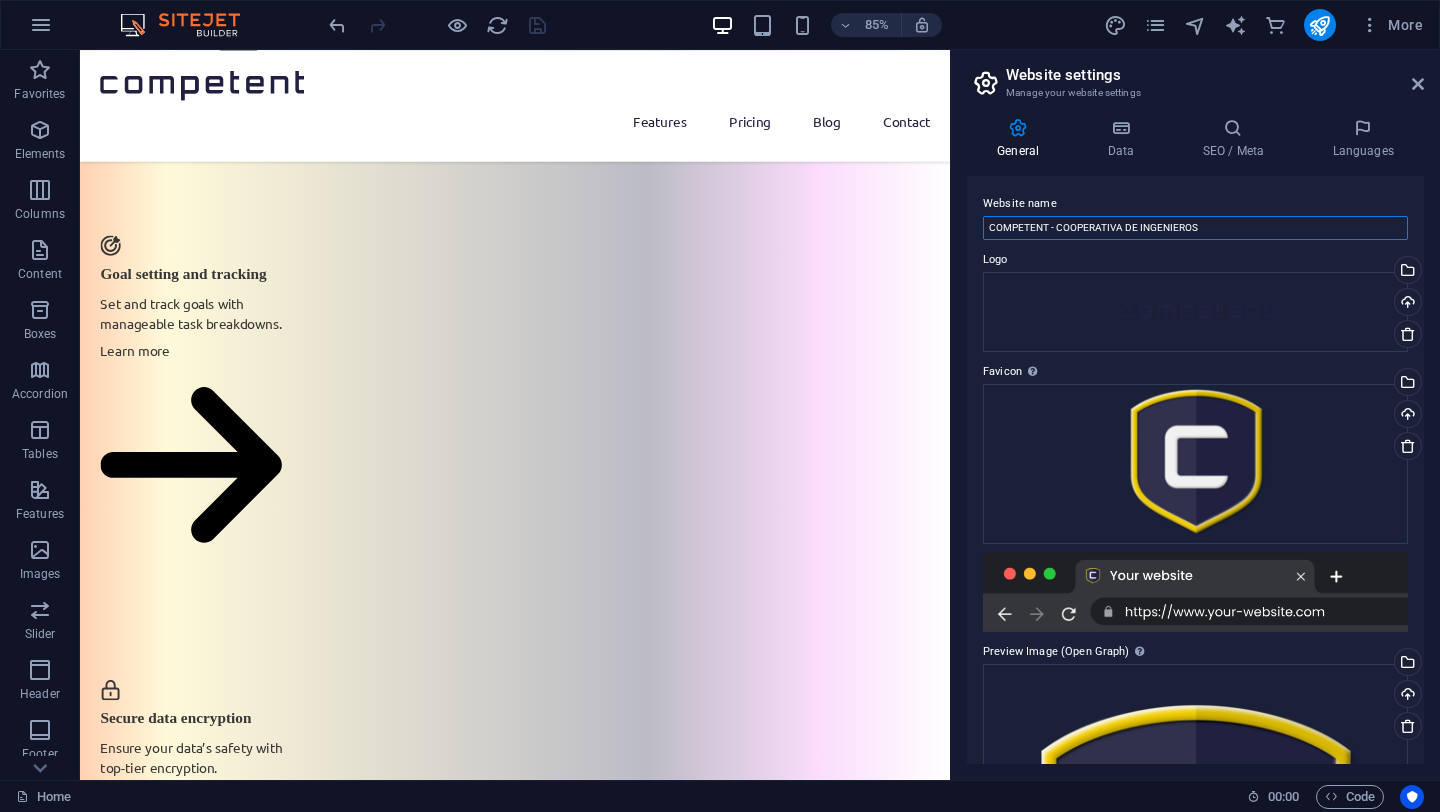 click on "COMPETENT - COOPERATIVA DE INGENIEROS" at bounding box center [1195, 228] 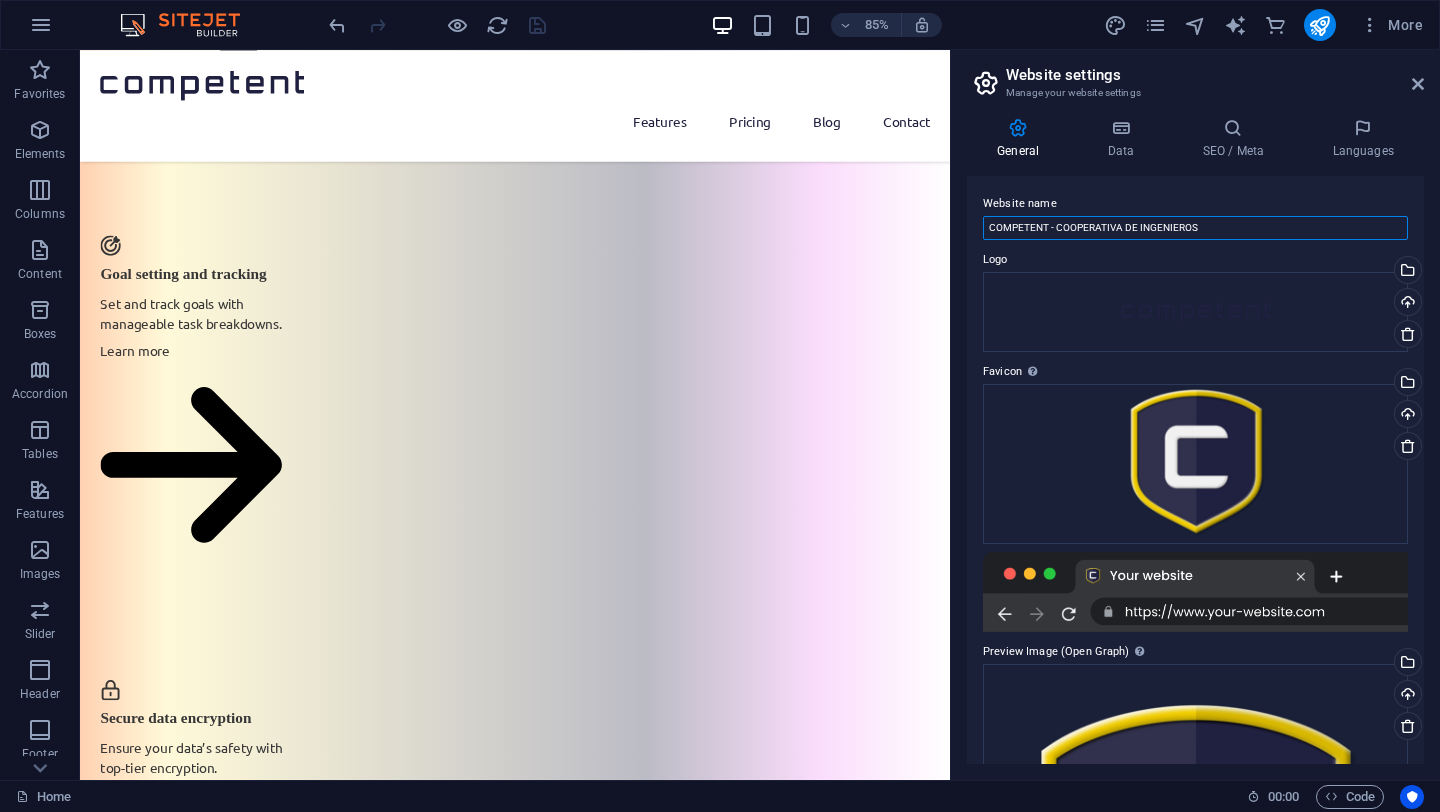 click on "COMPETENT - COOPERATIVA DE INGENIEROS" at bounding box center (1195, 228) 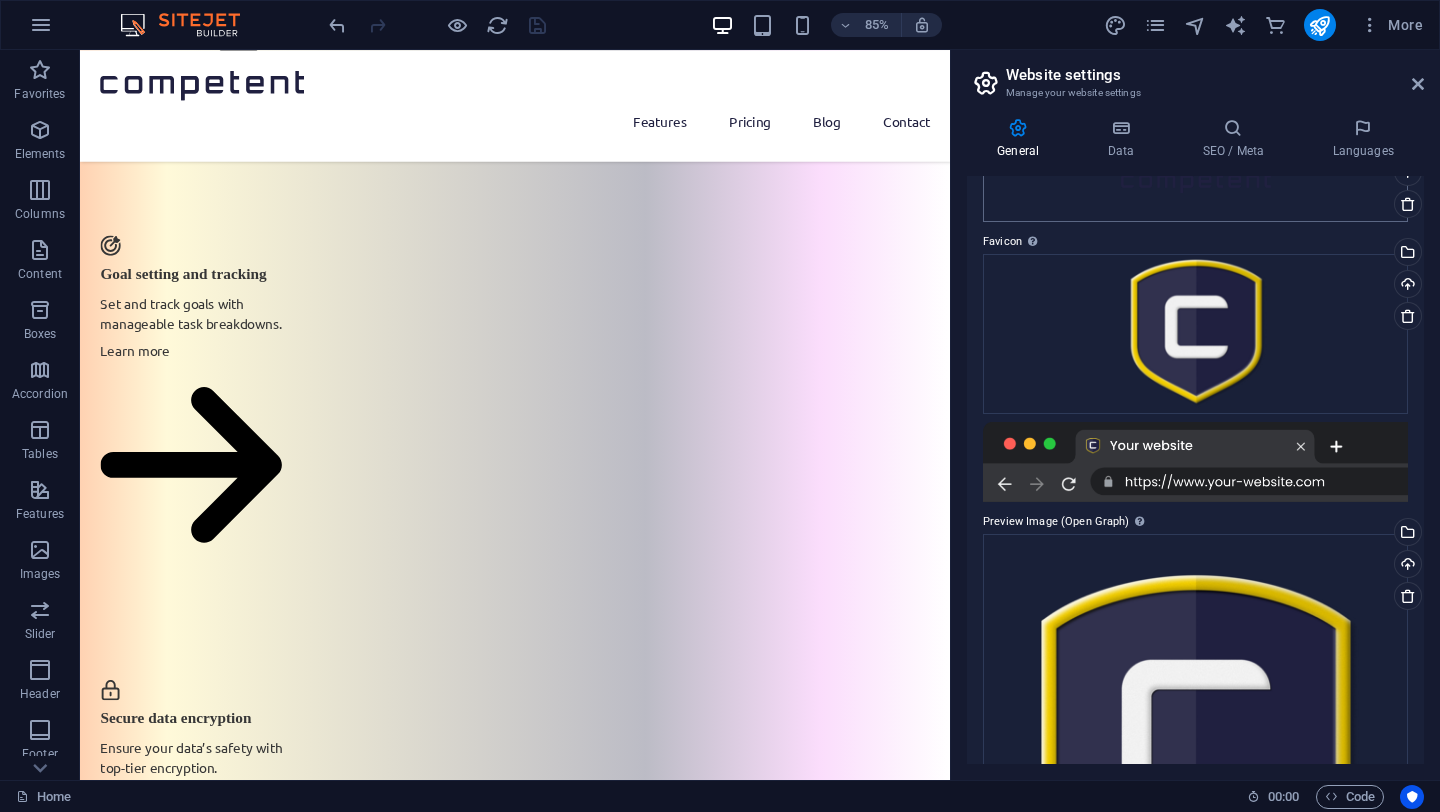 scroll, scrollTop: 315, scrollLeft: 0, axis: vertical 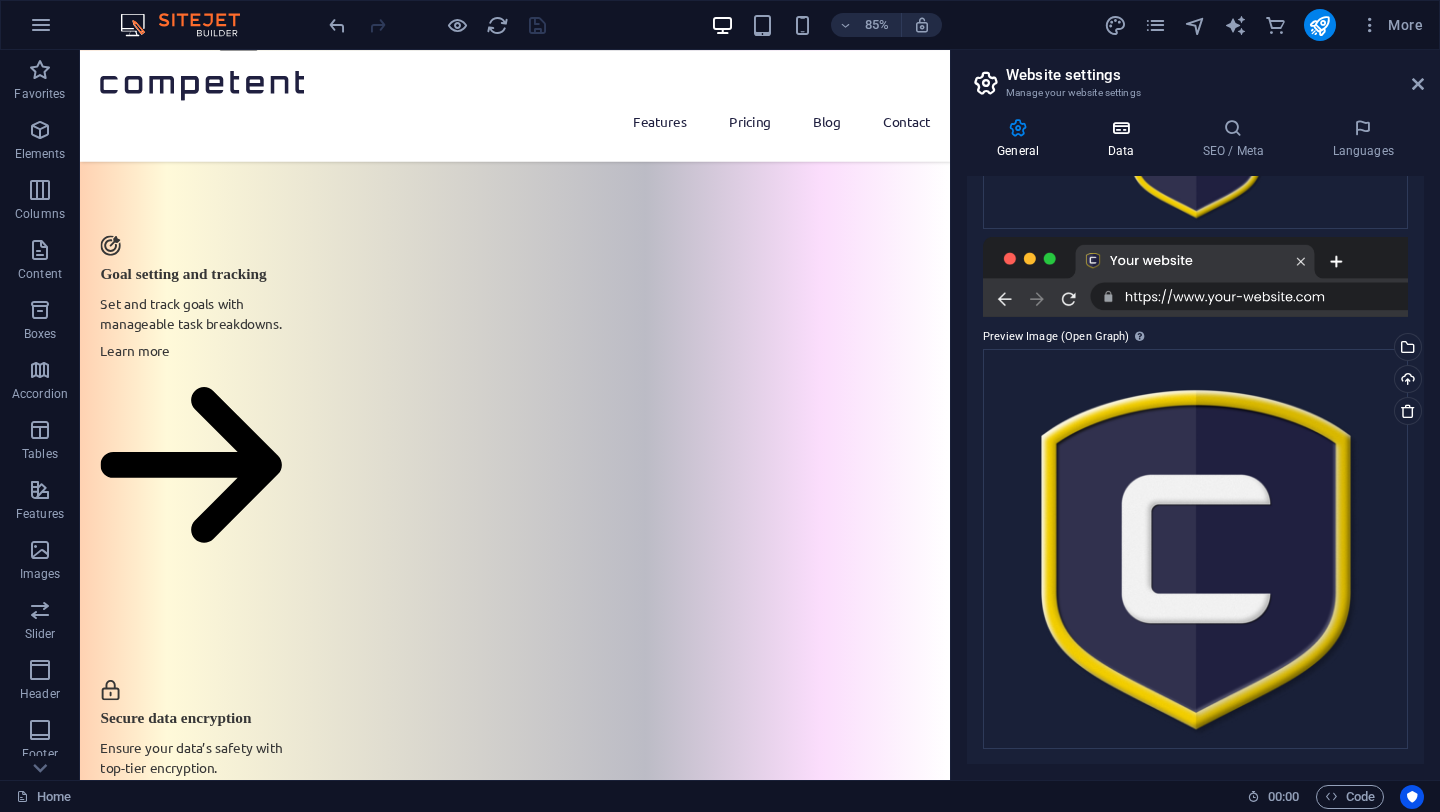 click on "Data" at bounding box center [1124, 139] 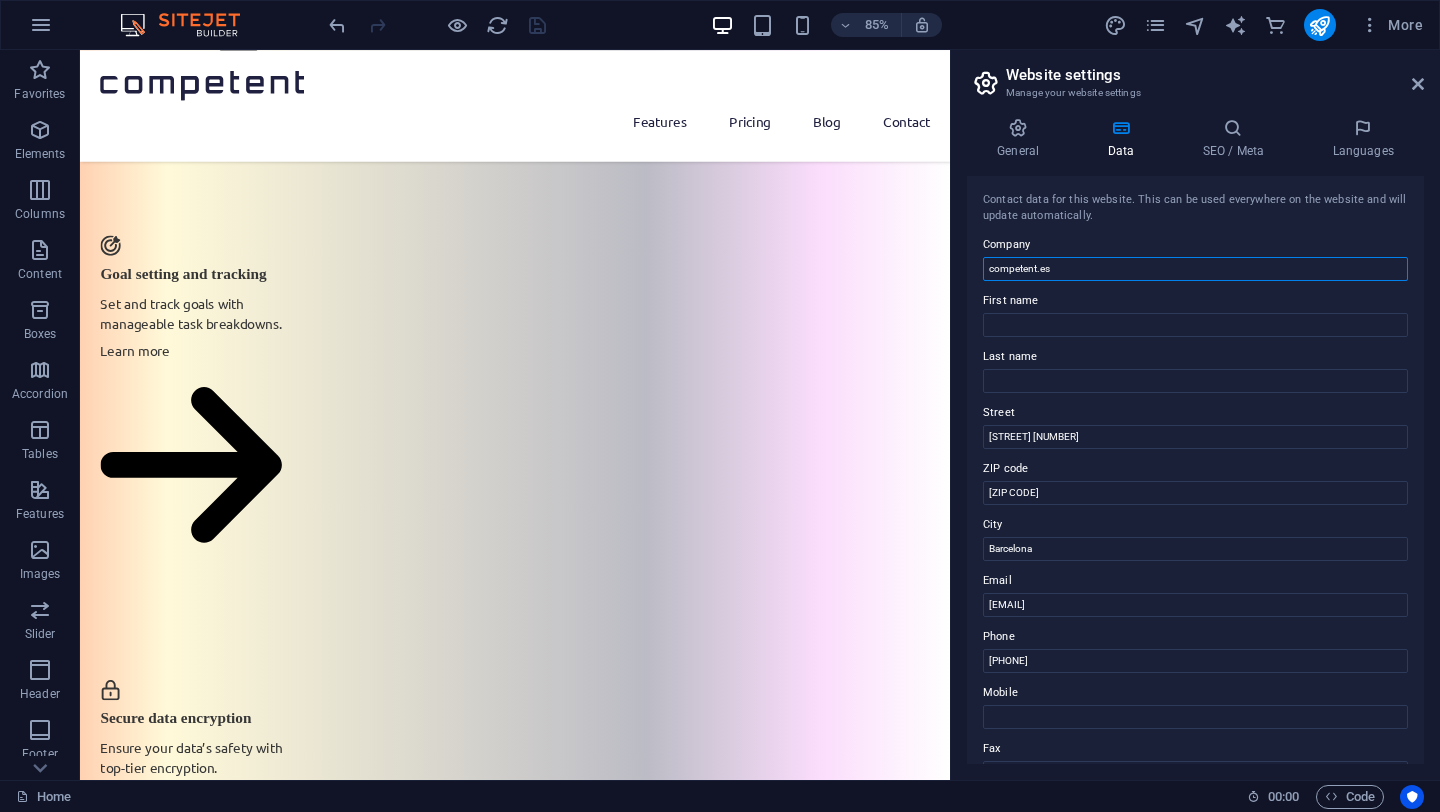 click on "competent.es" at bounding box center (1195, 269) 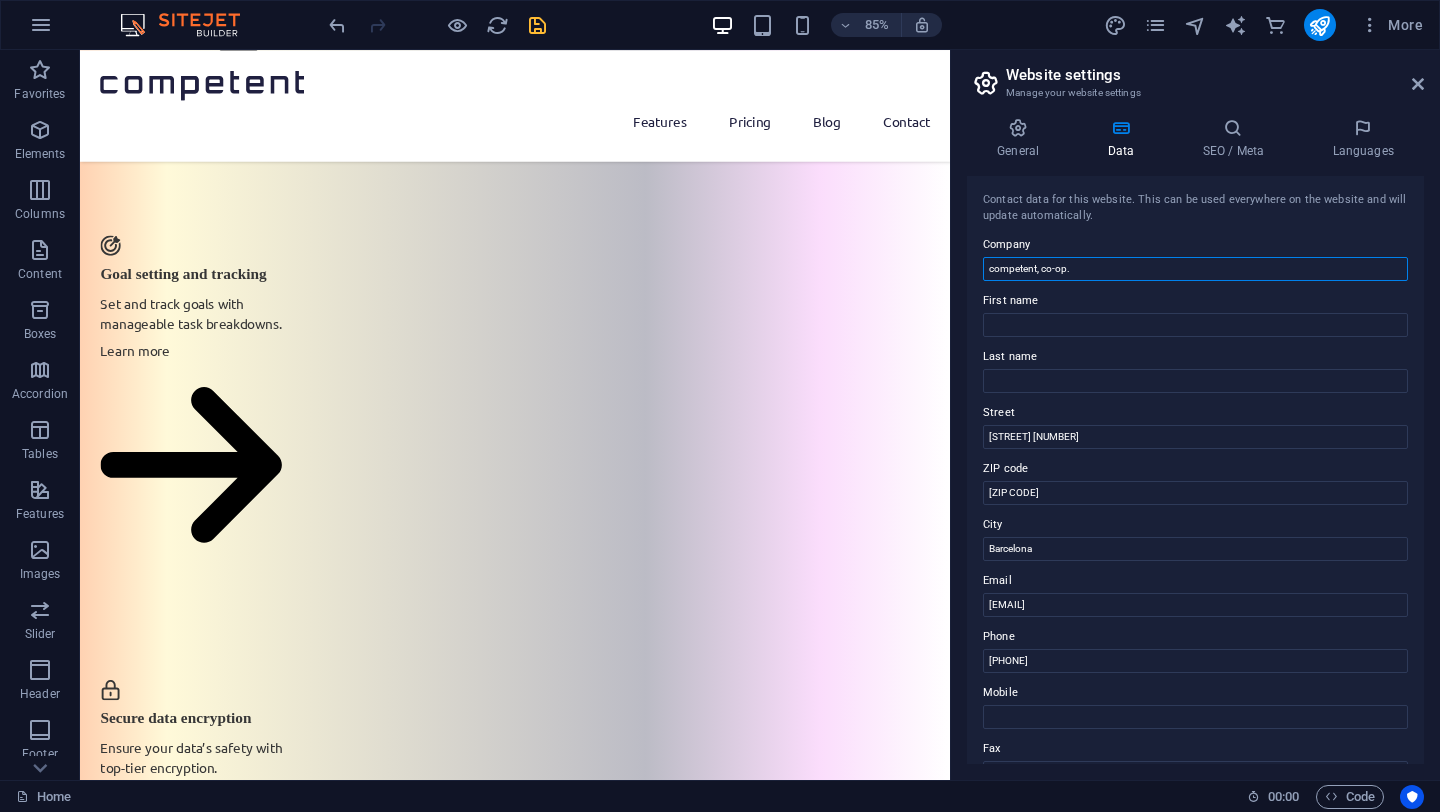 drag, startPoint x: 994, startPoint y: 267, endPoint x: 968, endPoint y: 267, distance: 26 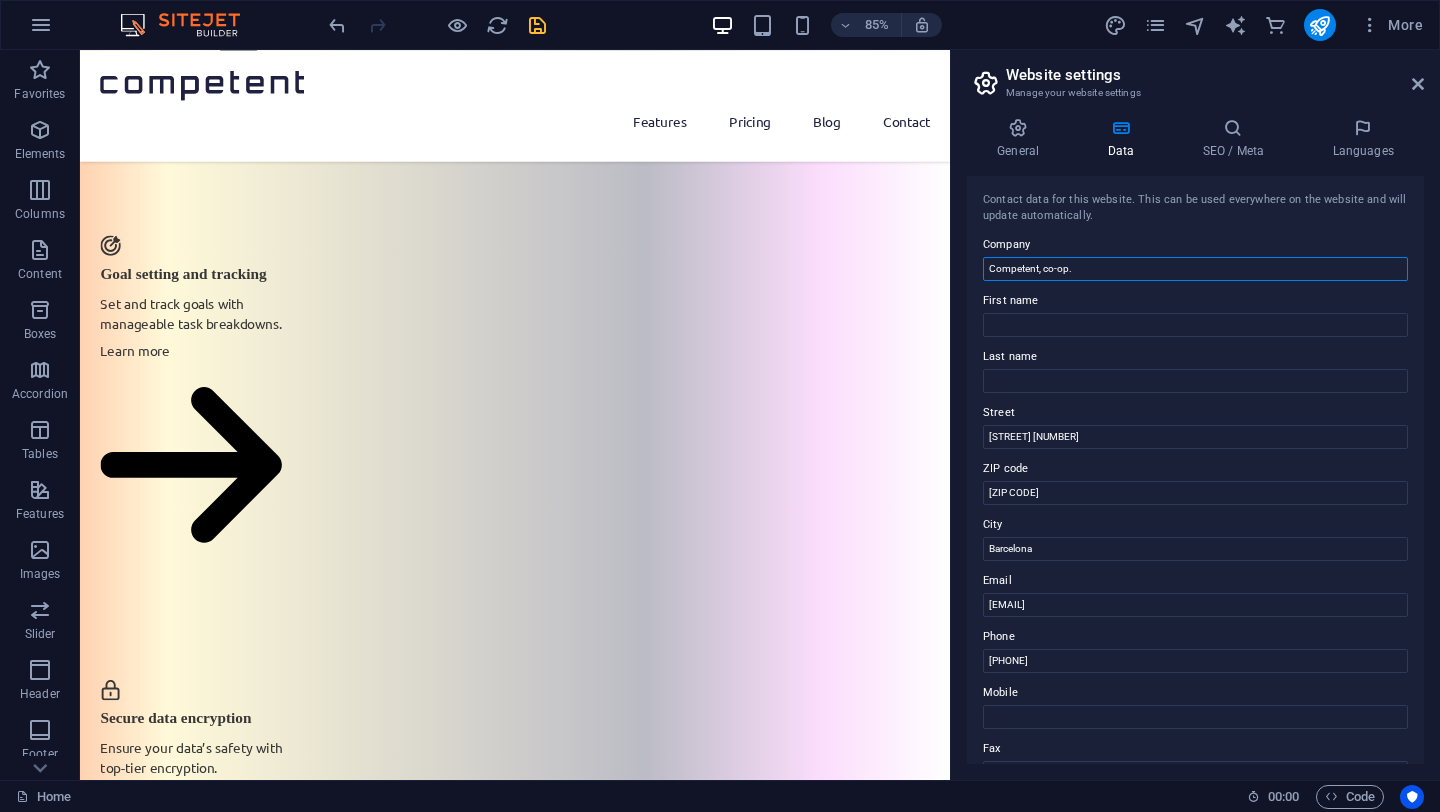 type on "Competent, co-op." 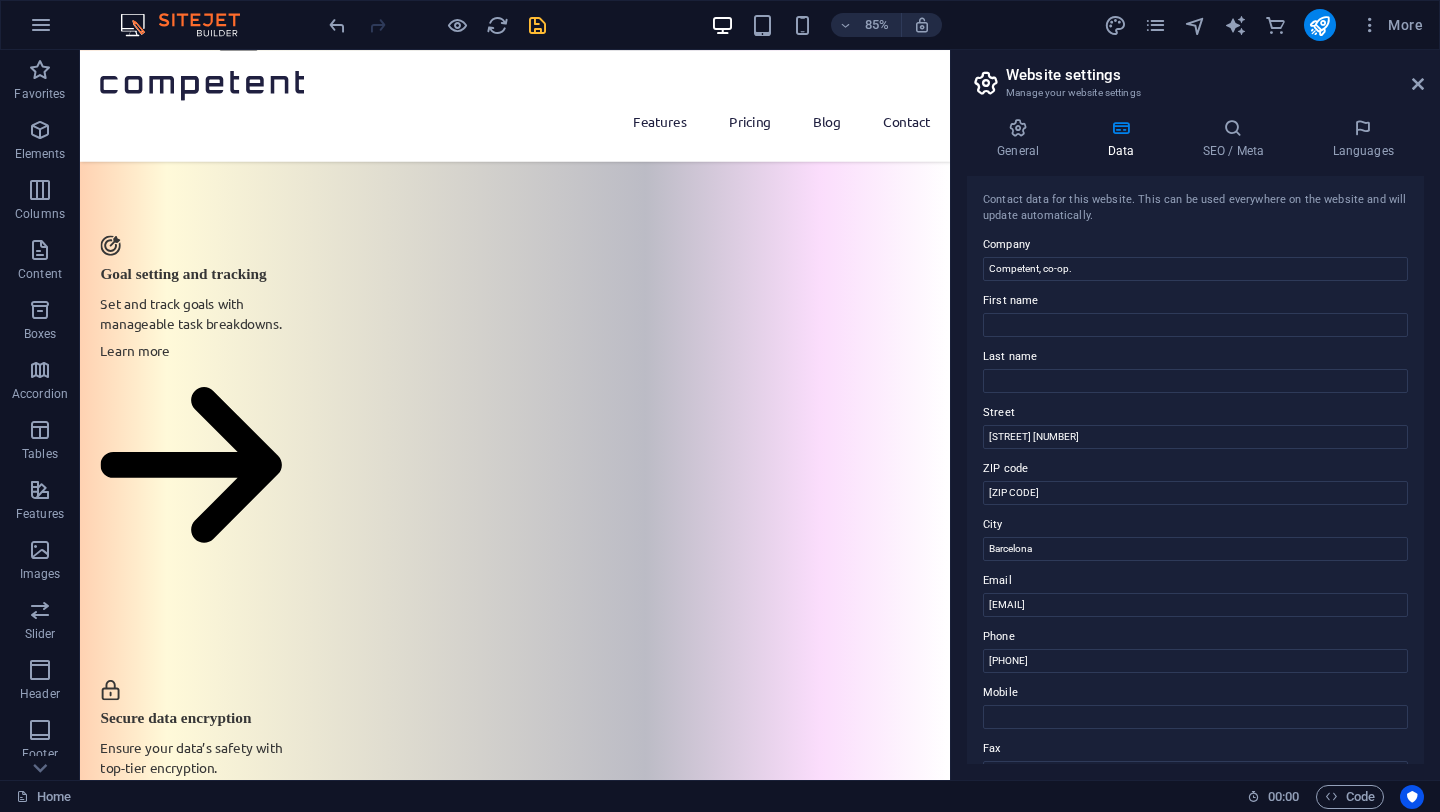 click on "First name" at bounding box center (1195, 301) 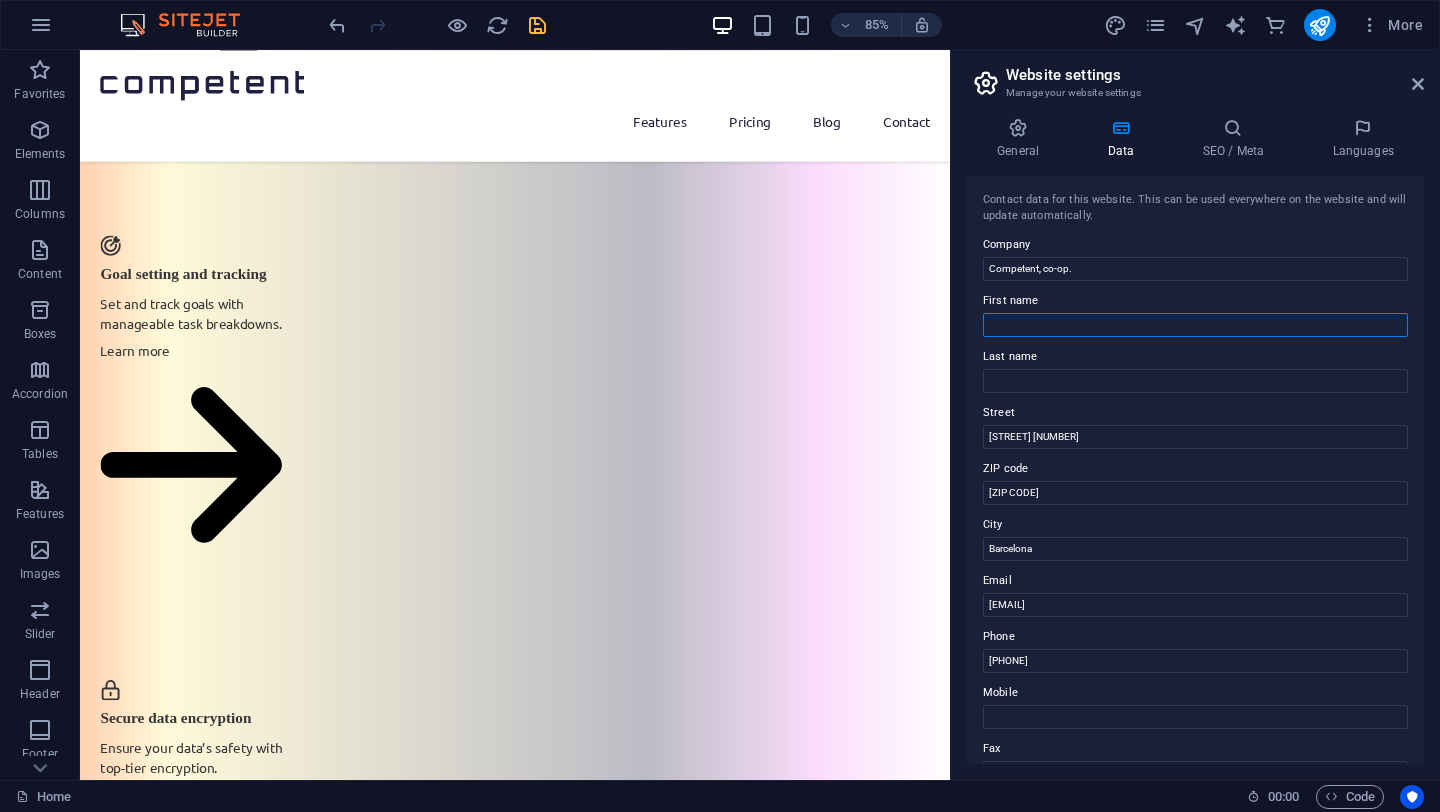 click on "First name" at bounding box center (1195, 325) 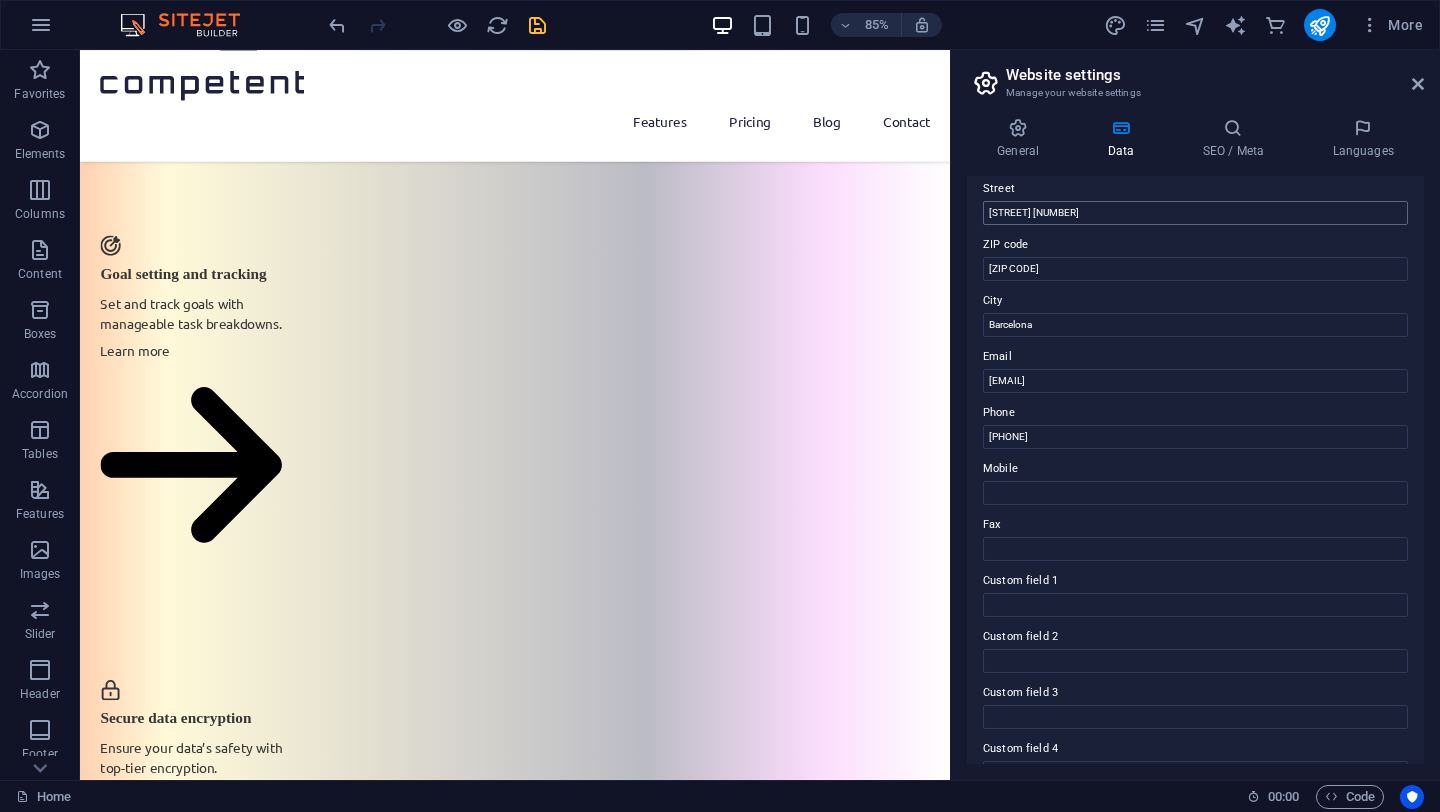 scroll, scrollTop: 372, scrollLeft: 0, axis: vertical 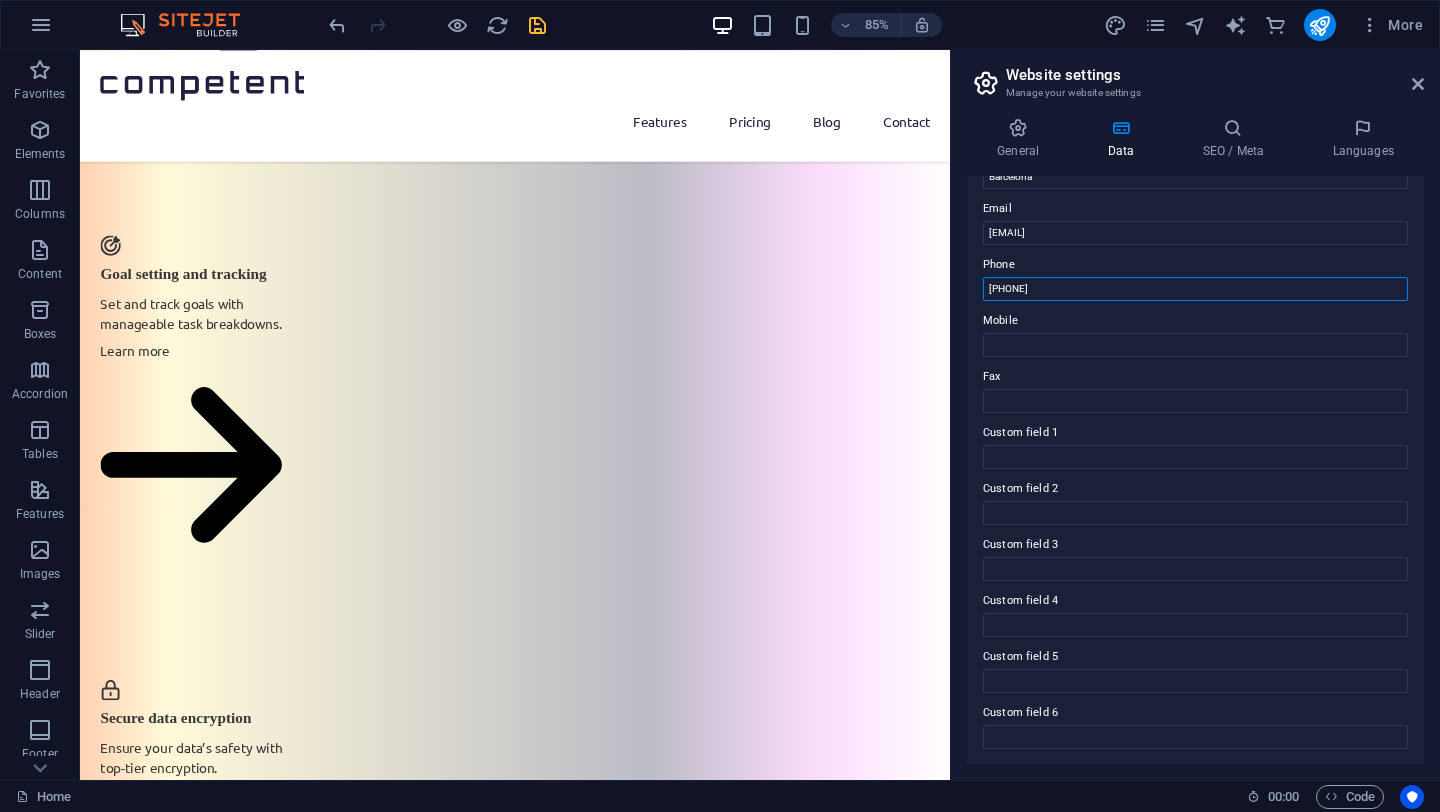 drag, startPoint x: 1011, startPoint y: 292, endPoint x: 1195, endPoint y: 292, distance: 184 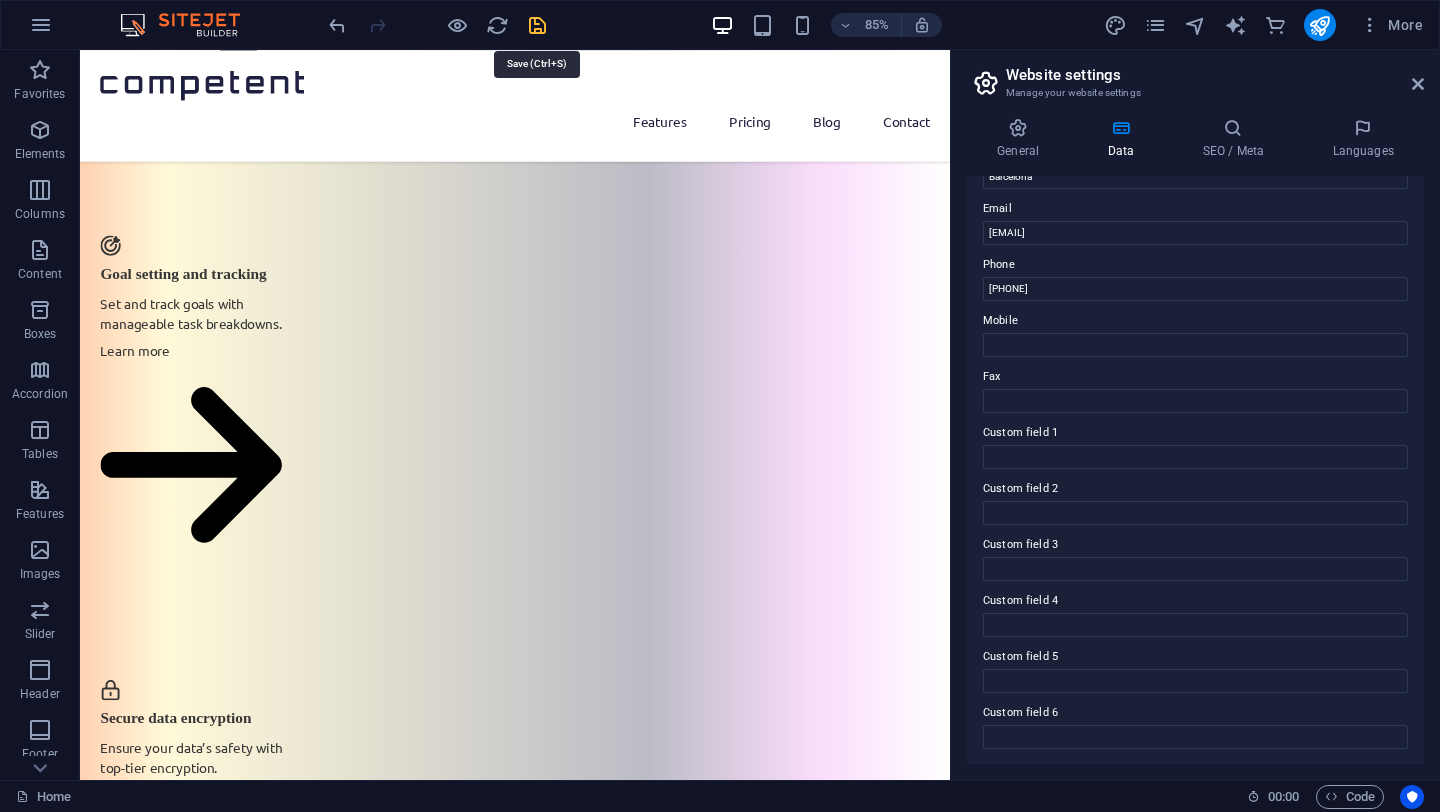 click at bounding box center [537, 25] 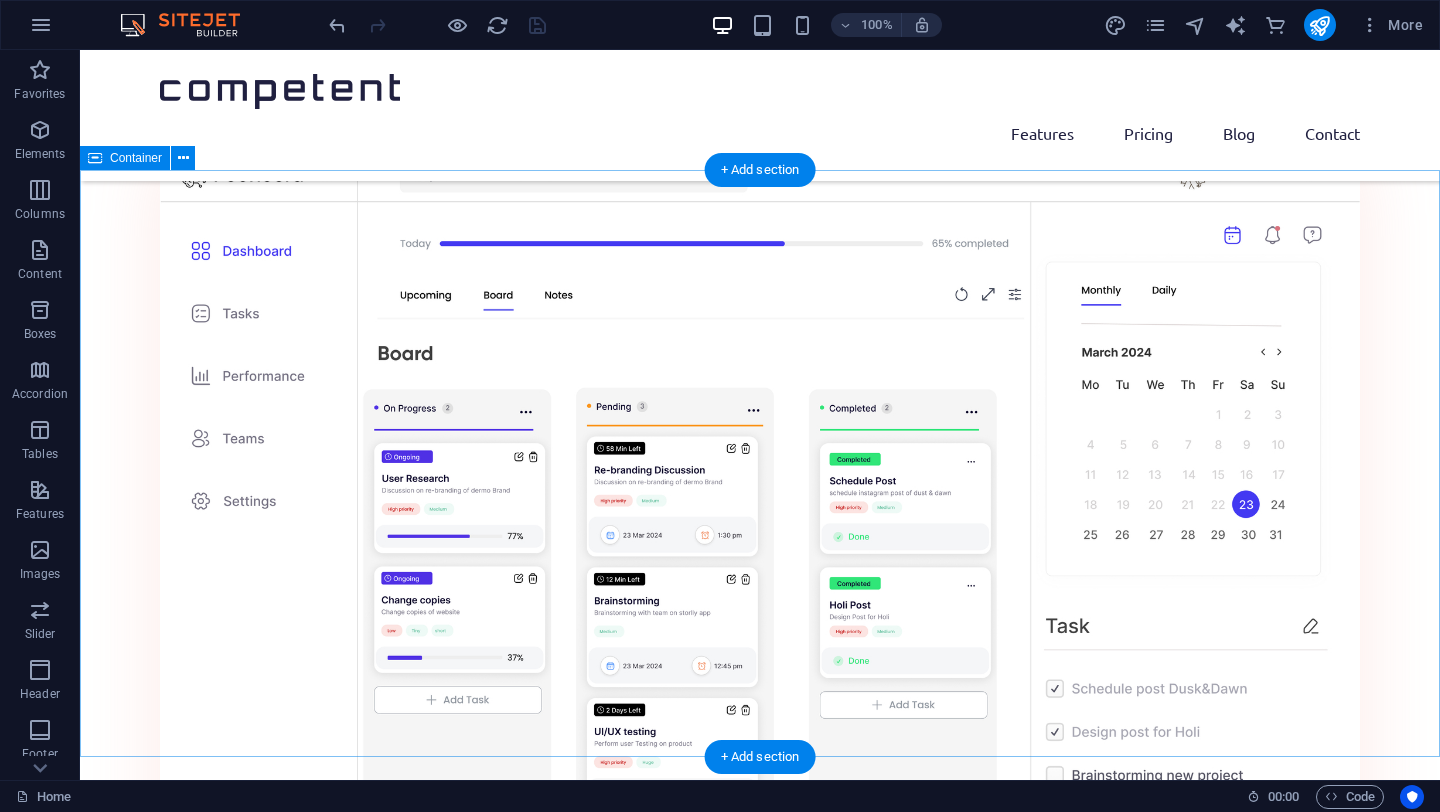 scroll, scrollTop: 0, scrollLeft: 0, axis: both 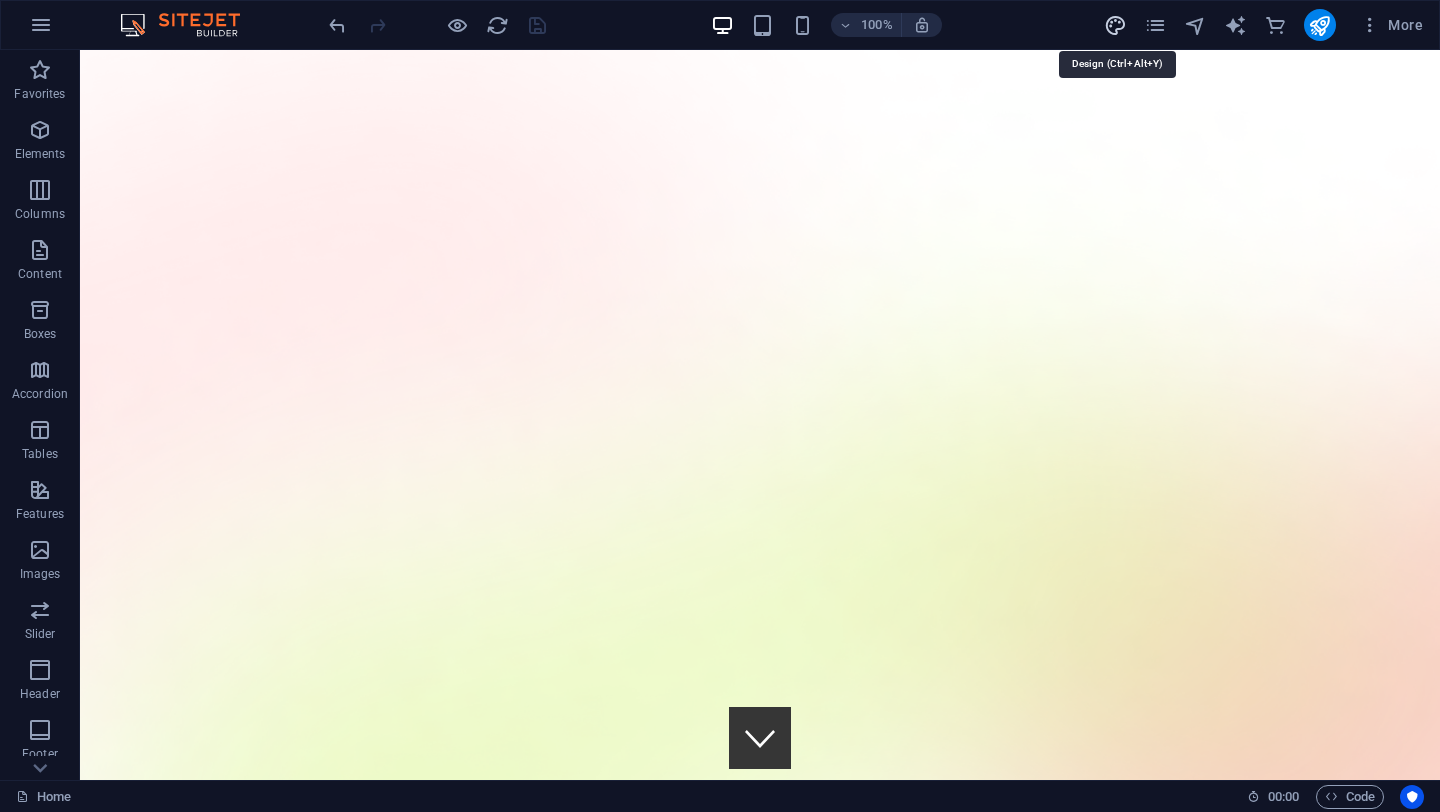 click at bounding box center [1115, 25] 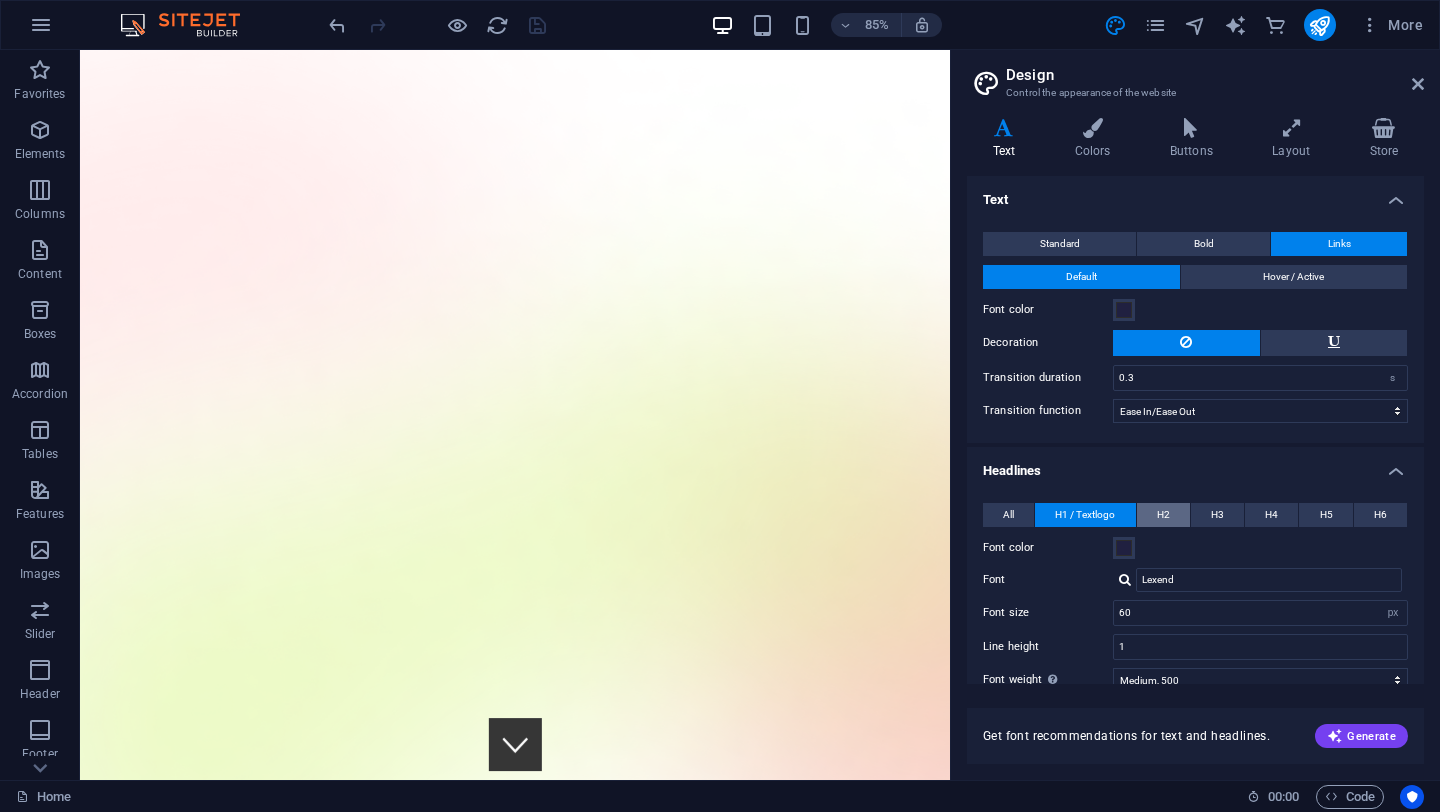 click on "H2" at bounding box center [1163, 515] 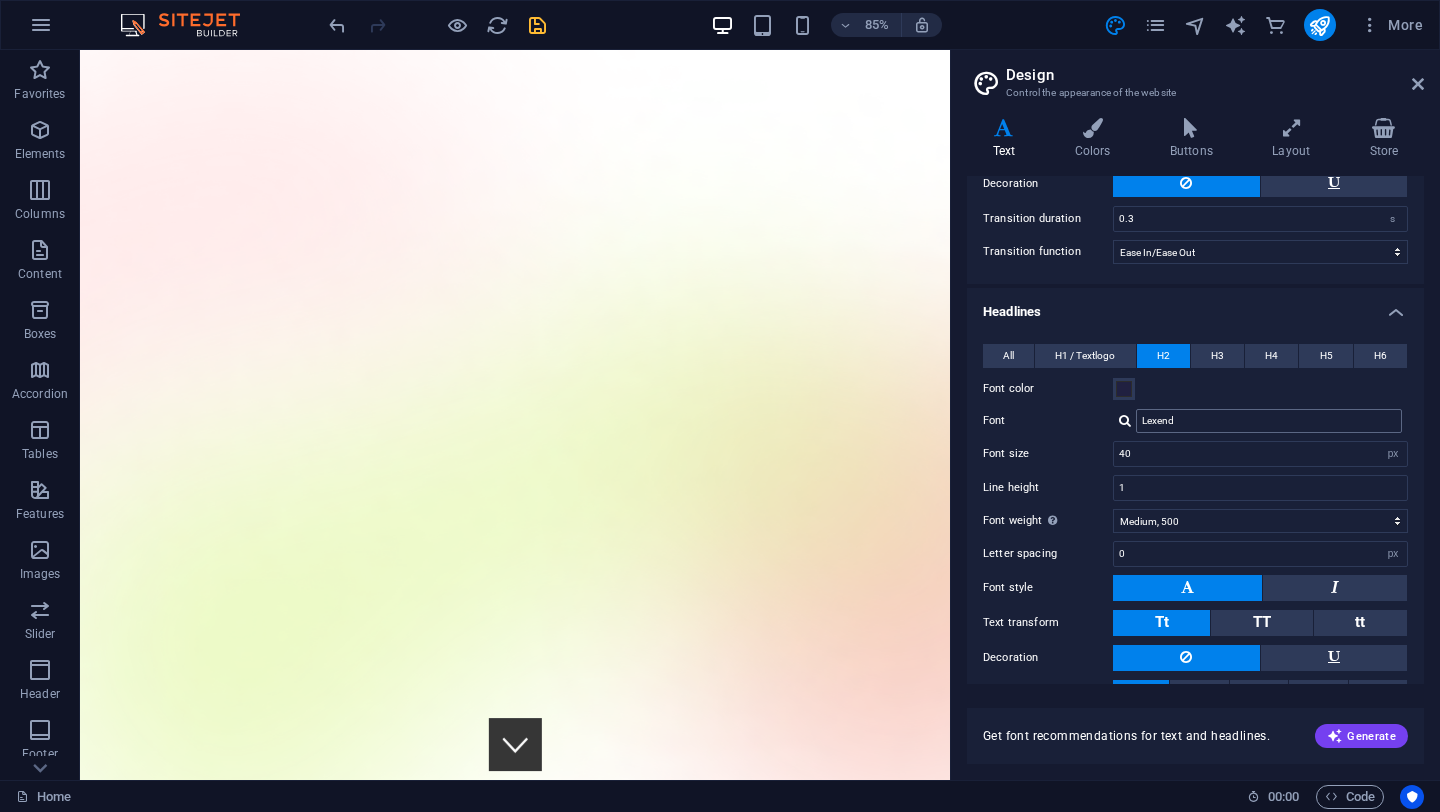 scroll, scrollTop: 233, scrollLeft: 0, axis: vertical 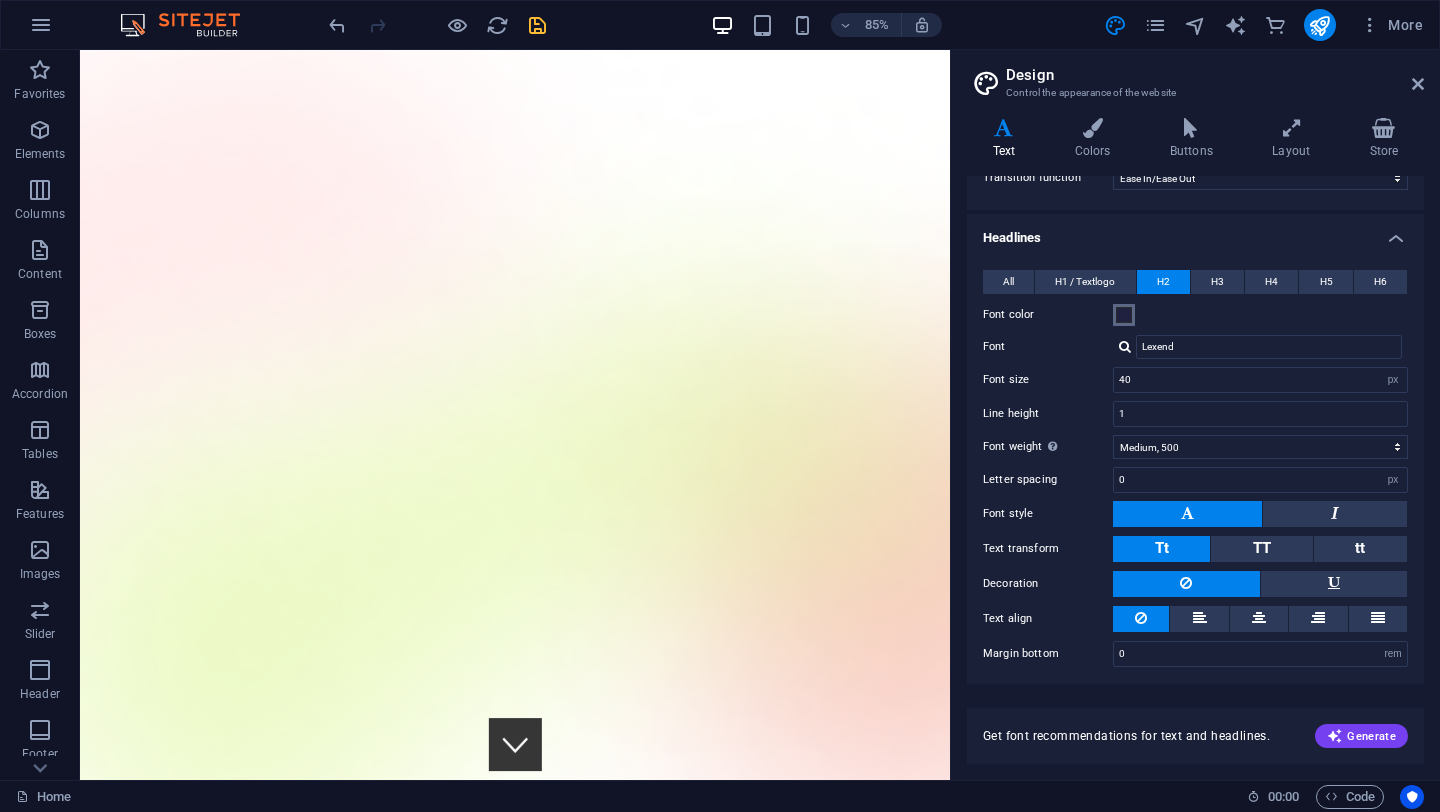 click at bounding box center [1124, 315] 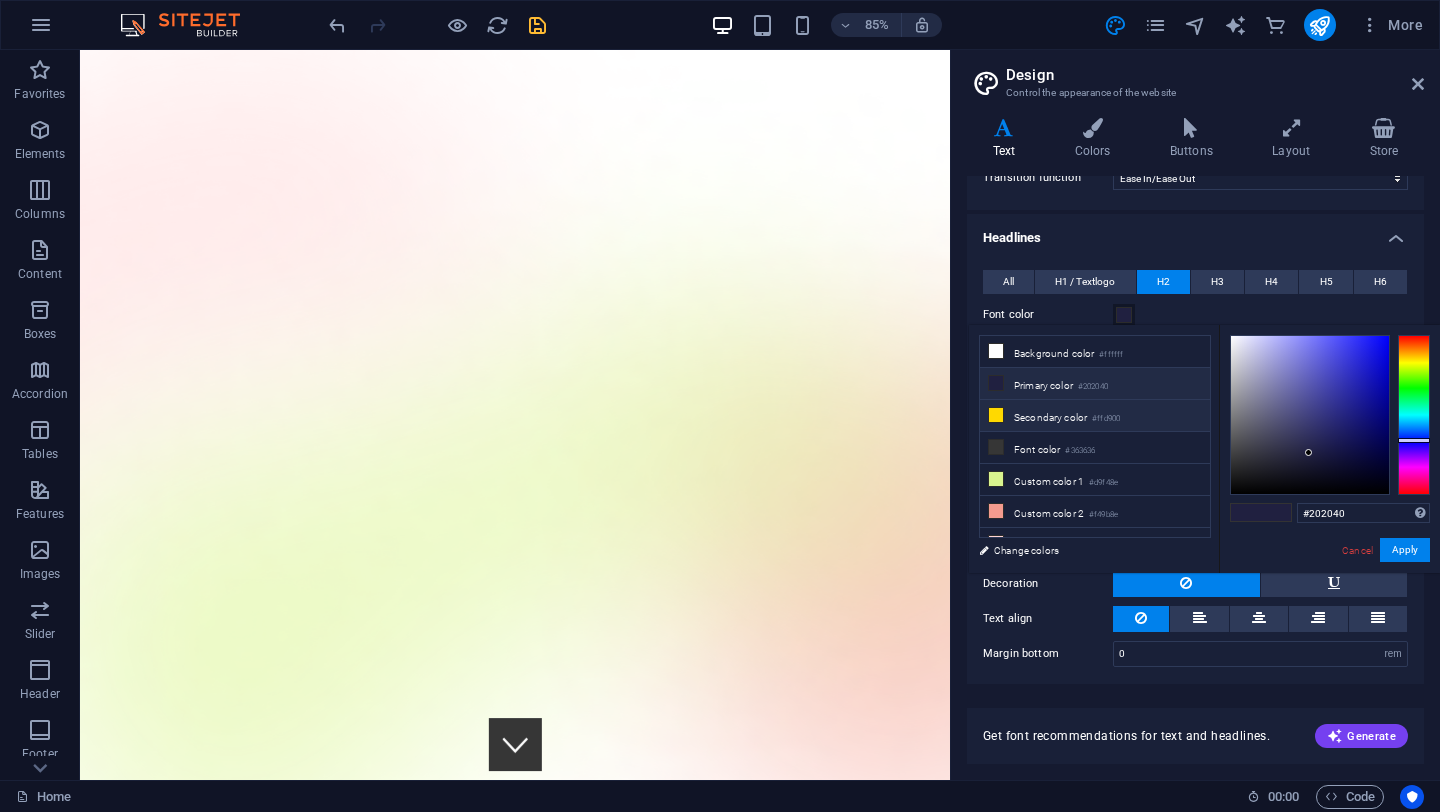 click on "Secondary color
#ffd900" at bounding box center (1095, 416) 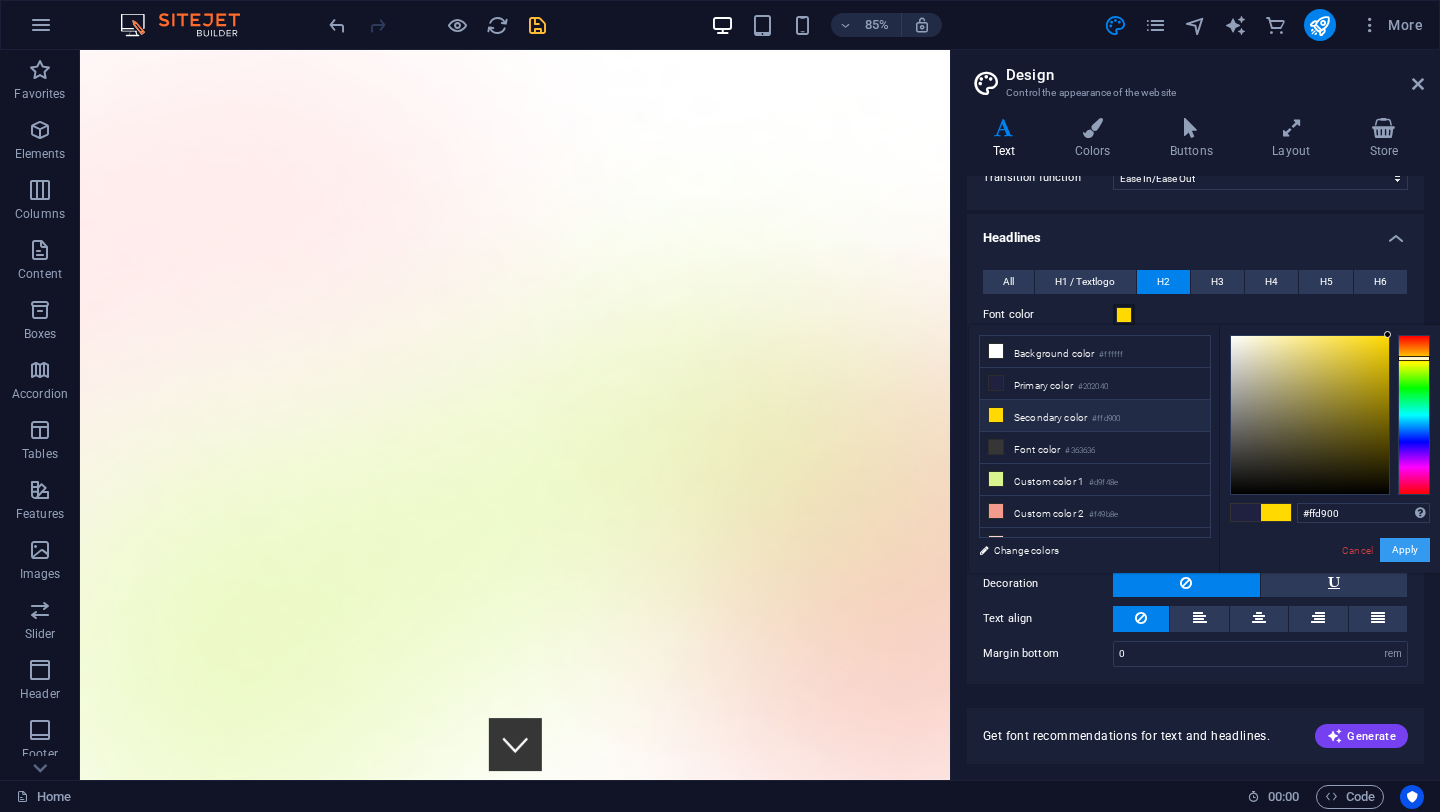 click on "Apply" at bounding box center (1405, 550) 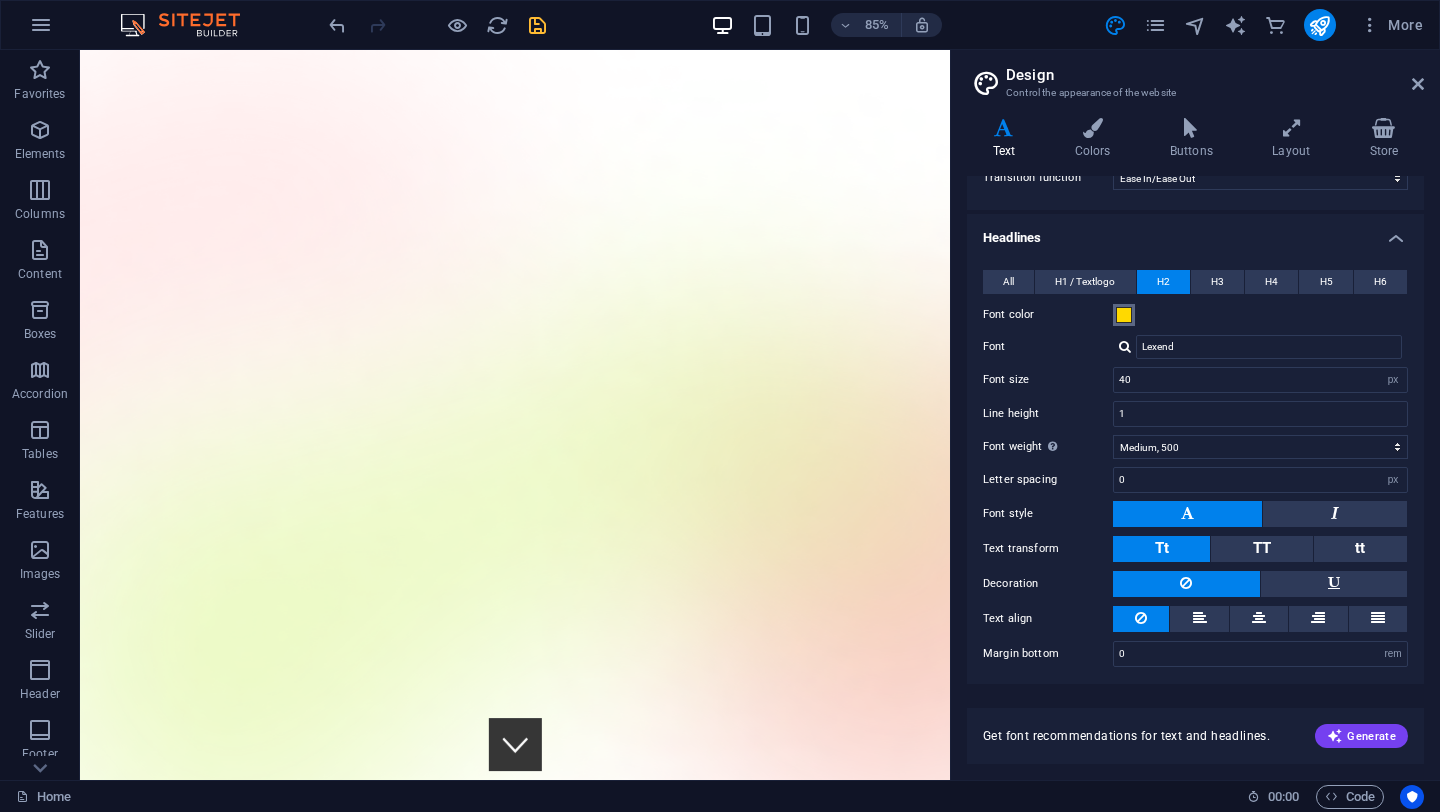 click at bounding box center (1124, 315) 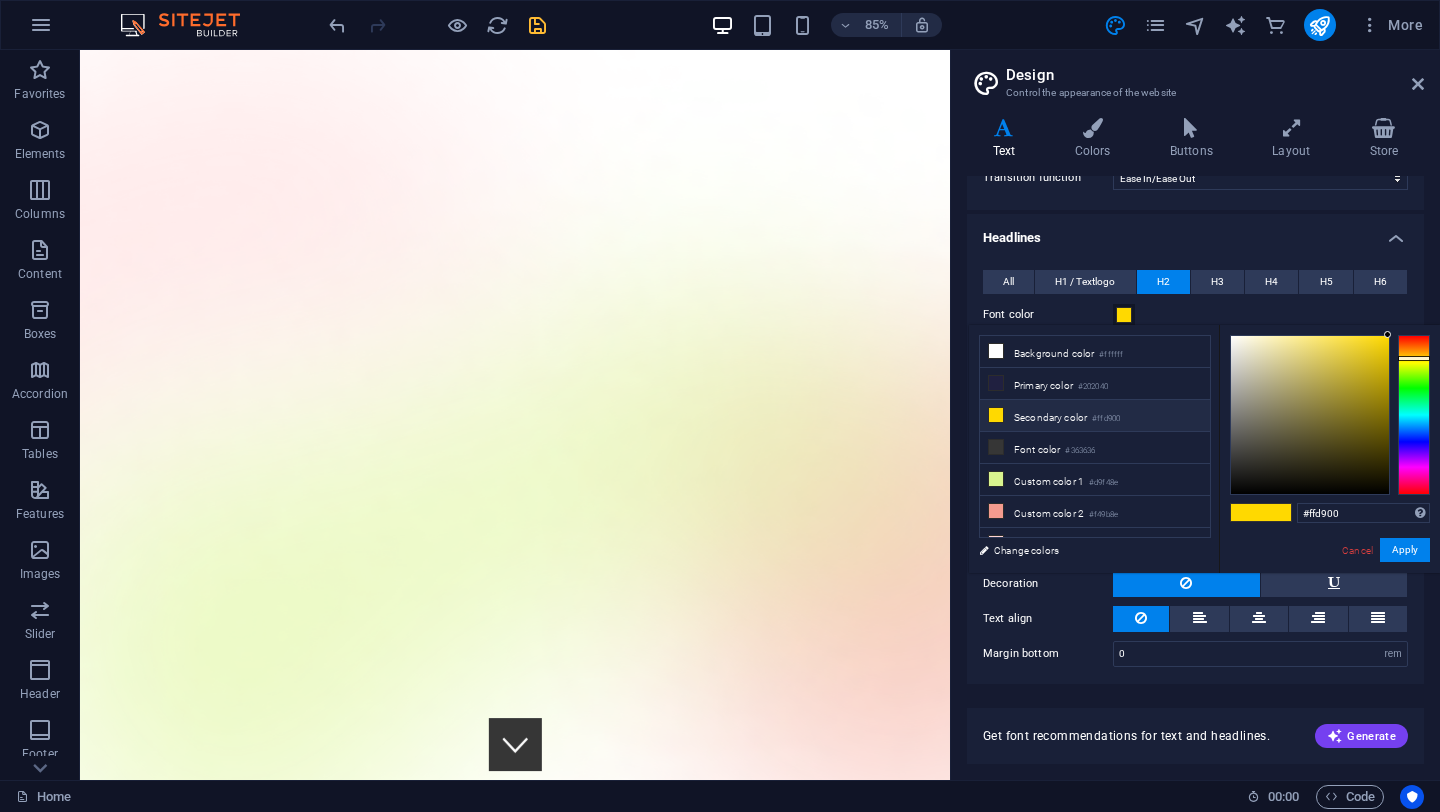click on "Font color" at bounding box center (1195, 315) 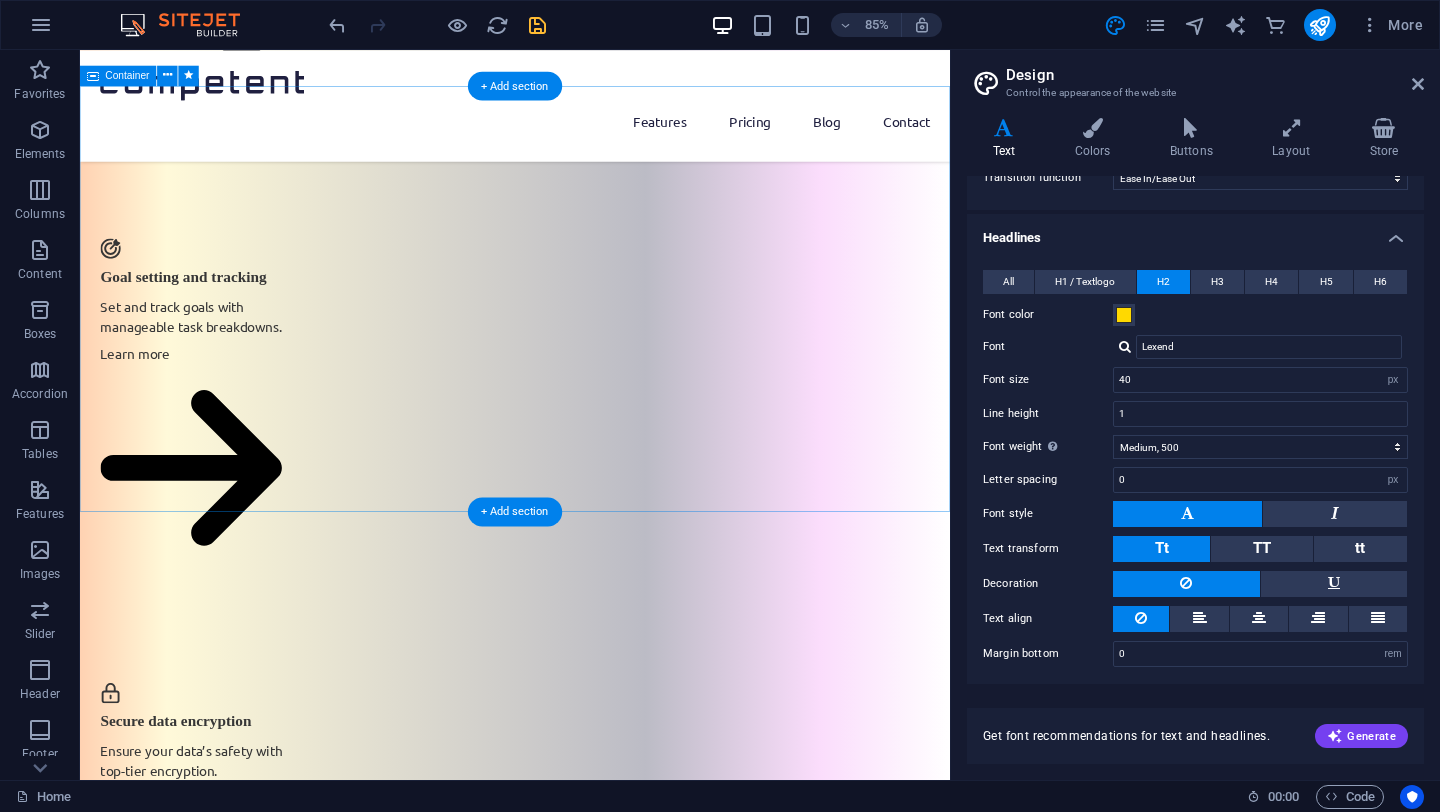 scroll, scrollTop: 4546, scrollLeft: 0, axis: vertical 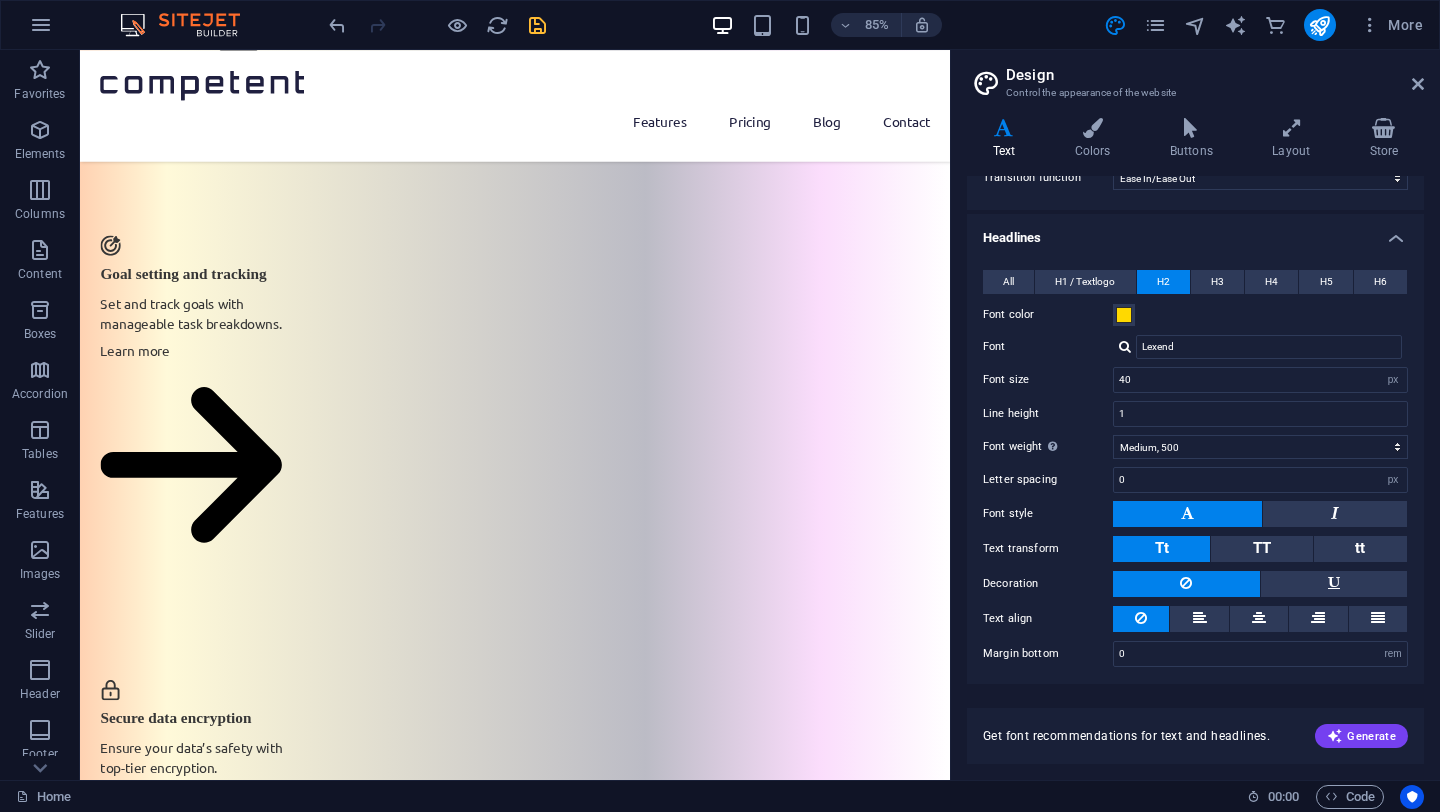 click on "Headlines" at bounding box center (1195, 232) 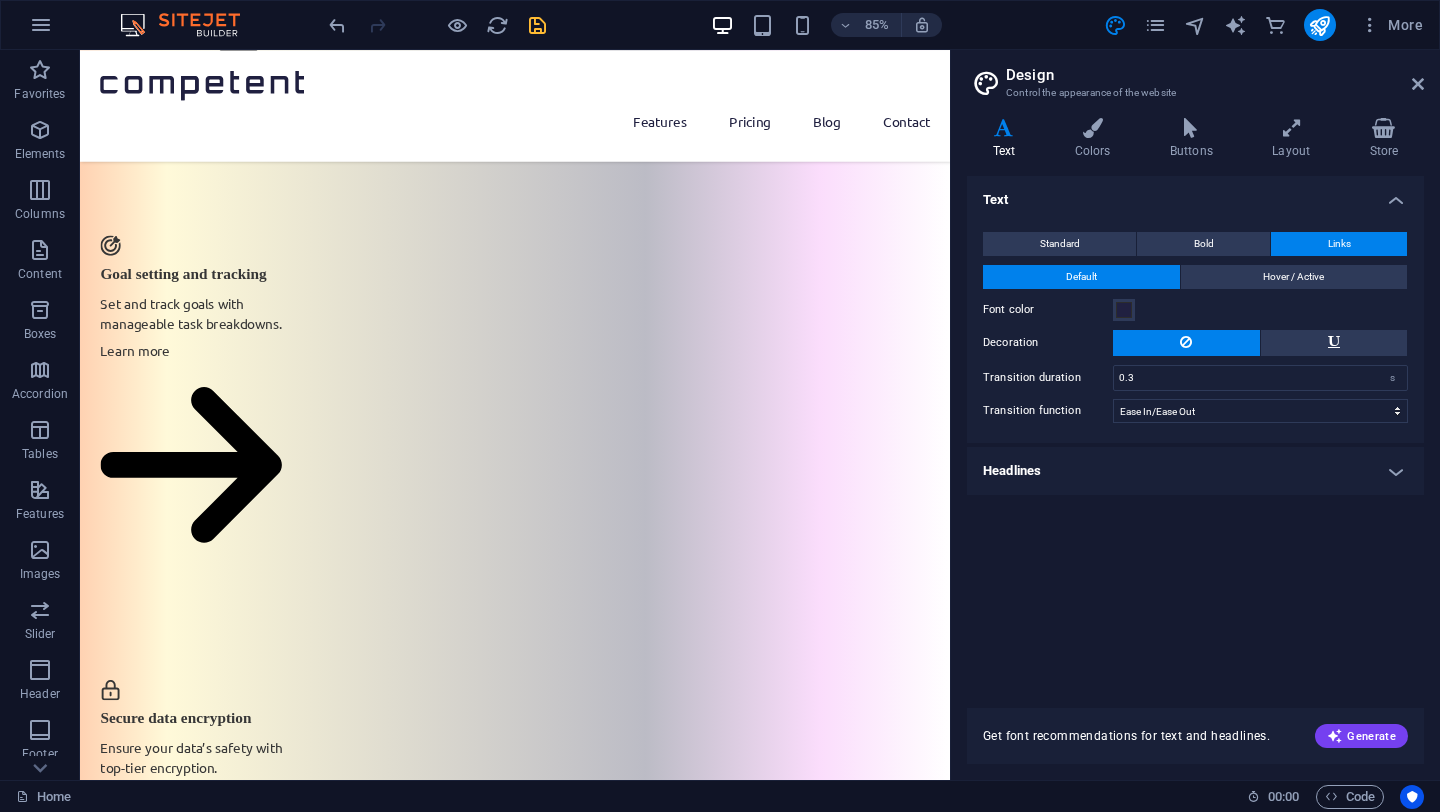 scroll, scrollTop: 0, scrollLeft: 0, axis: both 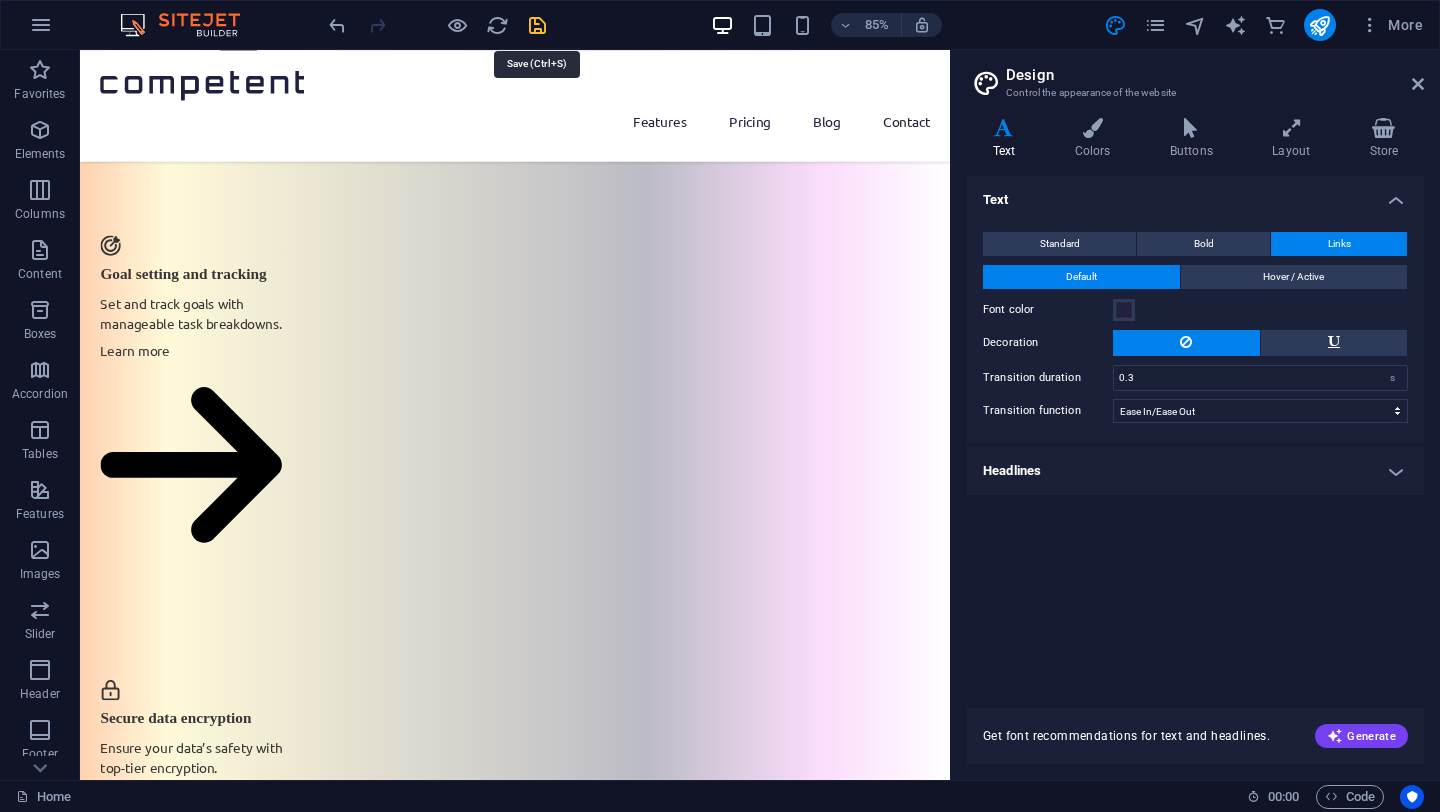 click at bounding box center (537, 25) 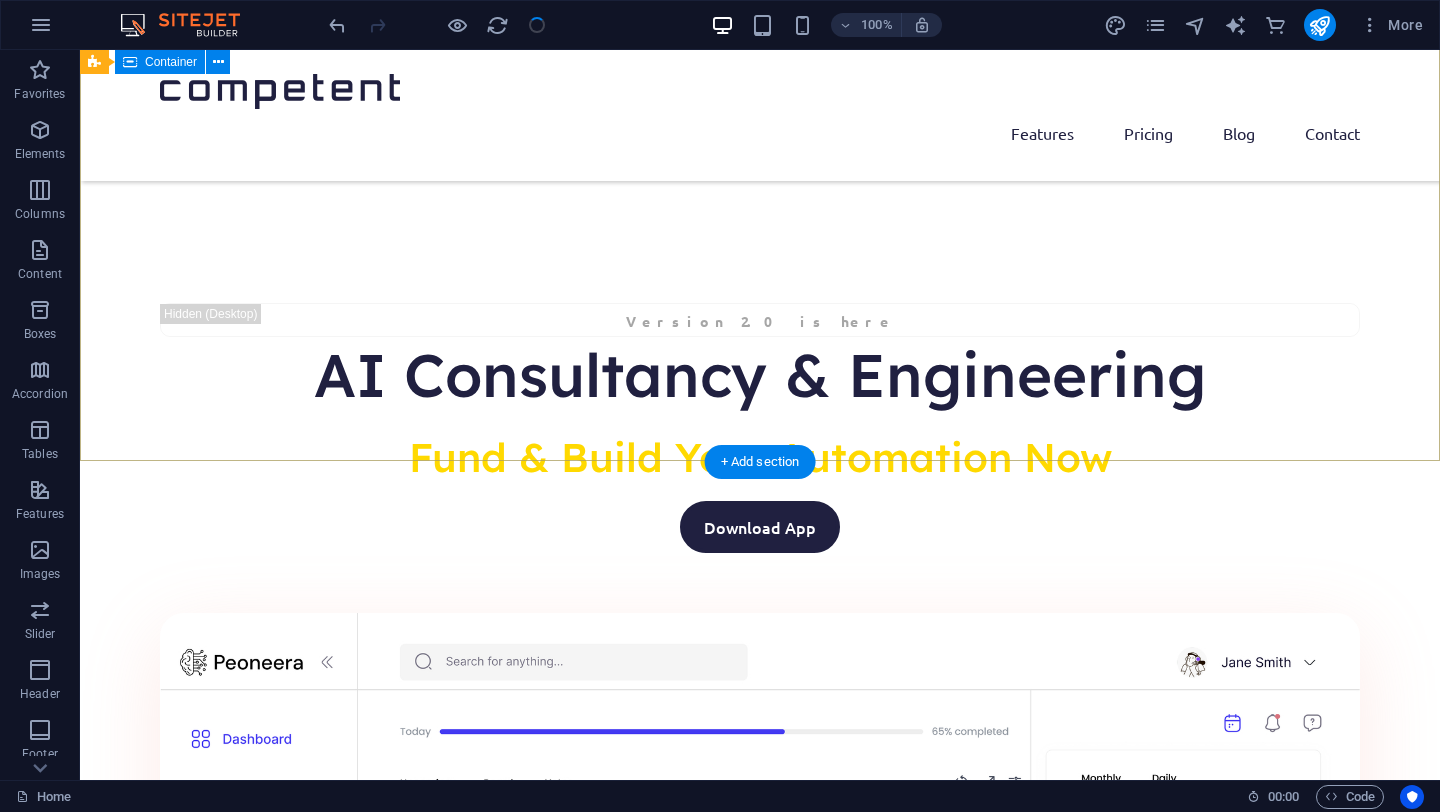 scroll, scrollTop: 0, scrollLeft: 0, axis: both 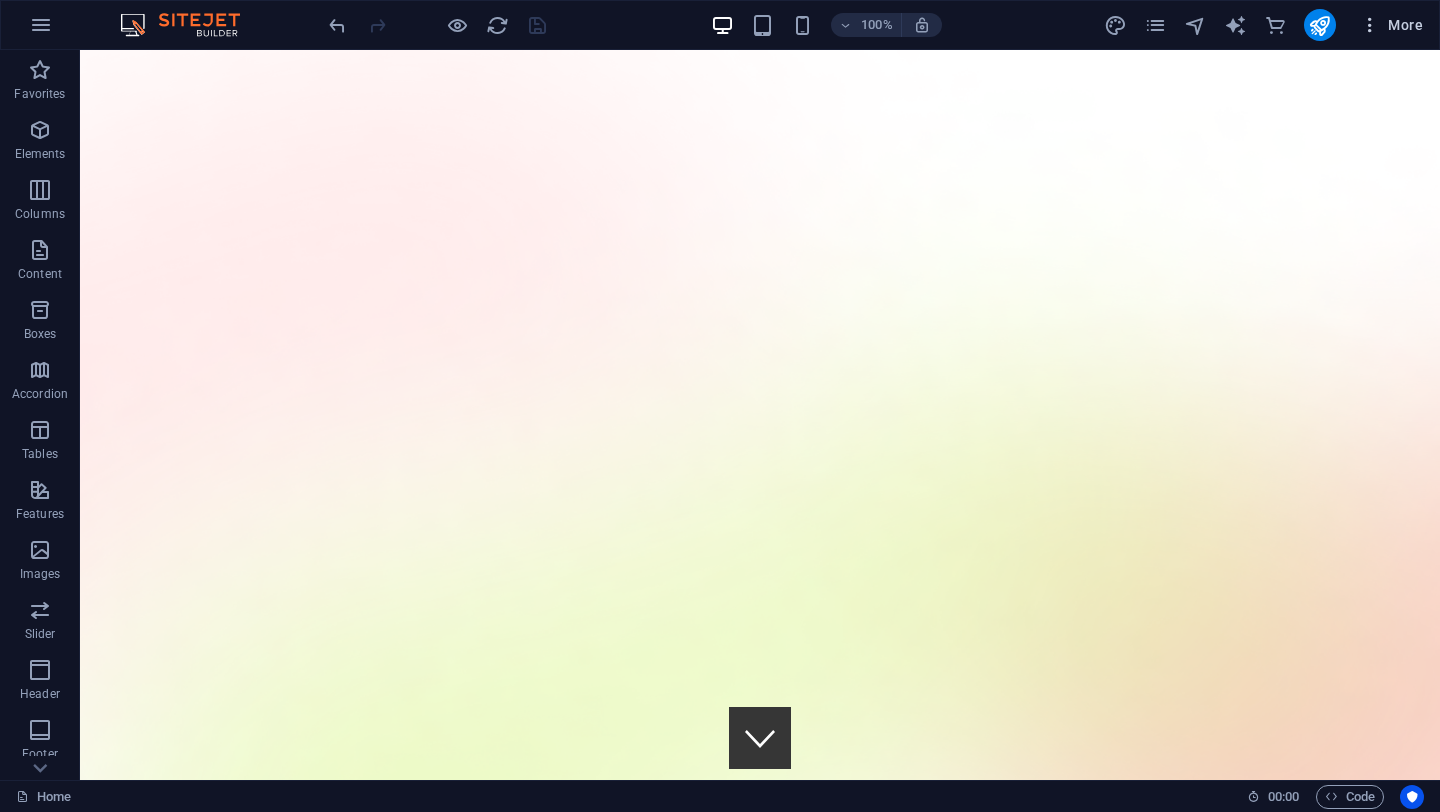 click on "More" at bounding box center (1391, 25) 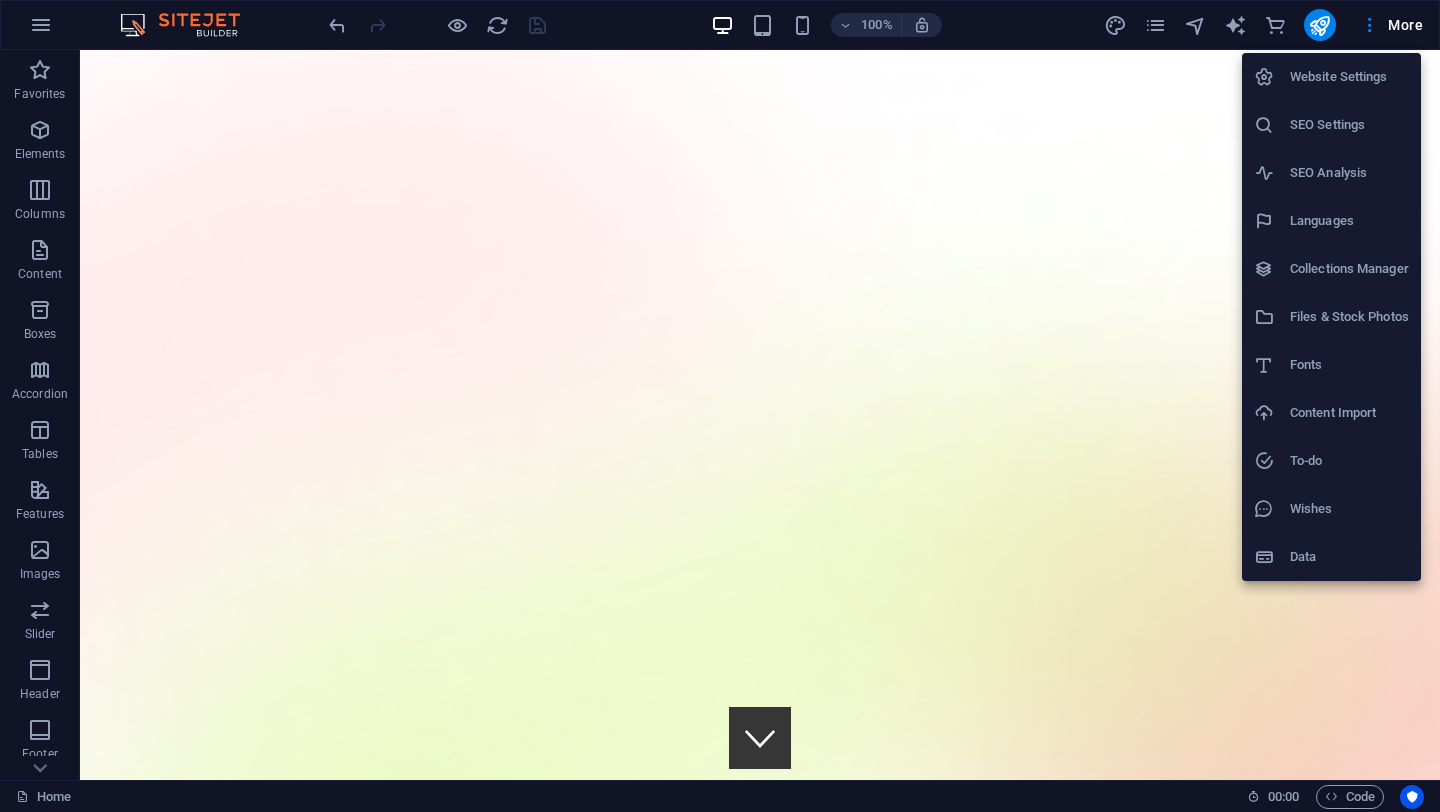 click at bounding box center (720, 406) 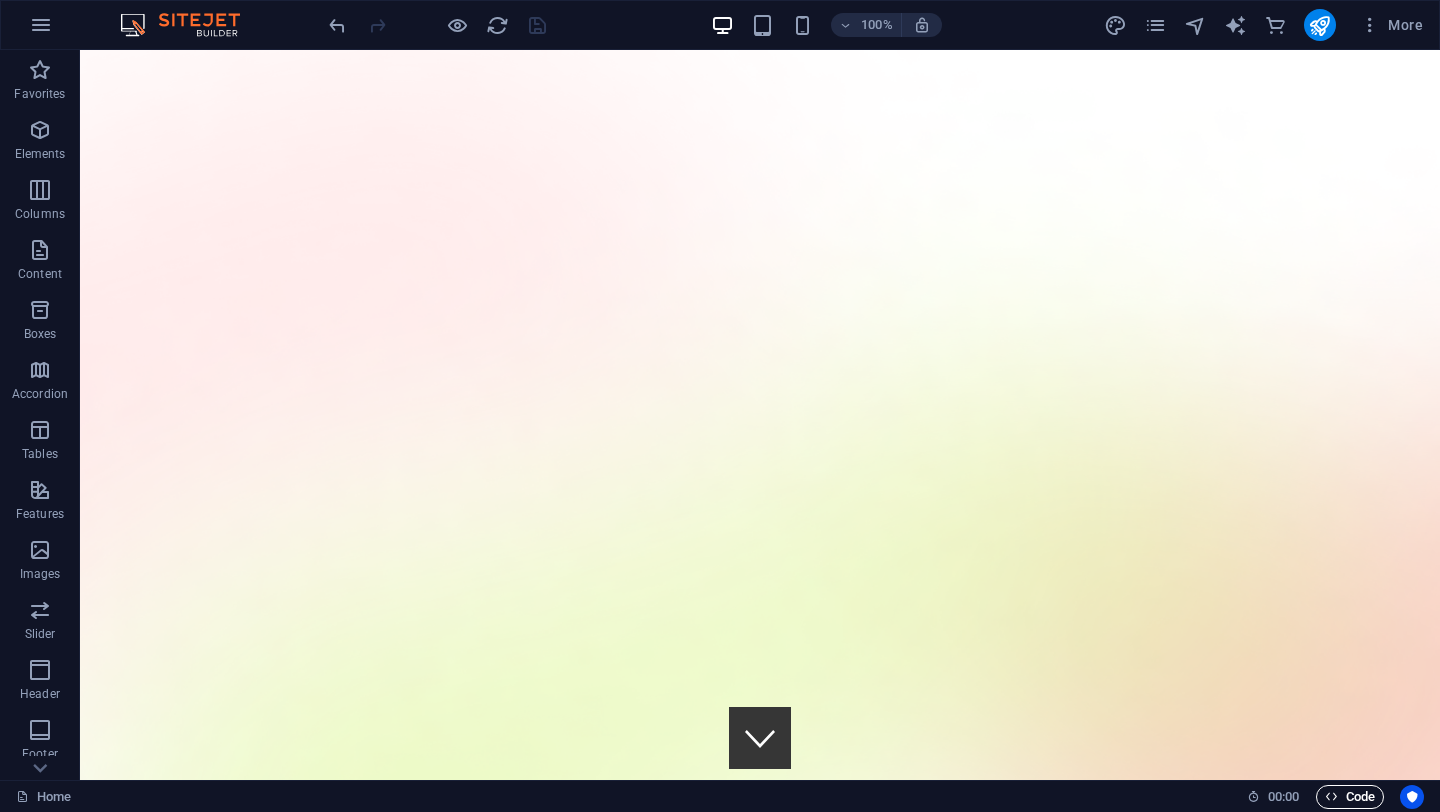 click on "Code" at bounding box center (1350, 797) 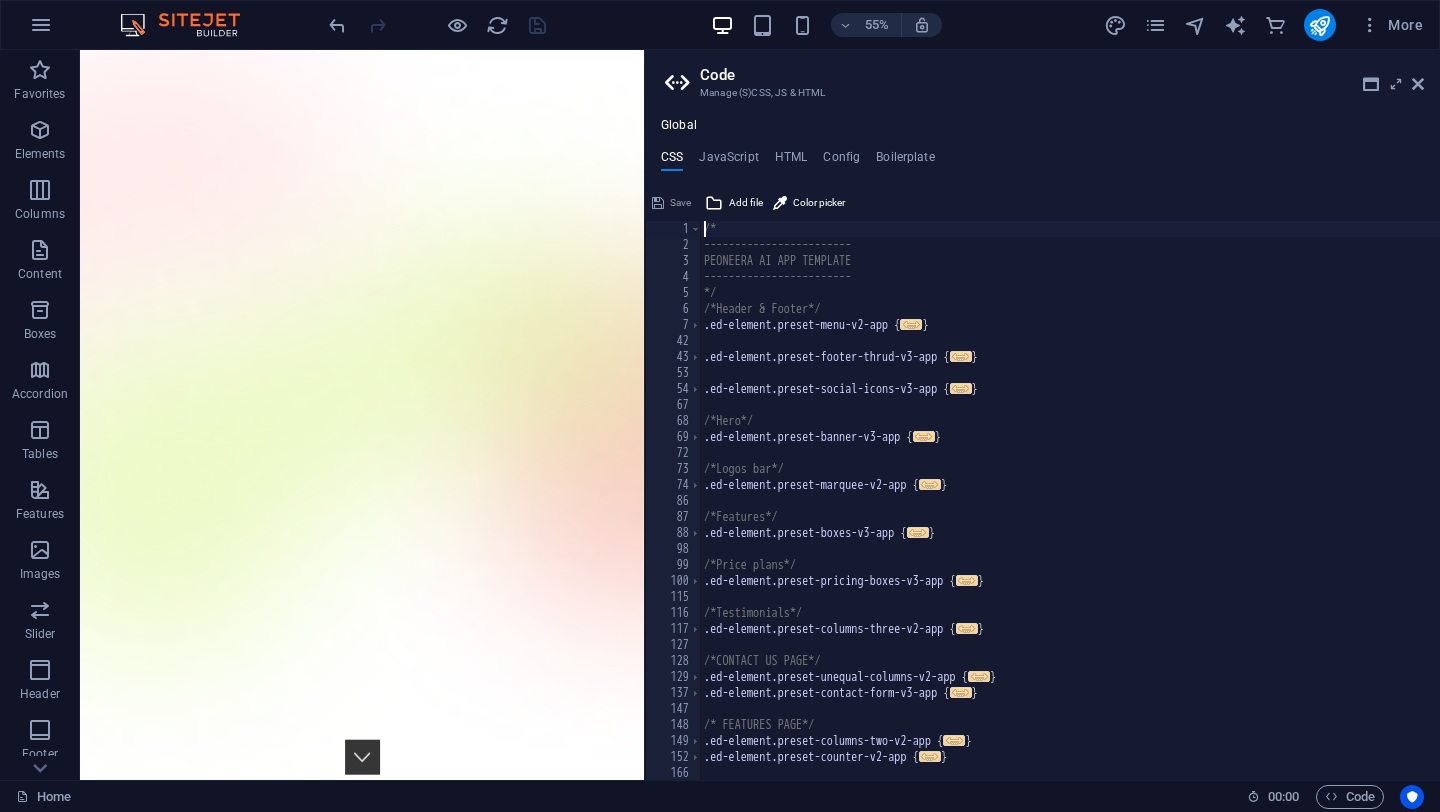 click on "/* ------------------------ PEONEERA AI APP TEMPLATE ------------------------ */ /*Header & Footer*/ .ed-element.preset-menu-v2-app   { ... } .ed-element.preset-footer-thrud-v3-app   { ... } .ed-element.preset-social-icons-v3-app   { ... } /*Hero*/ .ed-element.preset-banner-v3-app   { ... } /*Logos bar*/ .ed-element.preset-marquee-v2-app   { ... } /*Features*/ .ed-element.preset-boxes-v3-app   { ... } /*Price plans*/ .ed-element.preset-pricing-boxes-v3-app   { ... } /*Testimonials*/ .ed-element.preset-columns-three-v2-app   { ... } /*CONTACT US PAGE*/ .ed-element.preset-unequal-columns-v2-app   { ... } .ed-element.preset-contact-form-v3-app   { ... } /* FEATURES PAGE*/ .ed-element.preset-columns-two-v2-app   { ... } .ed-element.preset-counter-v2-app   { ... } /*BLOG*/" at bounding box center [1236, 516] 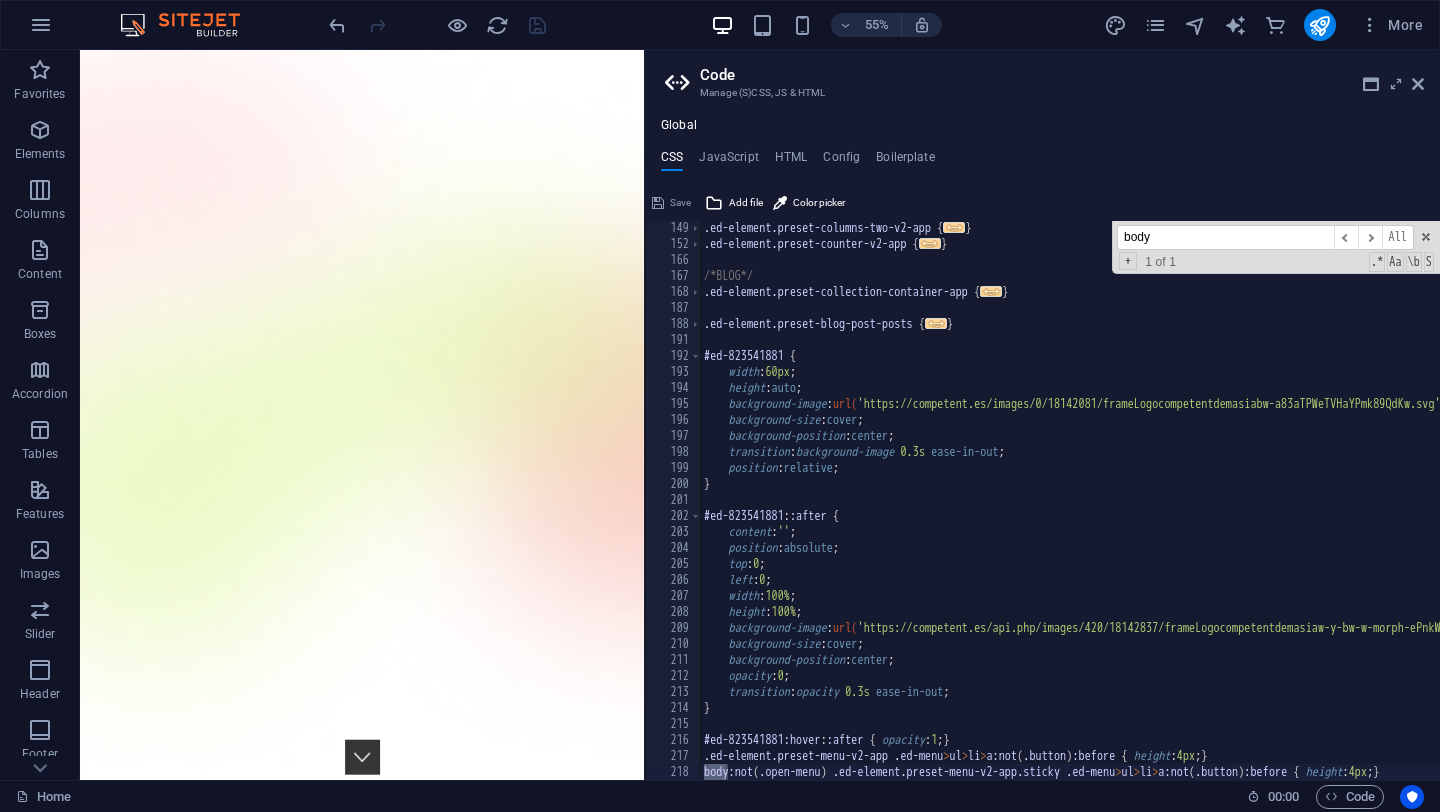 scroll, scrollTop: 689, scrollLeft: 0, axis: vertical 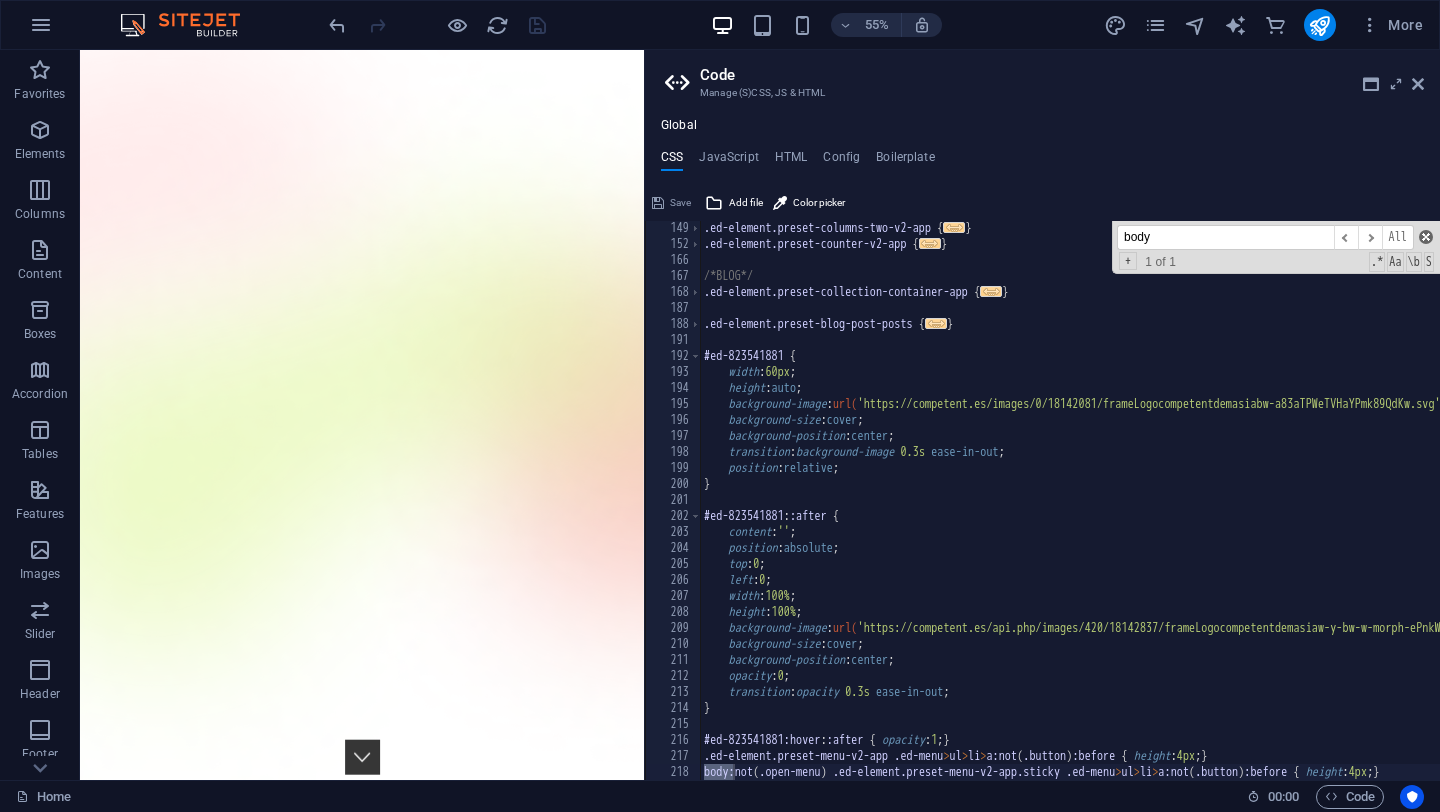 type on "body" 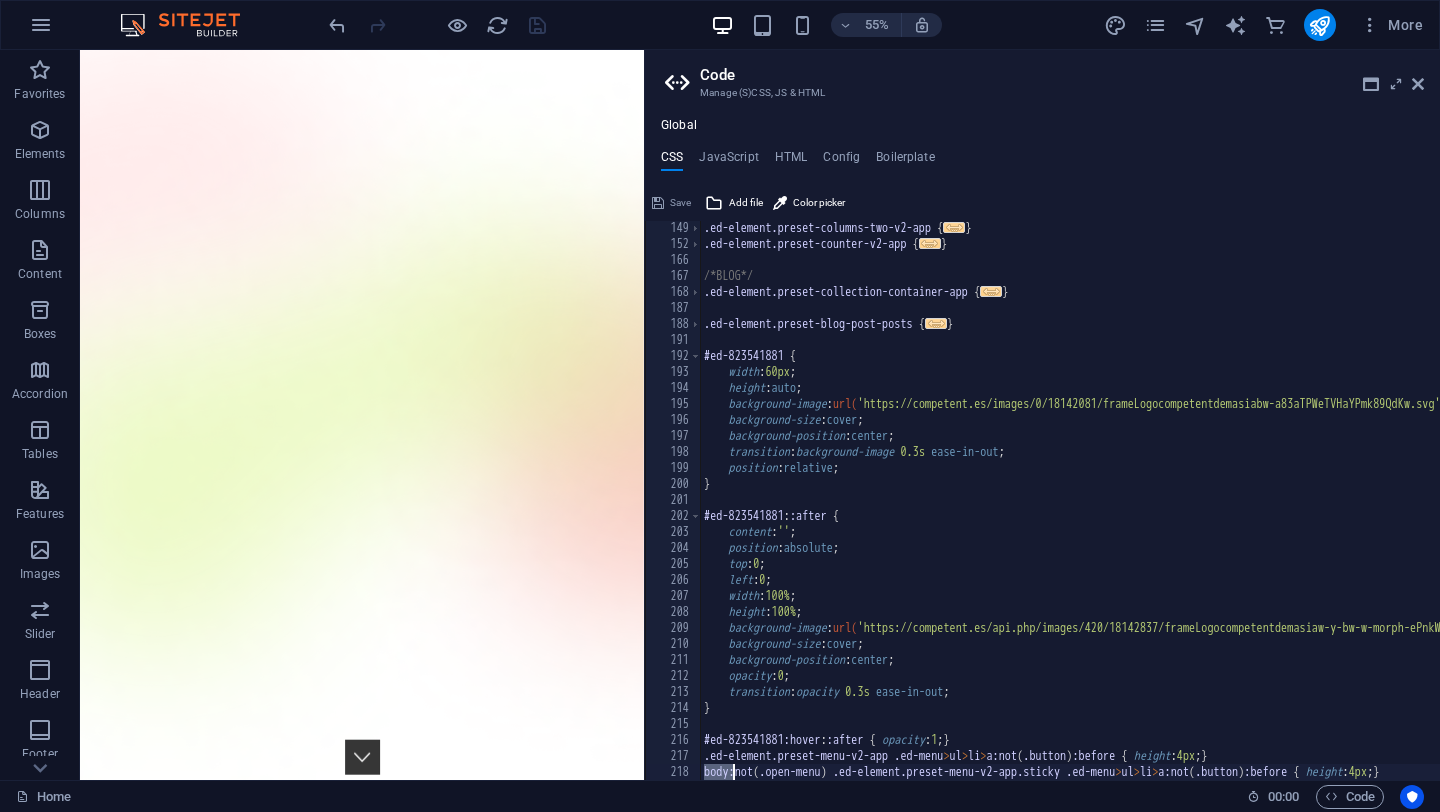 click at bounding box center [1236, 770] 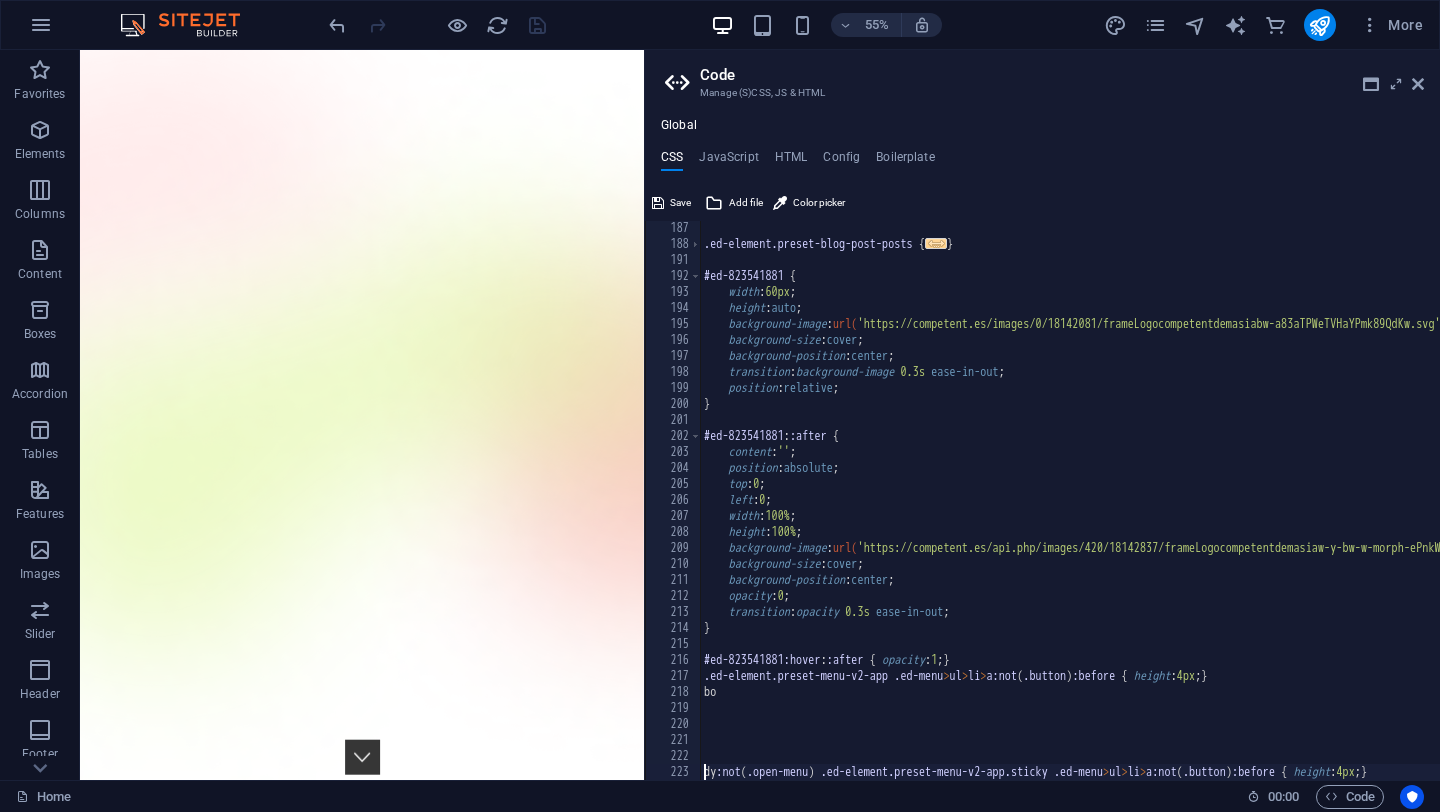 scroll, scrollTop: 785, scrollLeft: 0, axis: vertical 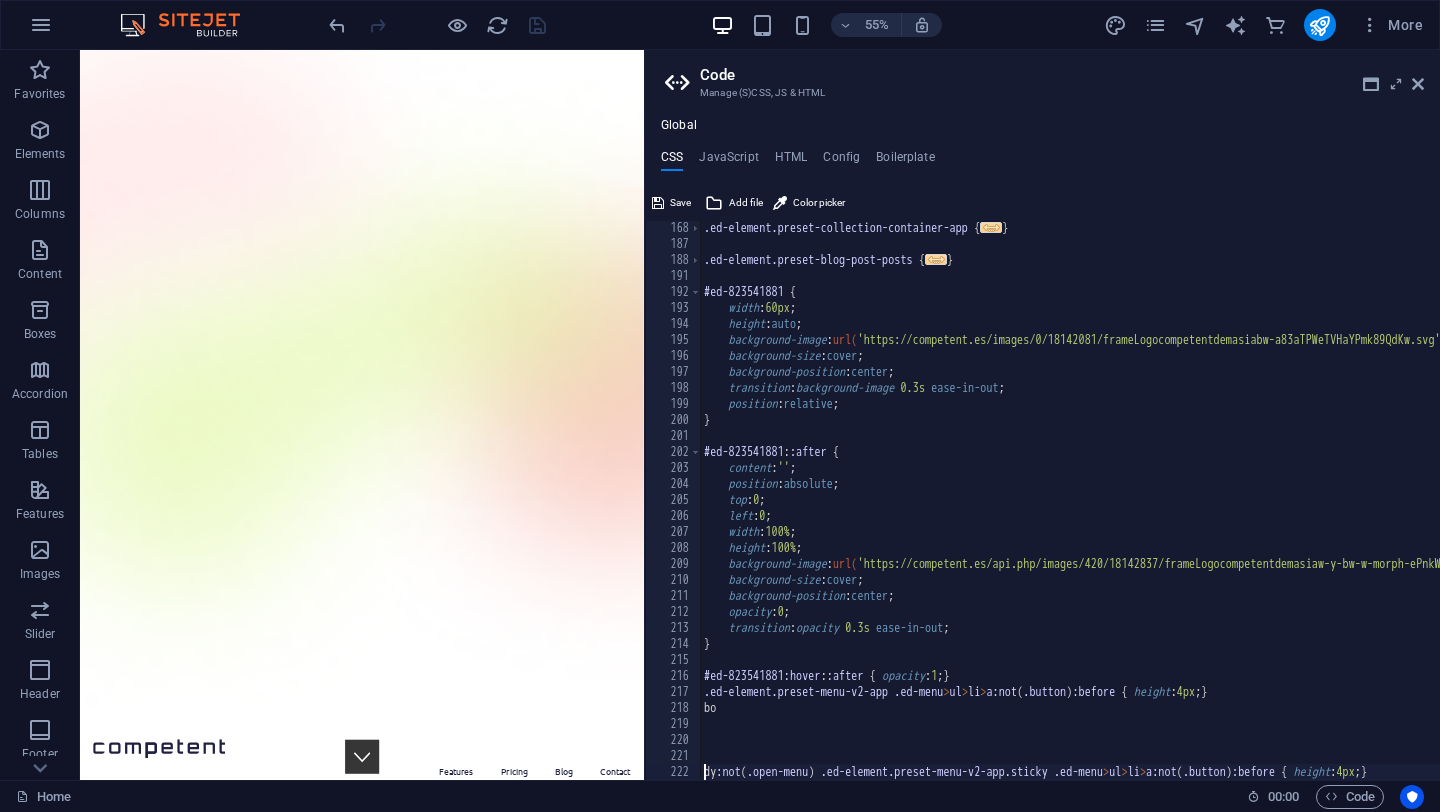 type on "body:not(.open-menu) .ed-element.preset-menu-v2-app.sticky .ed-menu>ul>li>a:not(.button):before { height: 4px; }" 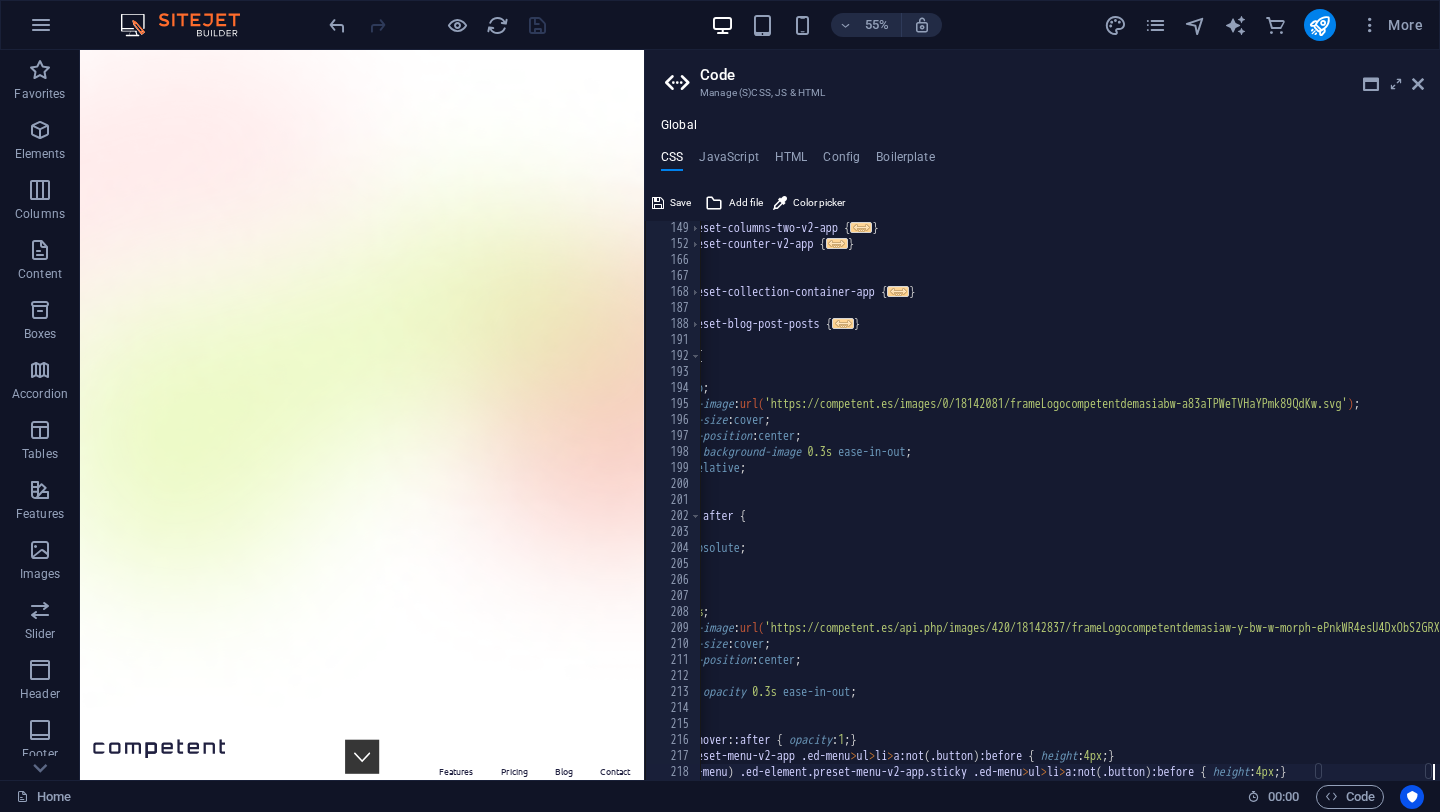 scroll, scrollTop: 0, scrollLeft: 93, axis: horizontal 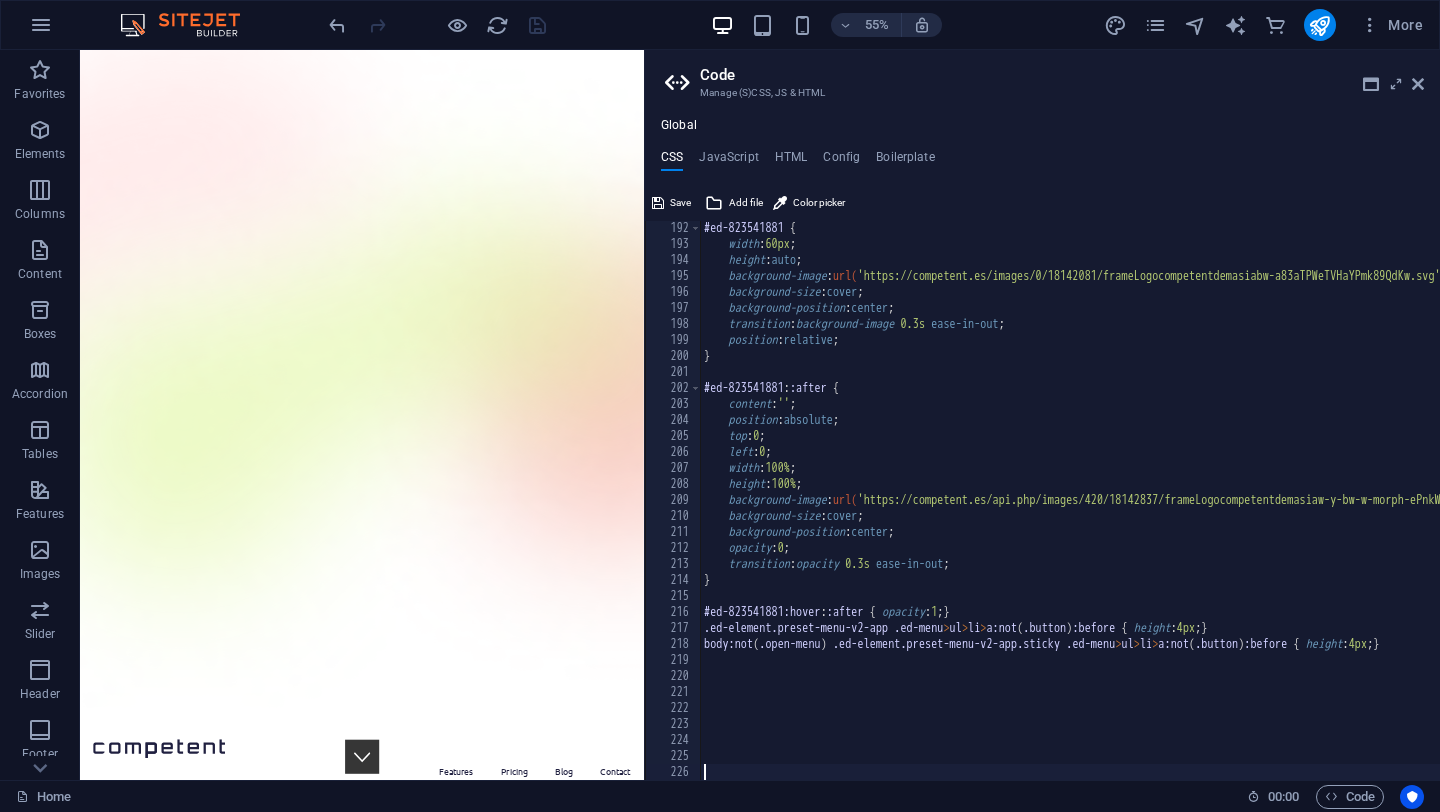 click on "#ed-823541881   {      width :  60px ;      height :  auto ;      background-image :  url( 'https://competent.es/images/0/18142081/frameLogocompetentdemasiabw-a83aTPWeTVHaYPmk89QdKw.svg' ) ;      background-size :  cover ;      background-position :  center ;      transition :  background-image   0.3s   ease-in-out ;      position :  relative ; } #ed-823541881 : :after   {      content :  '' ;      position :  absolute ;      top :  0 ;      left :  0 ;      width :  100% ;      height :  100% ;      background-image :  url( 'https://competent.es/api.php/images/420/18142837/frameLogocompetentdemasiaw-y-bw-w-morph-ePnkWR4esU4DxObS2GRXRw.png' ) ;      background-size :  cover ;      background-position :  center ;      opacity :  0 ;      transition :  opacity   0.3s   ease-in-out ; } #ed-823541881:hover : :after   {   opacity :  1 ;  } .ed-element.preset-menu-v2-app   .ed-menu > ul > li > a:not ( .button ) :before   {   height :  4px ;  } body:not ( .open-menu )   .ed-element.preset-menu-v2-app.sticky   > ul >" at bounding box center (1236, 515) 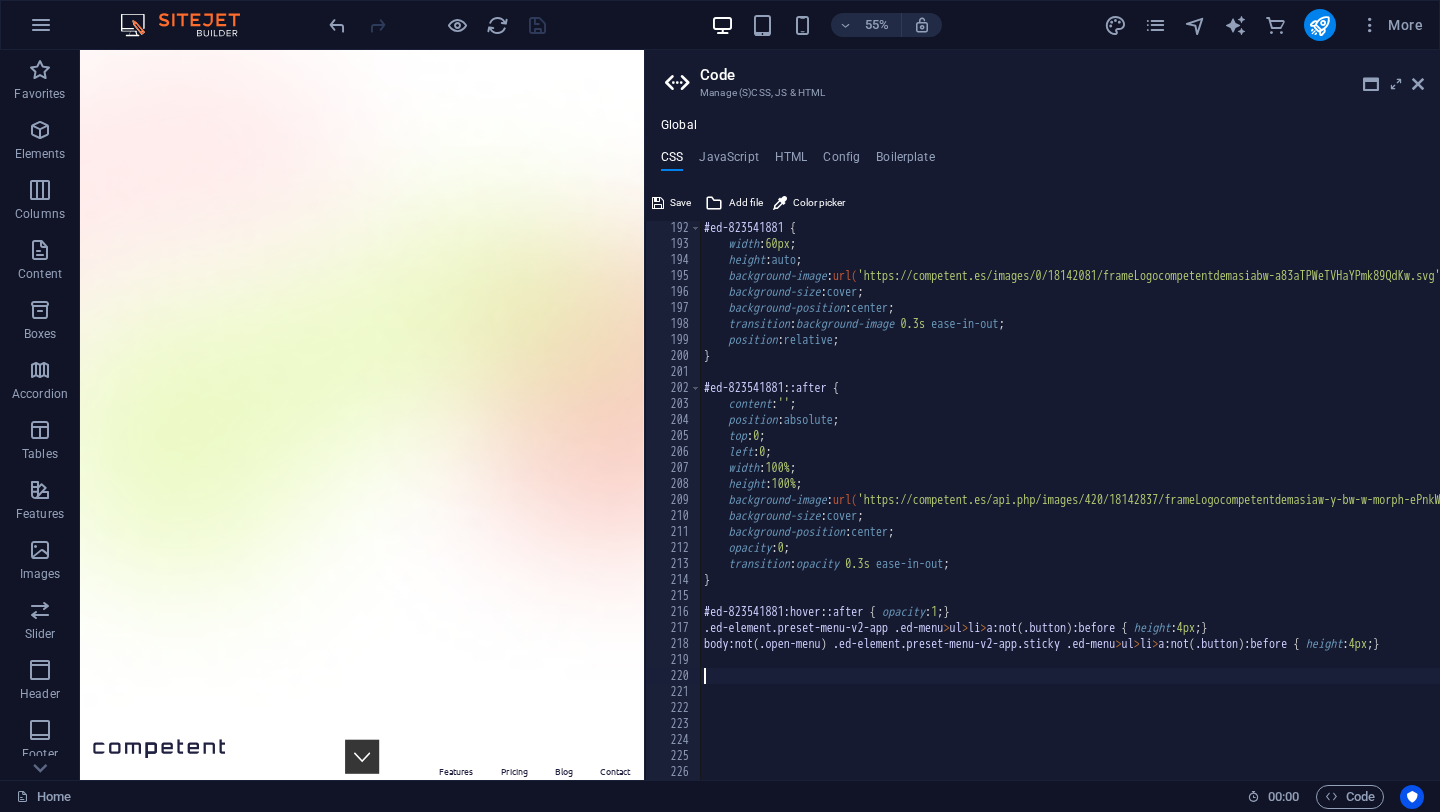 click on "#ed-823541881   {      width :  60px ;      height :  auto ;      background-image :  url( 'https://competent.es/images/0/18142081/frameLogocompetentdemasiabw-a83aTPWeTVHaYPmk89QdKw.svg' ) ;      background-size :  cover ;      background-position :  center ;      transition :  background-image   0.3s   ease-in-out ;      position :  relative ; } #ed-823541881 : :after   {      content :  '' ;      position :  absolute ;      top :  0 ;      left :  0 ;      width :  100% ;      height :  100% ;      background-image :  url( 'https://competent.es/api.php/images/420/18142837/frameLogocompetentdemasiaw-y-bw-w-morph-ePnkWR4esU4DxObS2GRXRw.png' ) ;      background-size :  cover ;      background-position :  center ;      opacity :  0 ;      transition :  opacity   0.3s   ease-in-out ; } #ed-823541881:hover : :after   {   opacity :  1 ;  } .ed-element.preset-menu-v2-app   .ed-menu > ul > li > a:not ( .button ) :before   {   height :  4px ;  } body:not ( .open-menu )   .ed-element.preset-menu-v2-app.sticky   > ul >" at bounding box center (1236, 515) 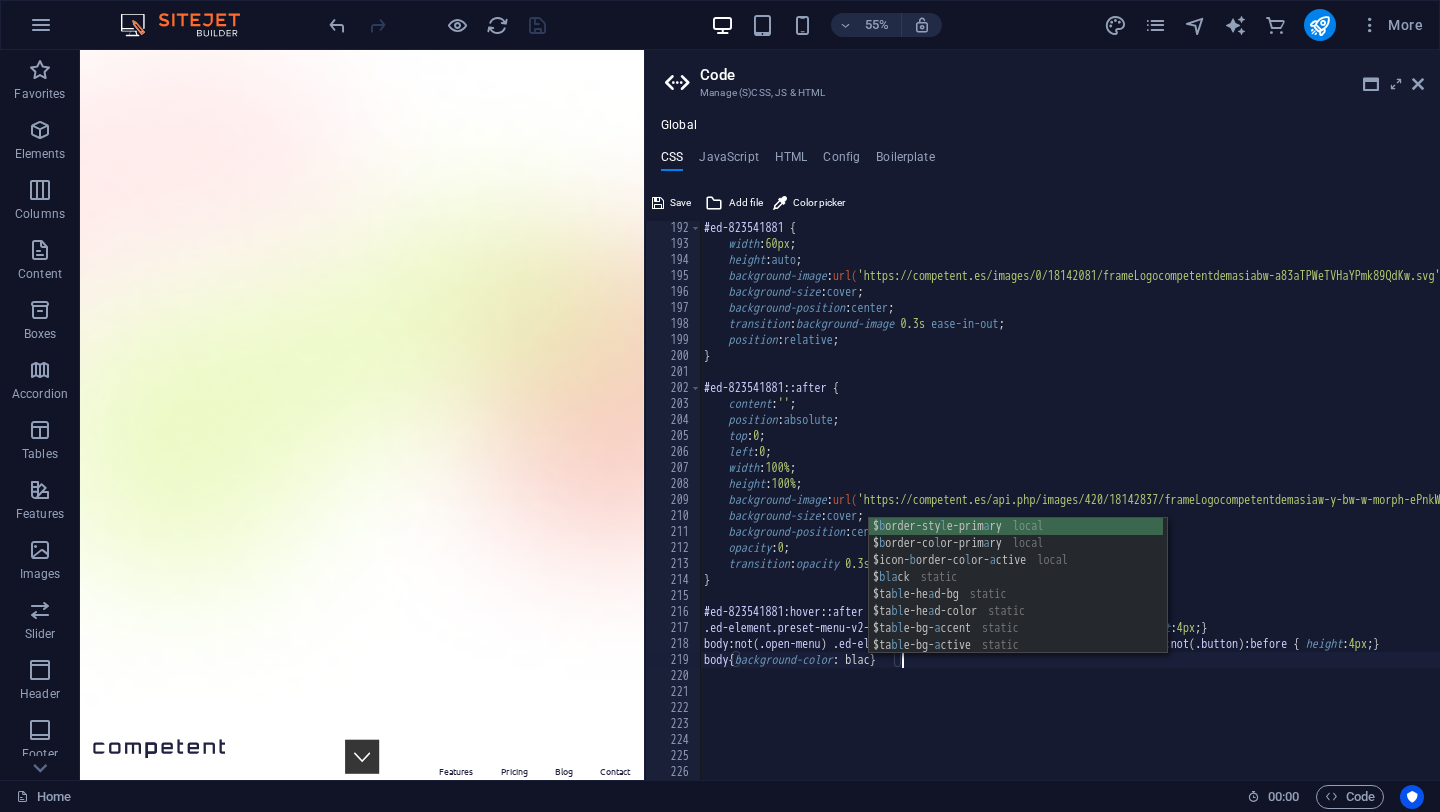 scroll, scrollTop: 0, scrollLeft: 16, axis: horizontal 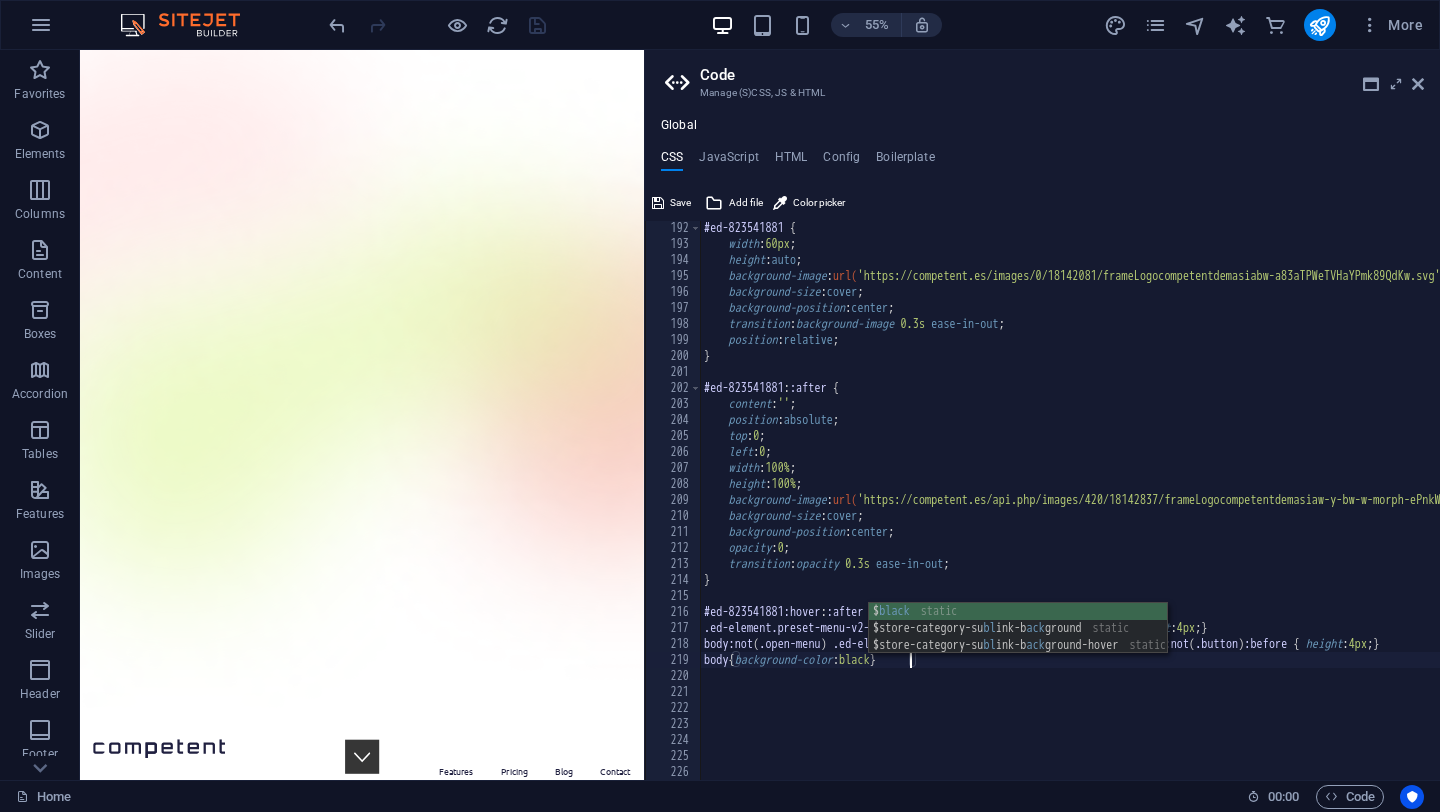 type on "body{background-color: black;}" 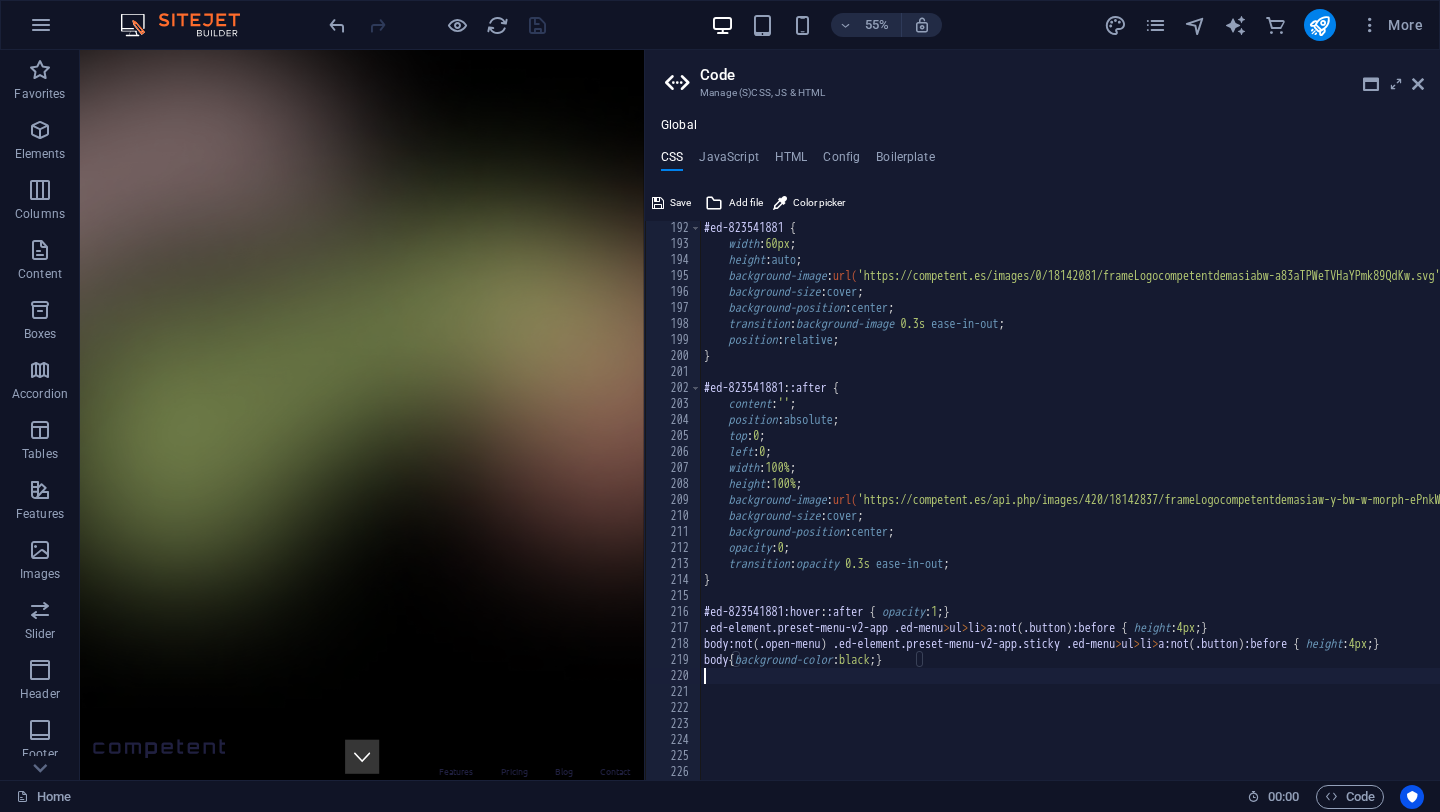 scroll, scrollTop: 0, scrollLeft: 0, axis: both 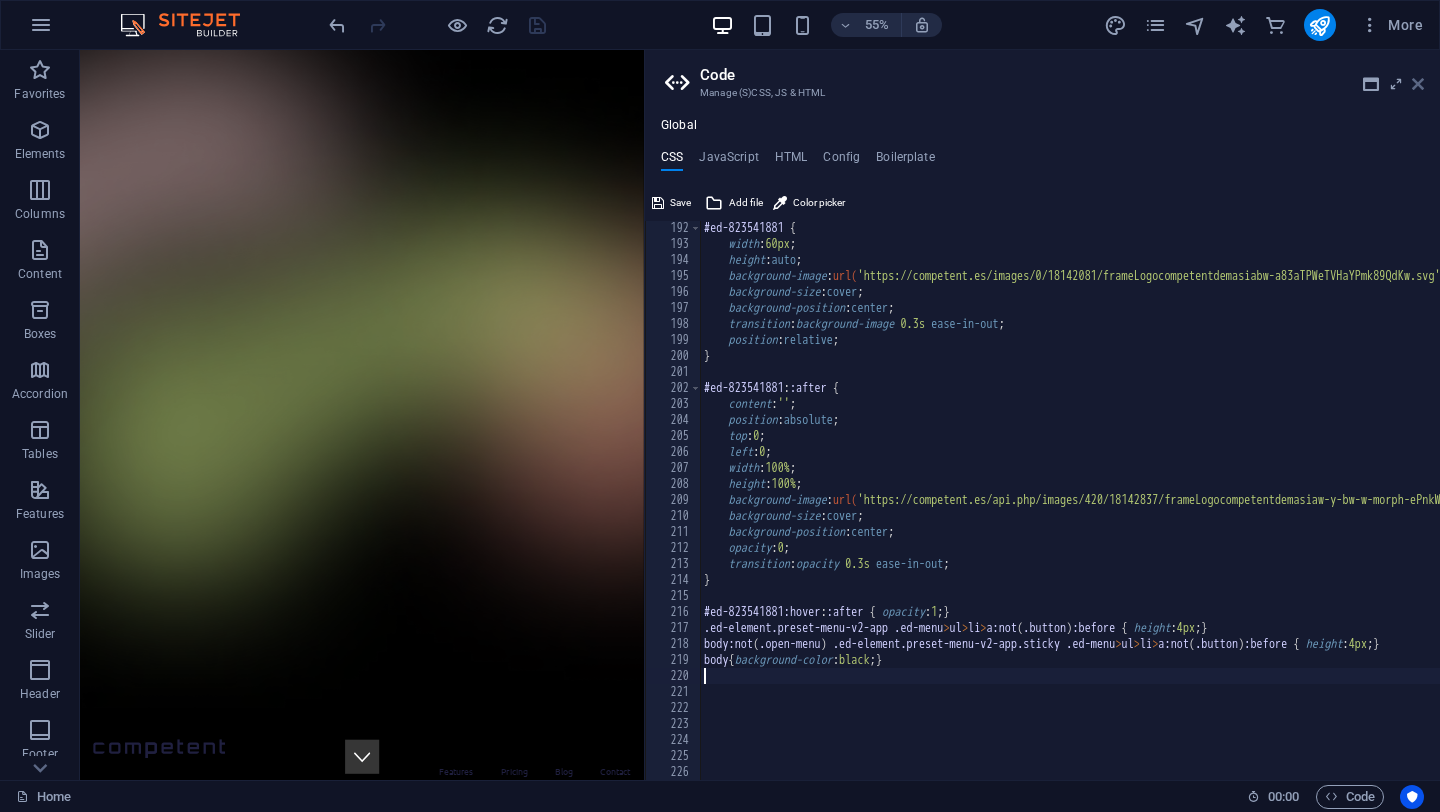 type 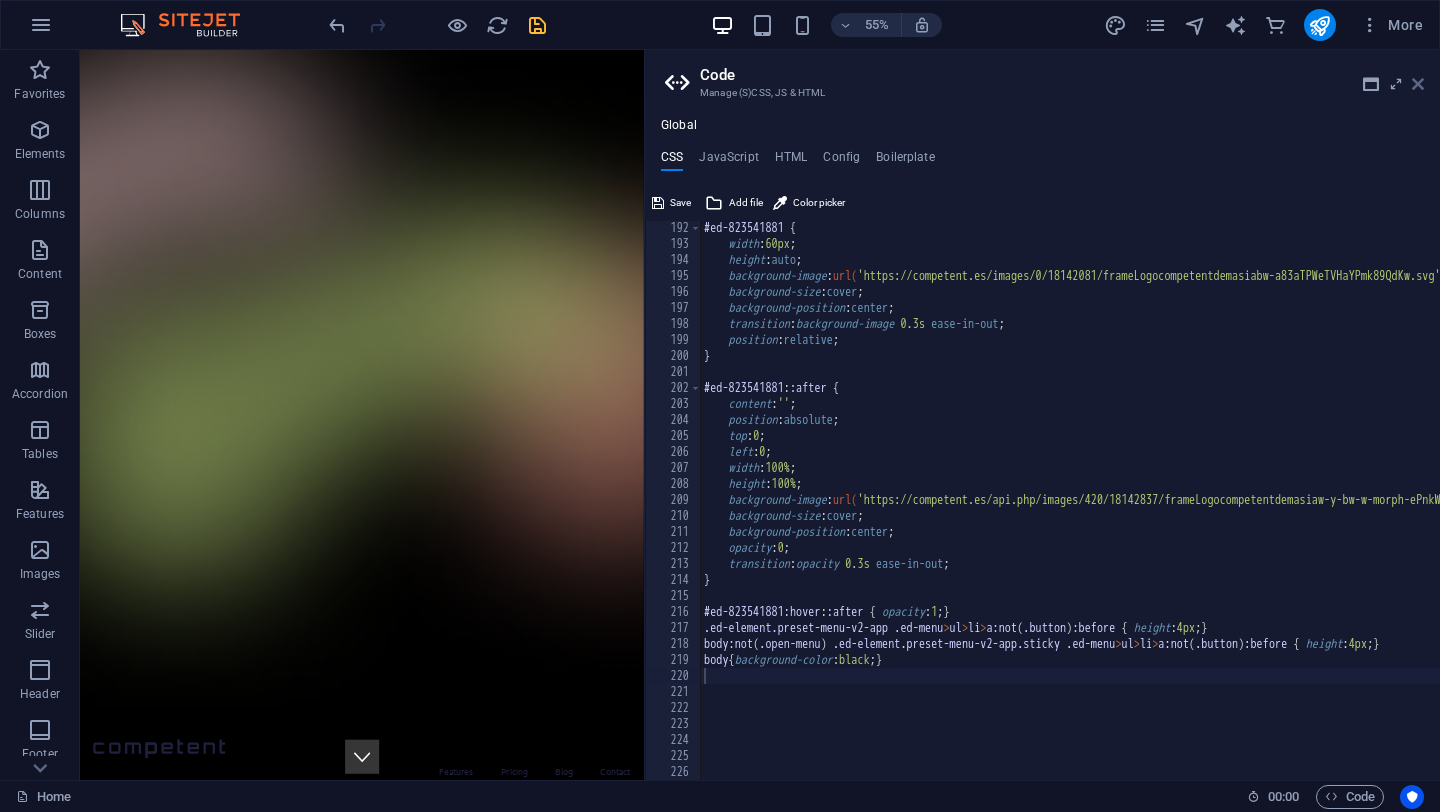 click at bounding box center [1418, 84] 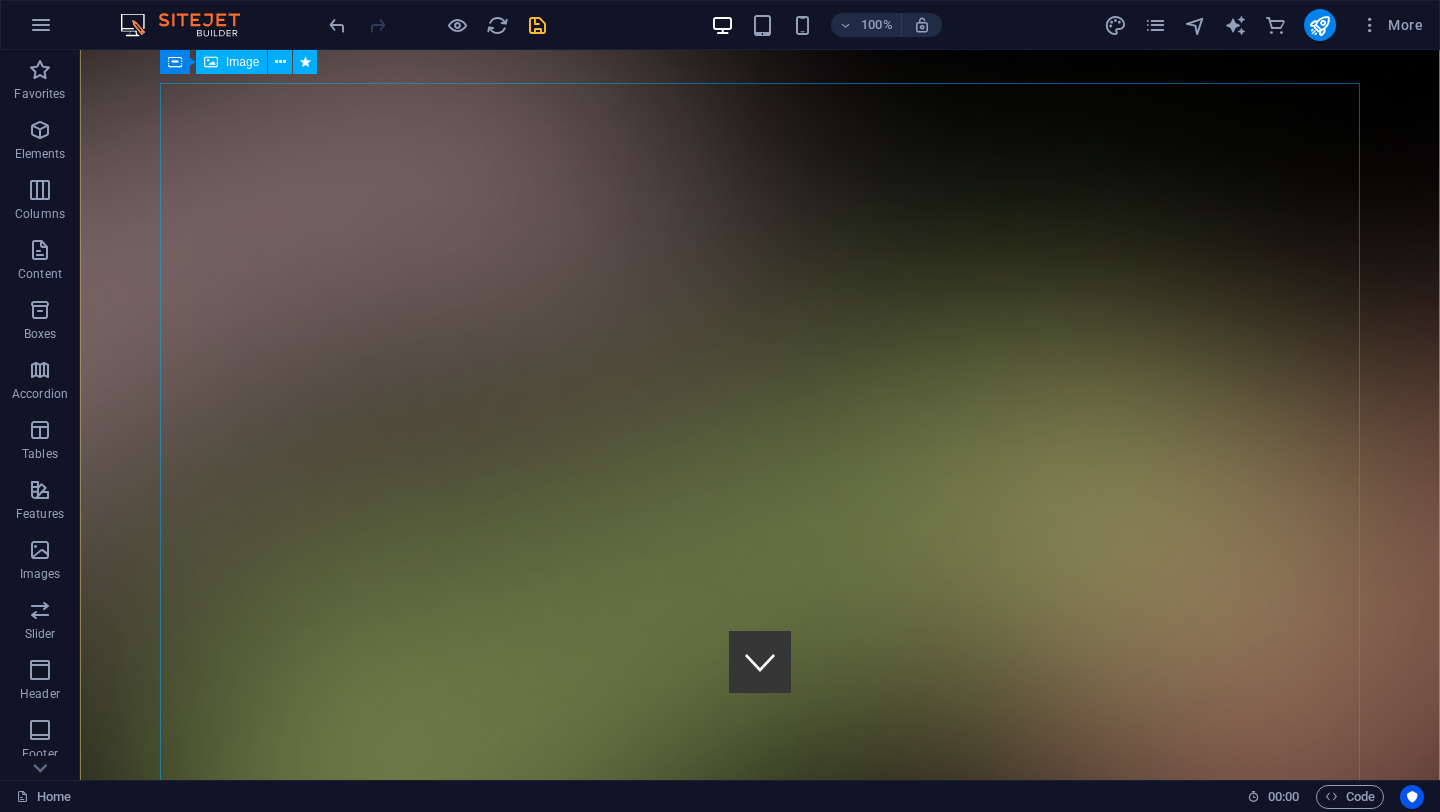 scroll, scrollTop: 0, scrollLeft: 0, axis: both 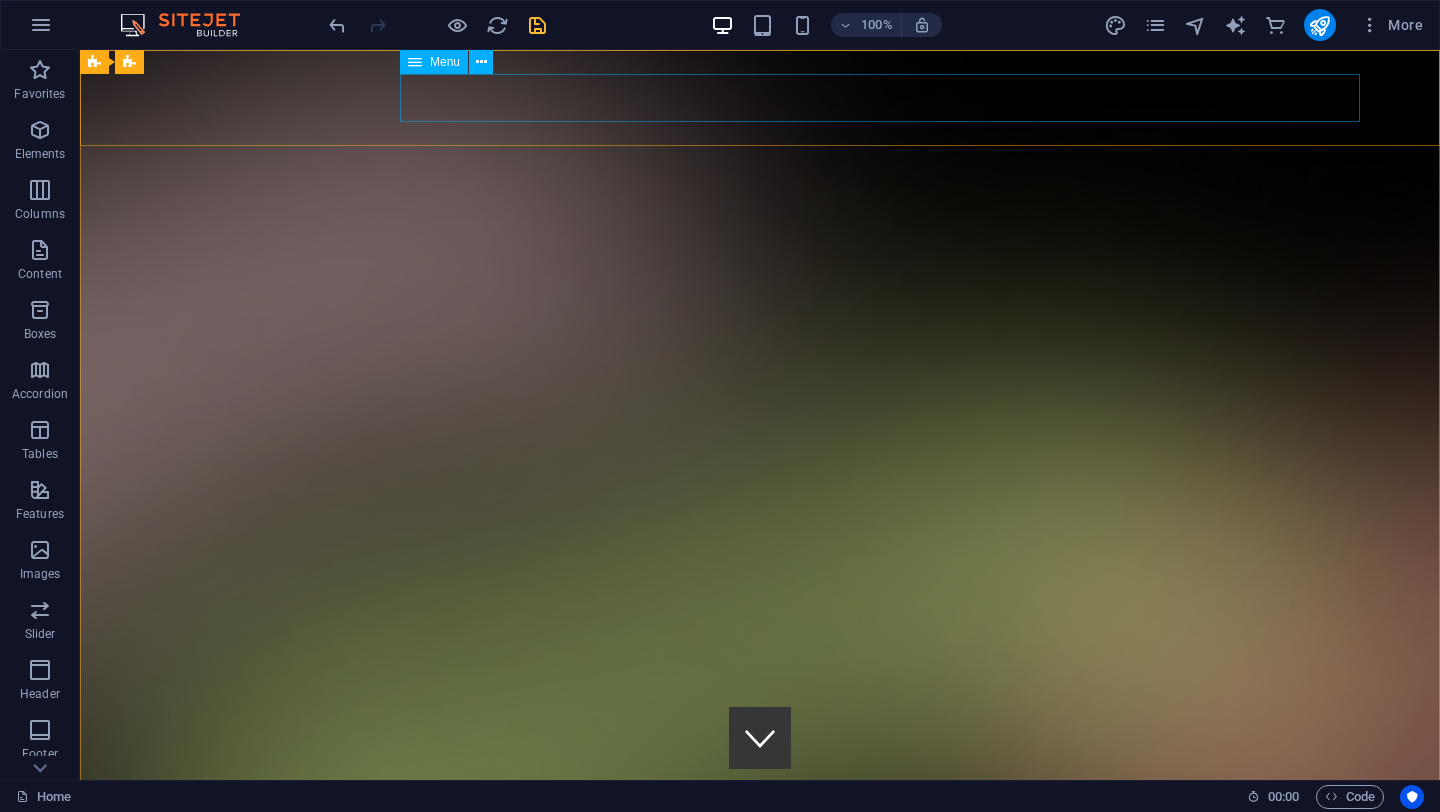 click on "Menu" at bounding box center [434, 62] 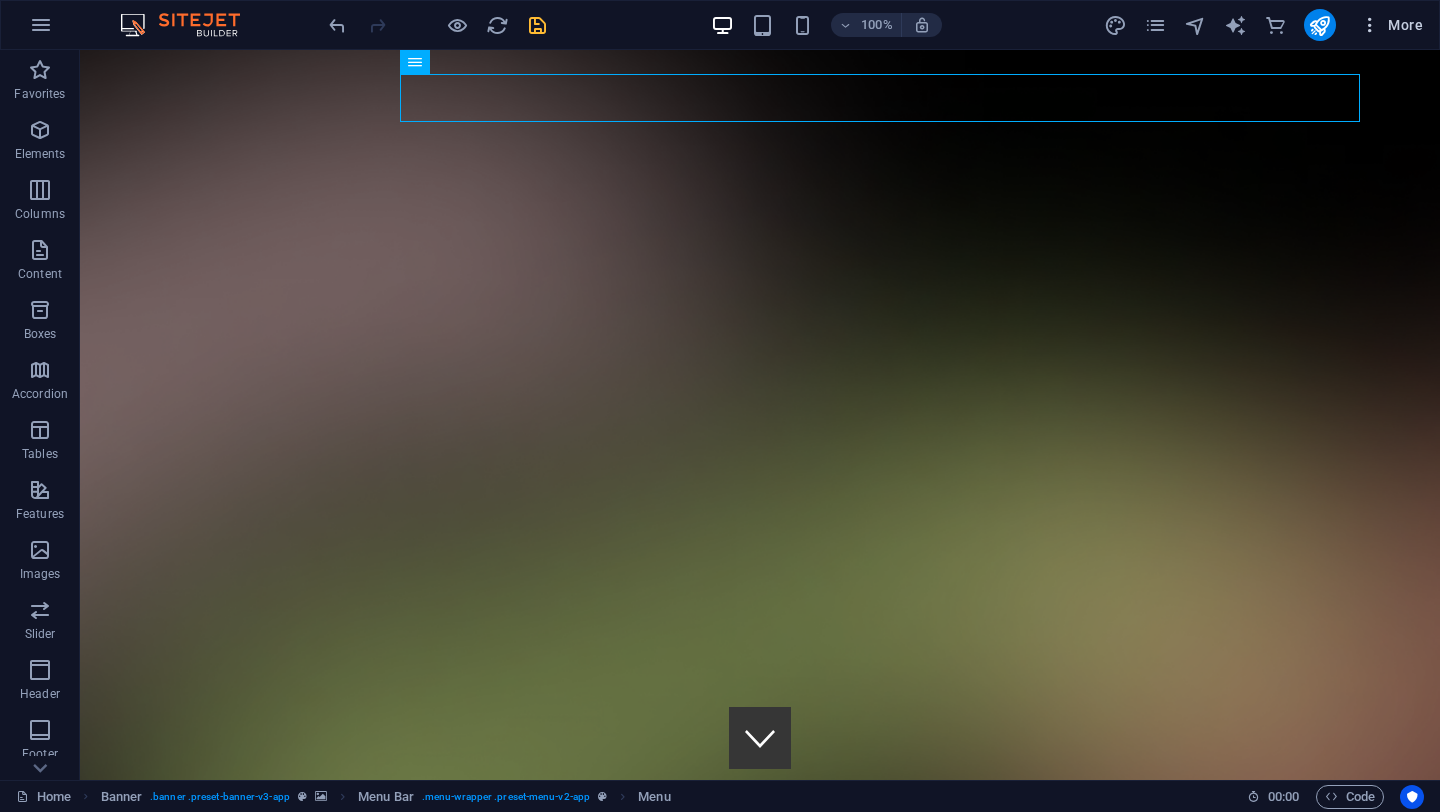 click on "More" at bounding box center (1391, 25) 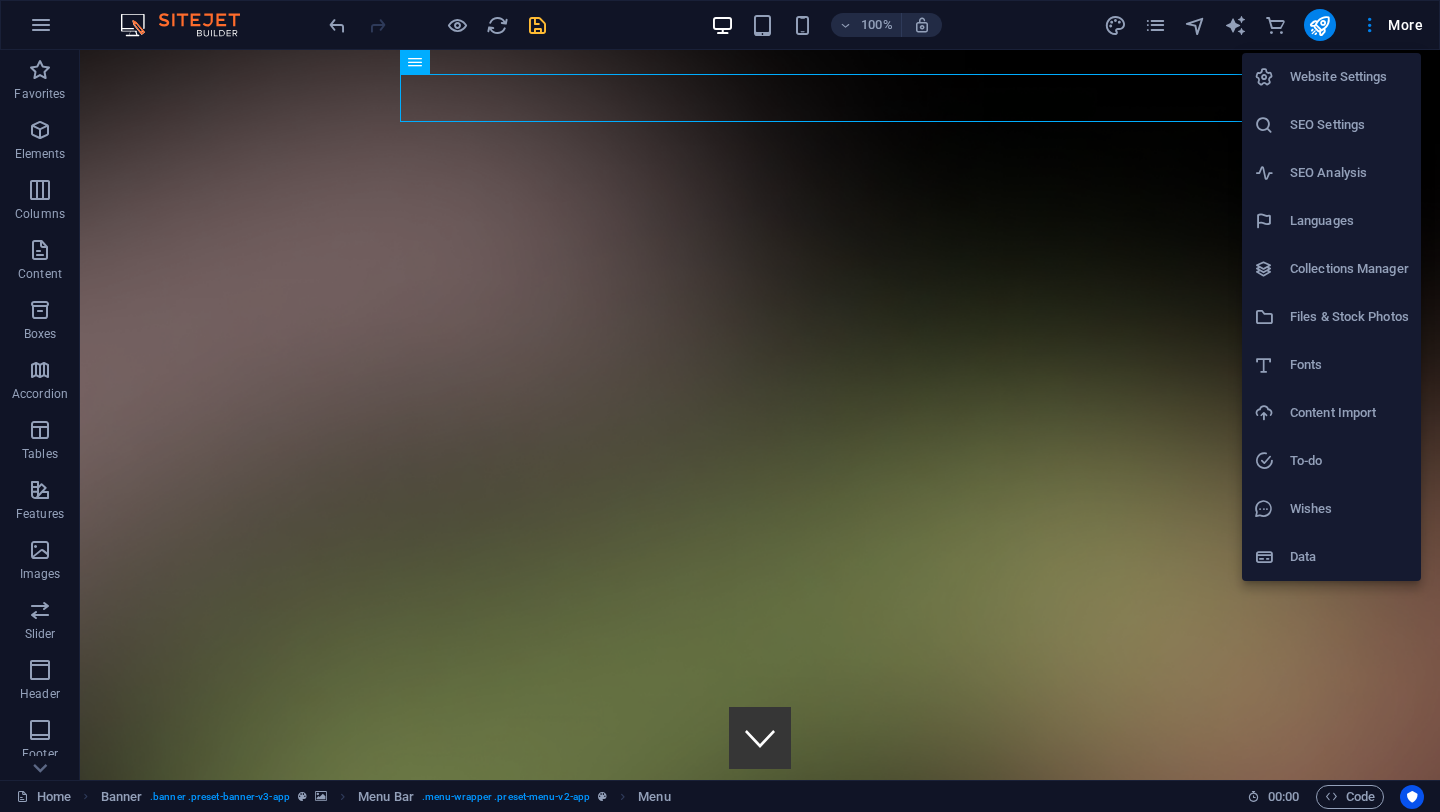 click at bounding box center [720, 406] 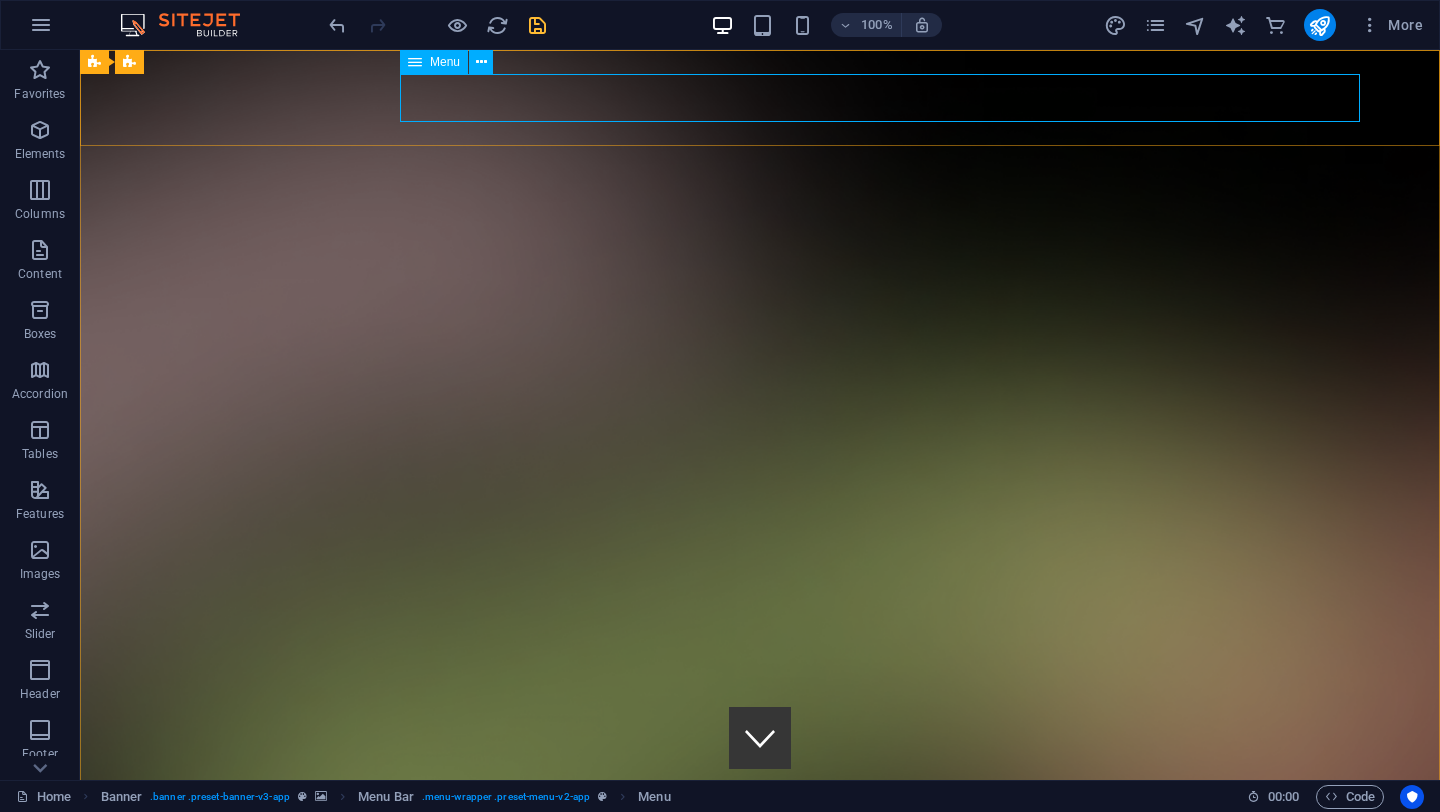 click on "Menu" at bounding box center [445, 62] 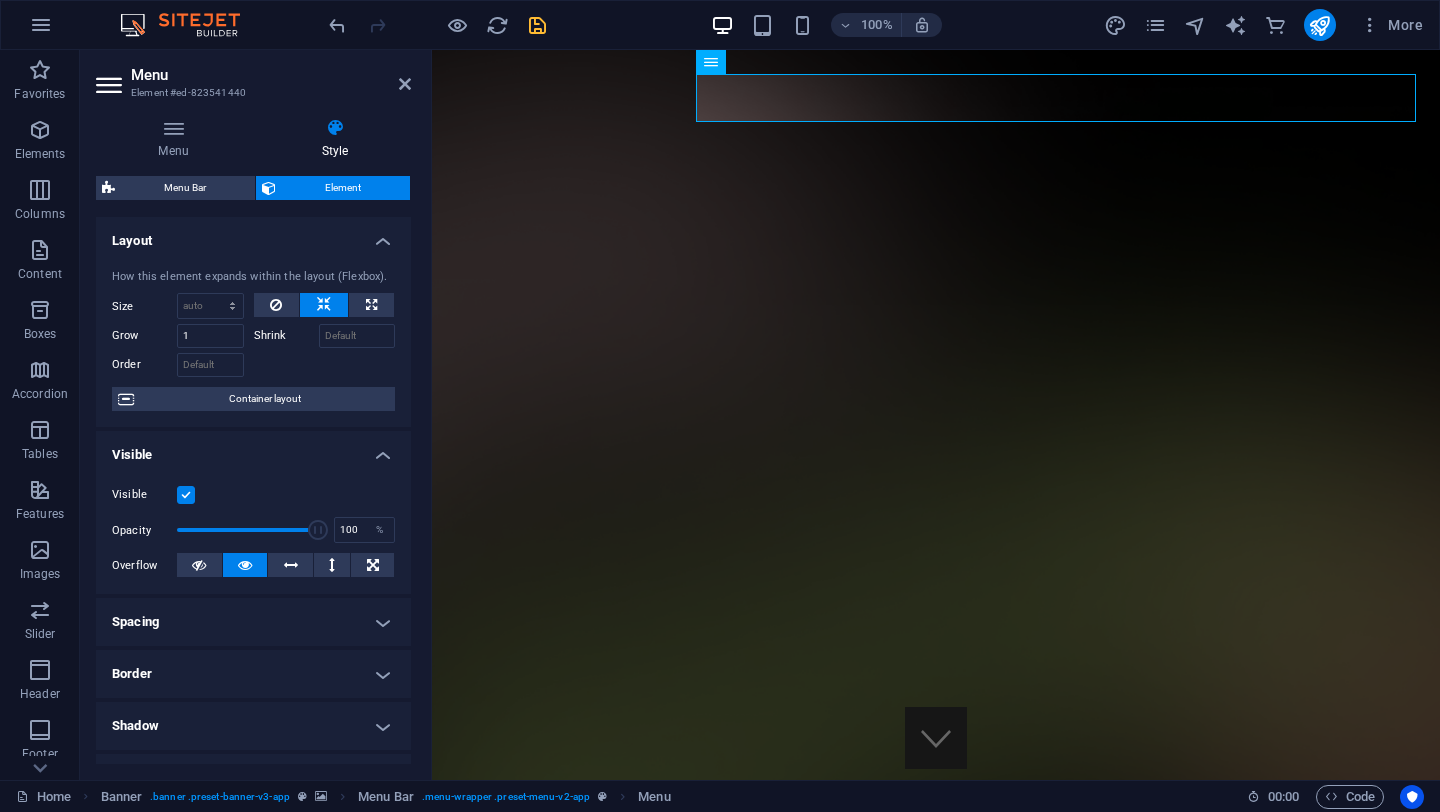 click on "Style" at bounding box center [335, 139] 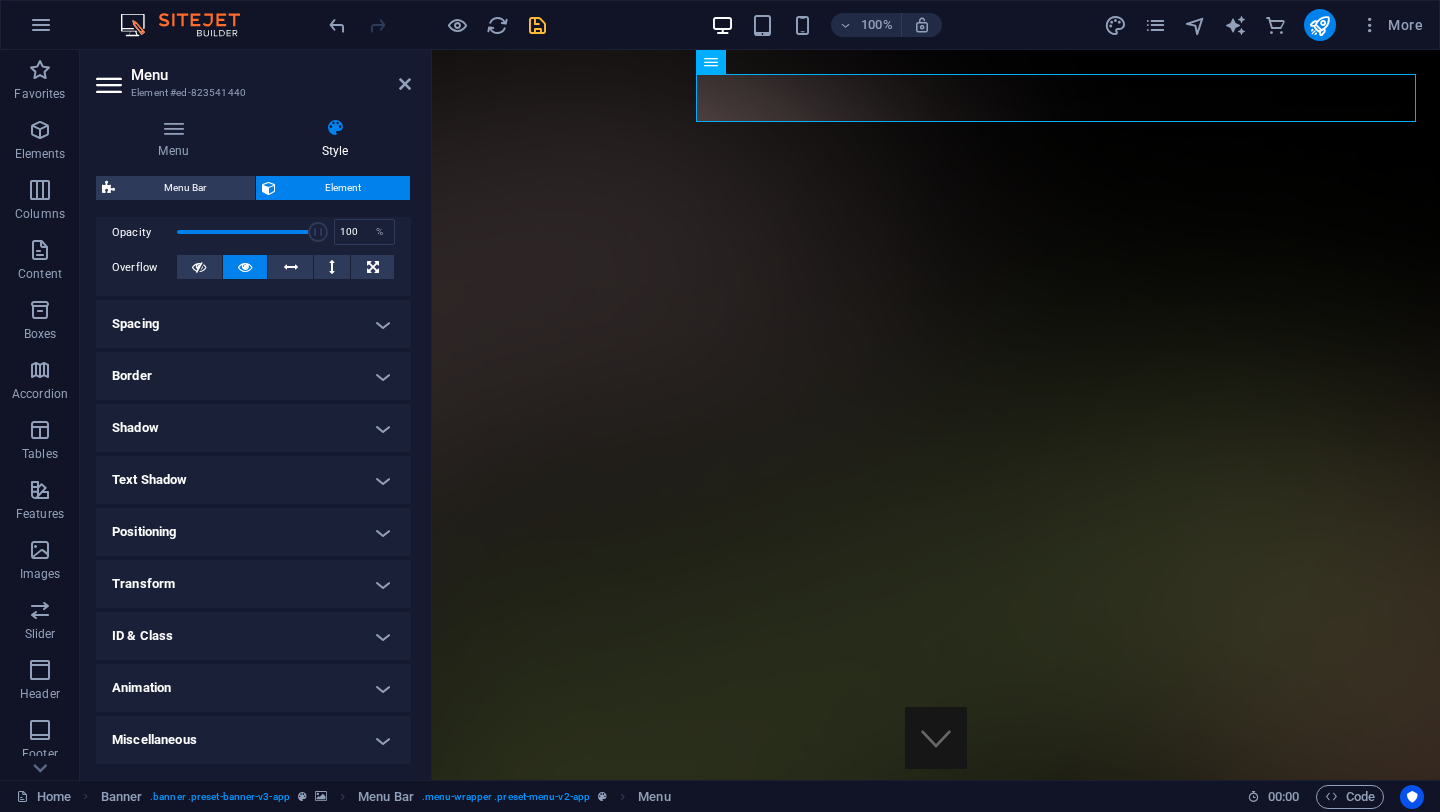 scroll, scrollTop: 0, scrollLeft: 0, axis: both 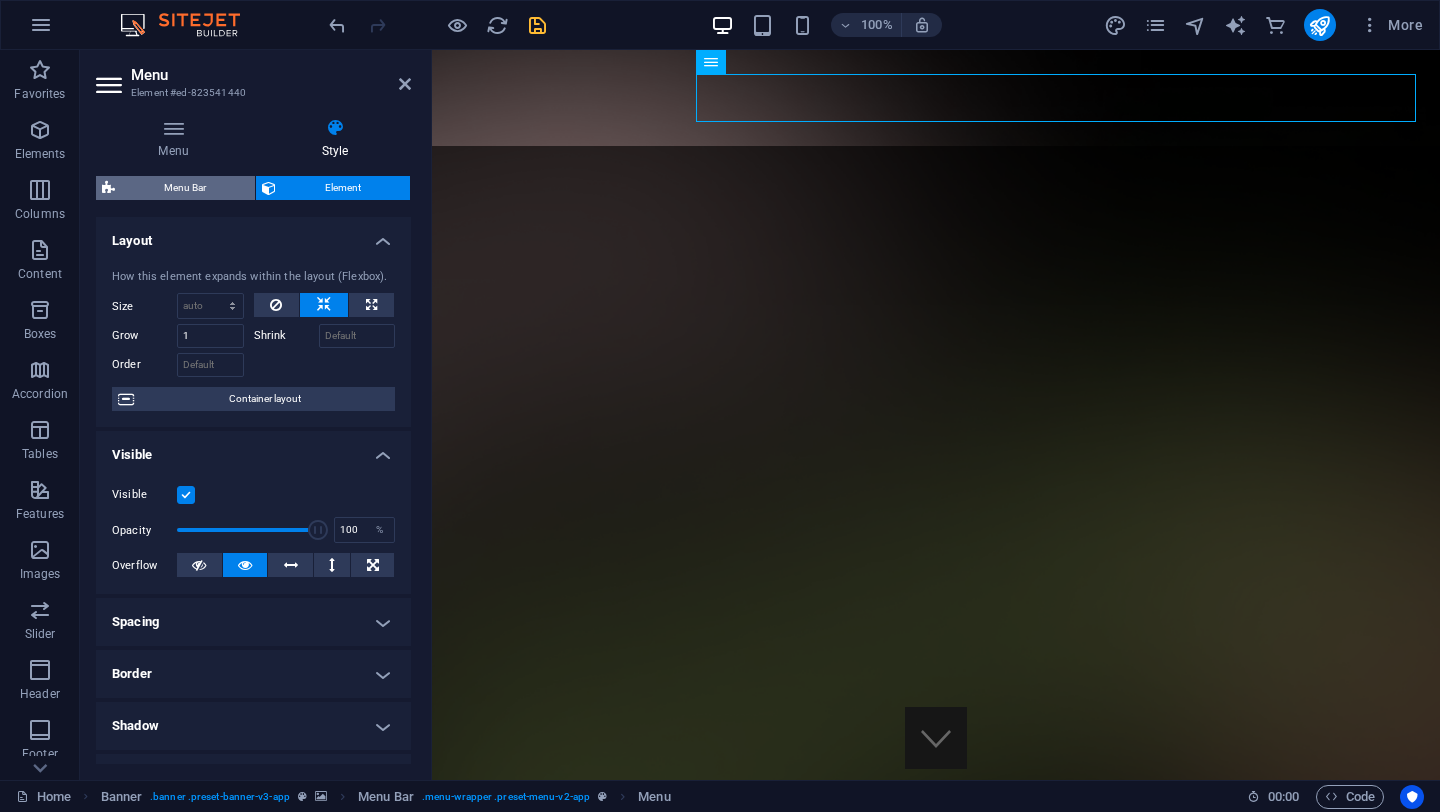 click on "Menu Bar" at bounding box center [185, 188] 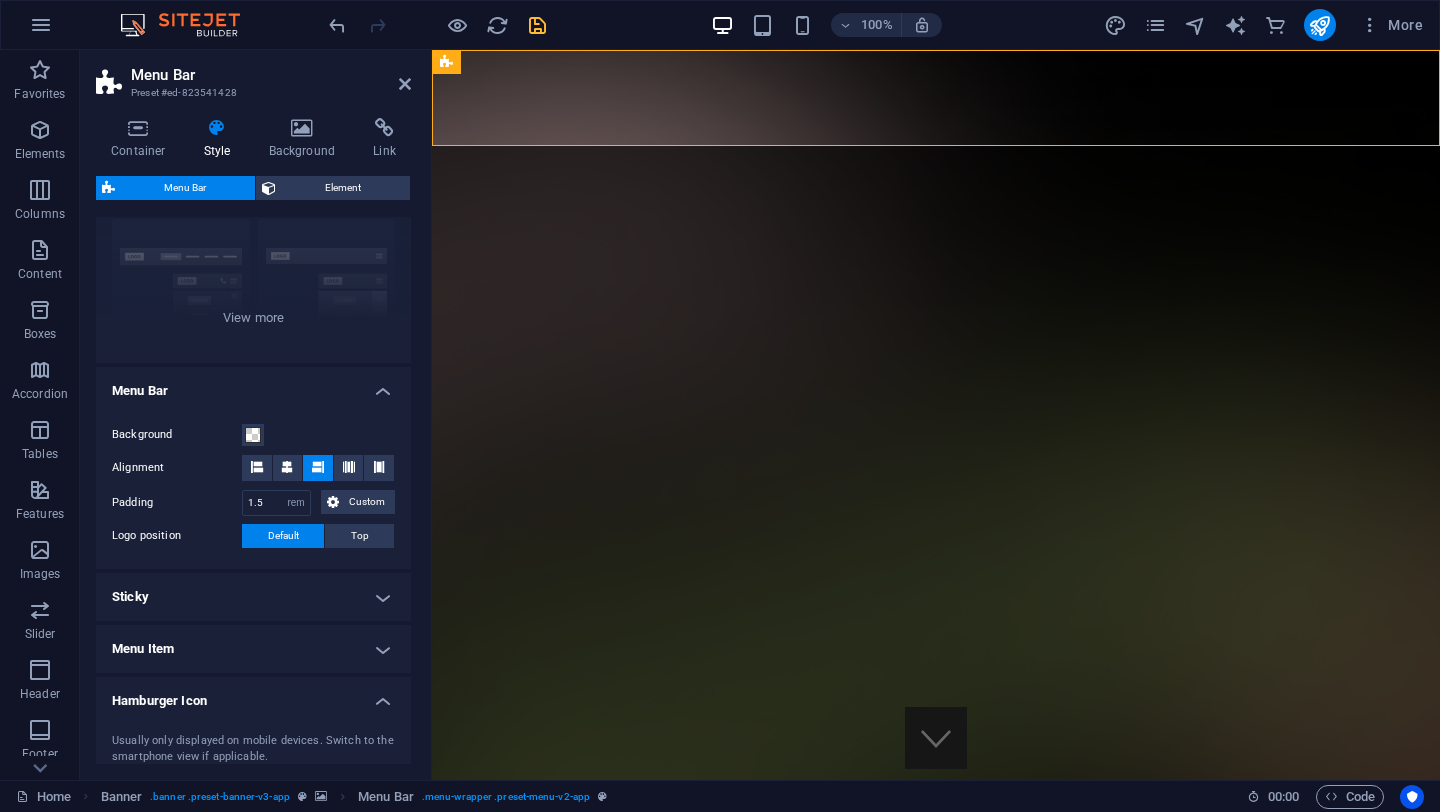 scroll, scrollTop: 267, scrollLeft: 0, axis: vertical 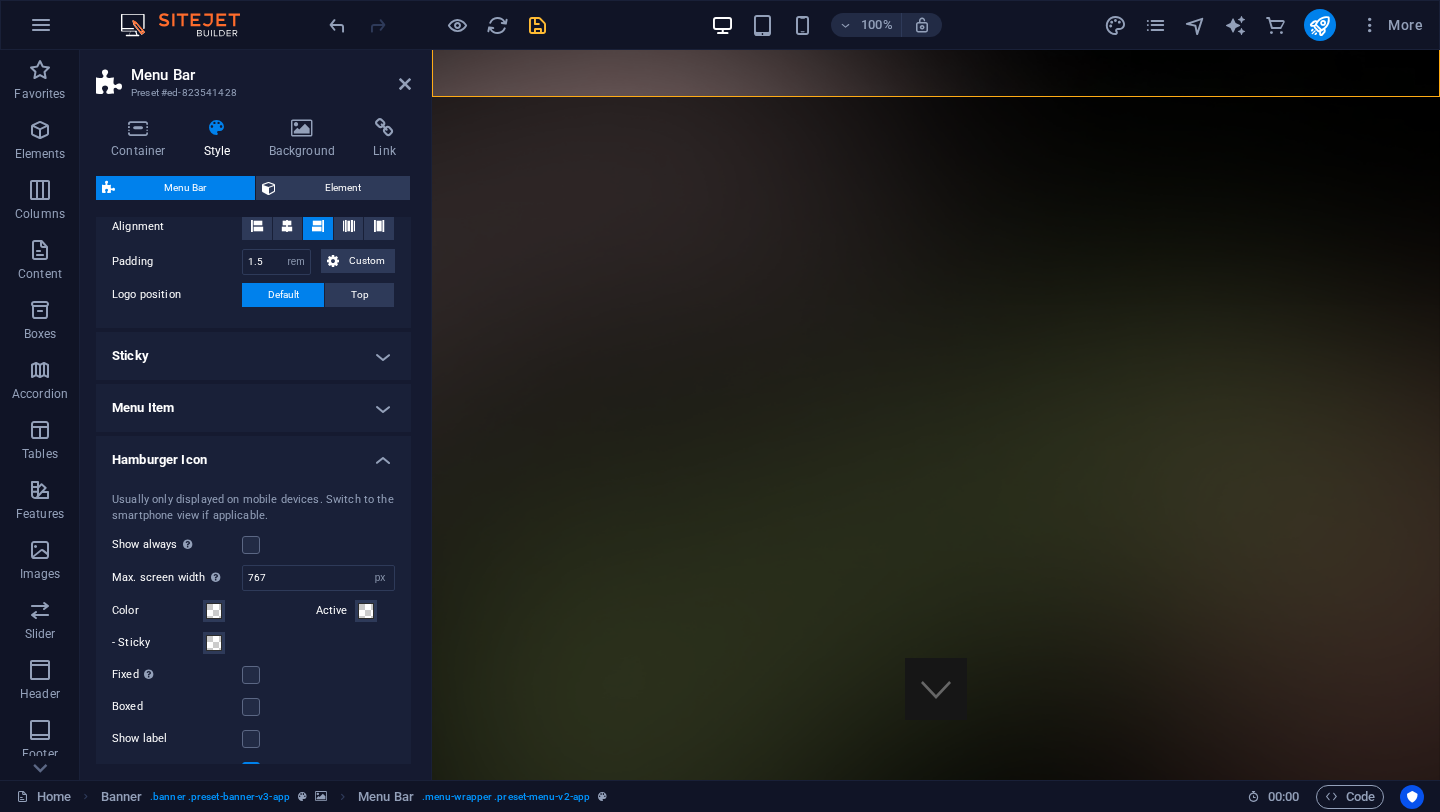 click on "Sticky" at bounding box center [253, 356] 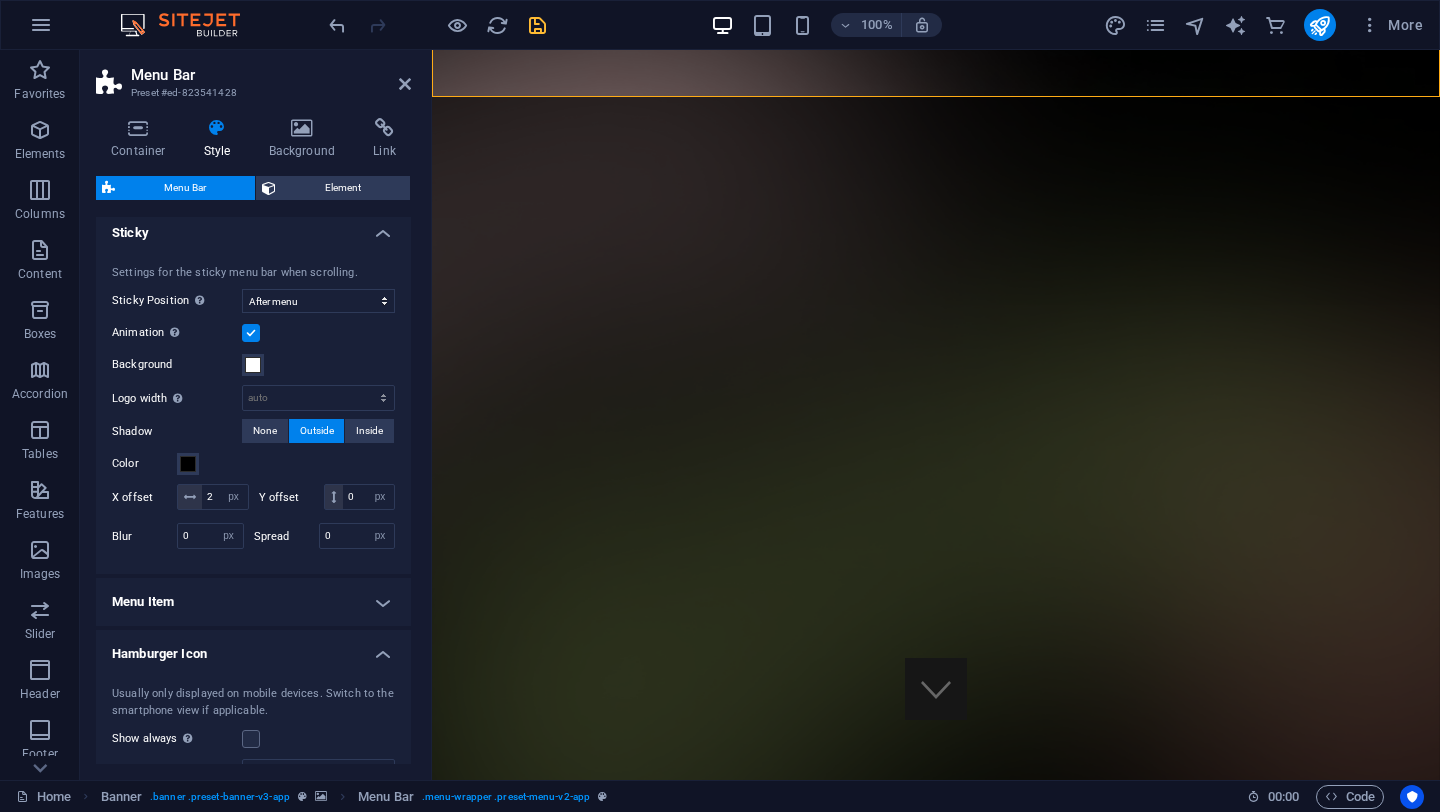 scroll, scrollTop: 697, scrollLeft: 0, axis: vertical 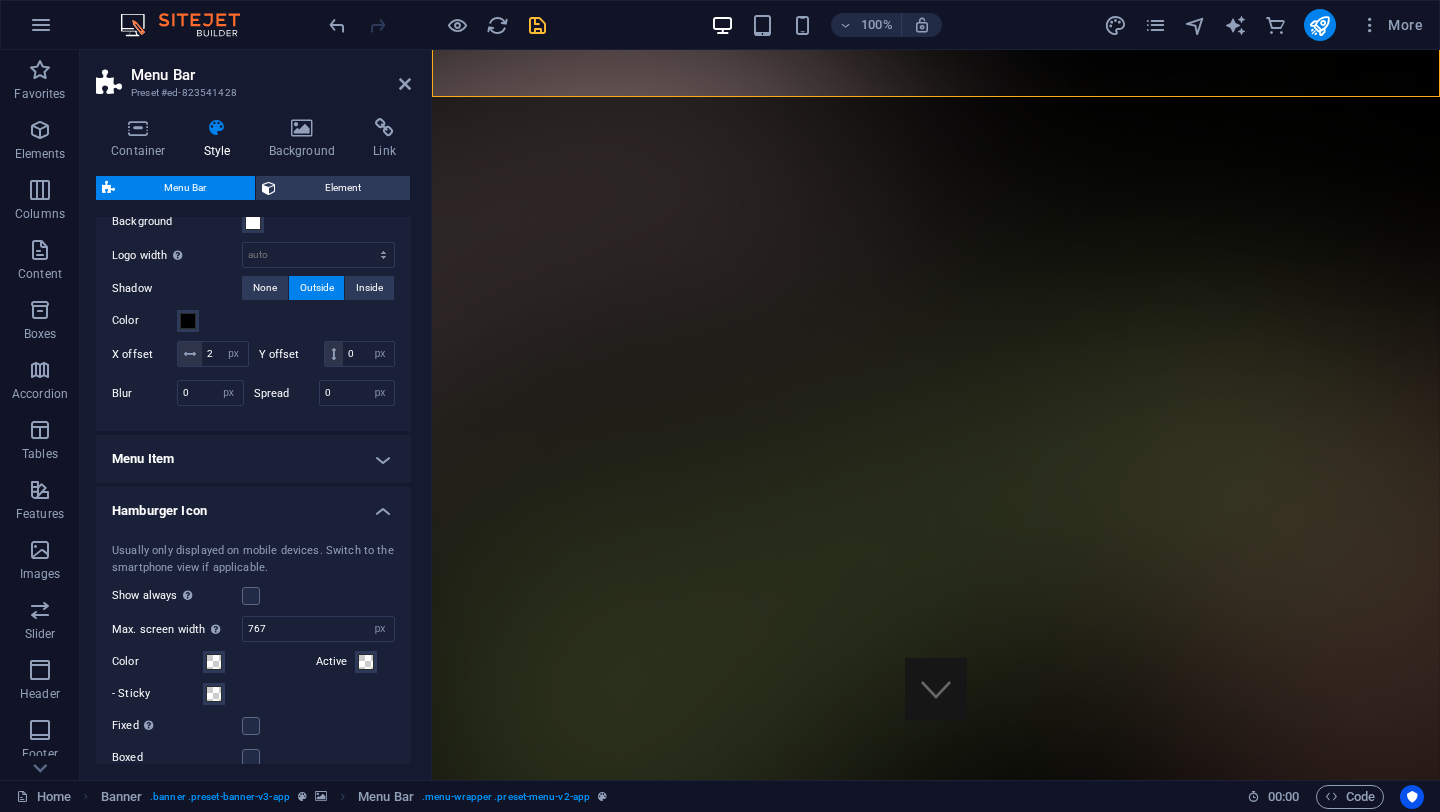 click on "Menu Item" at bounding box center [253, 459] 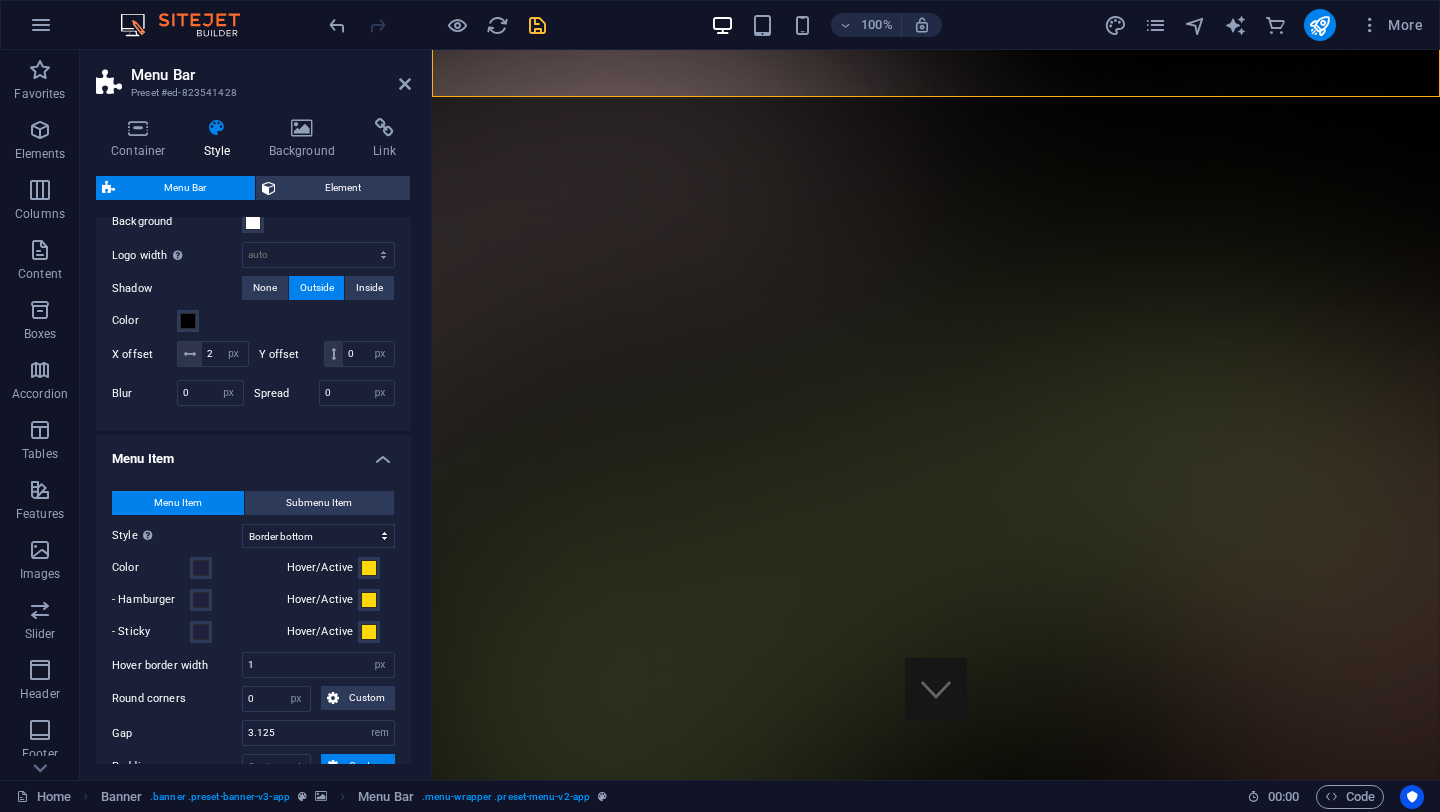 scroll, scrollTop: 905, scrollLeft: 0, axis: vertical 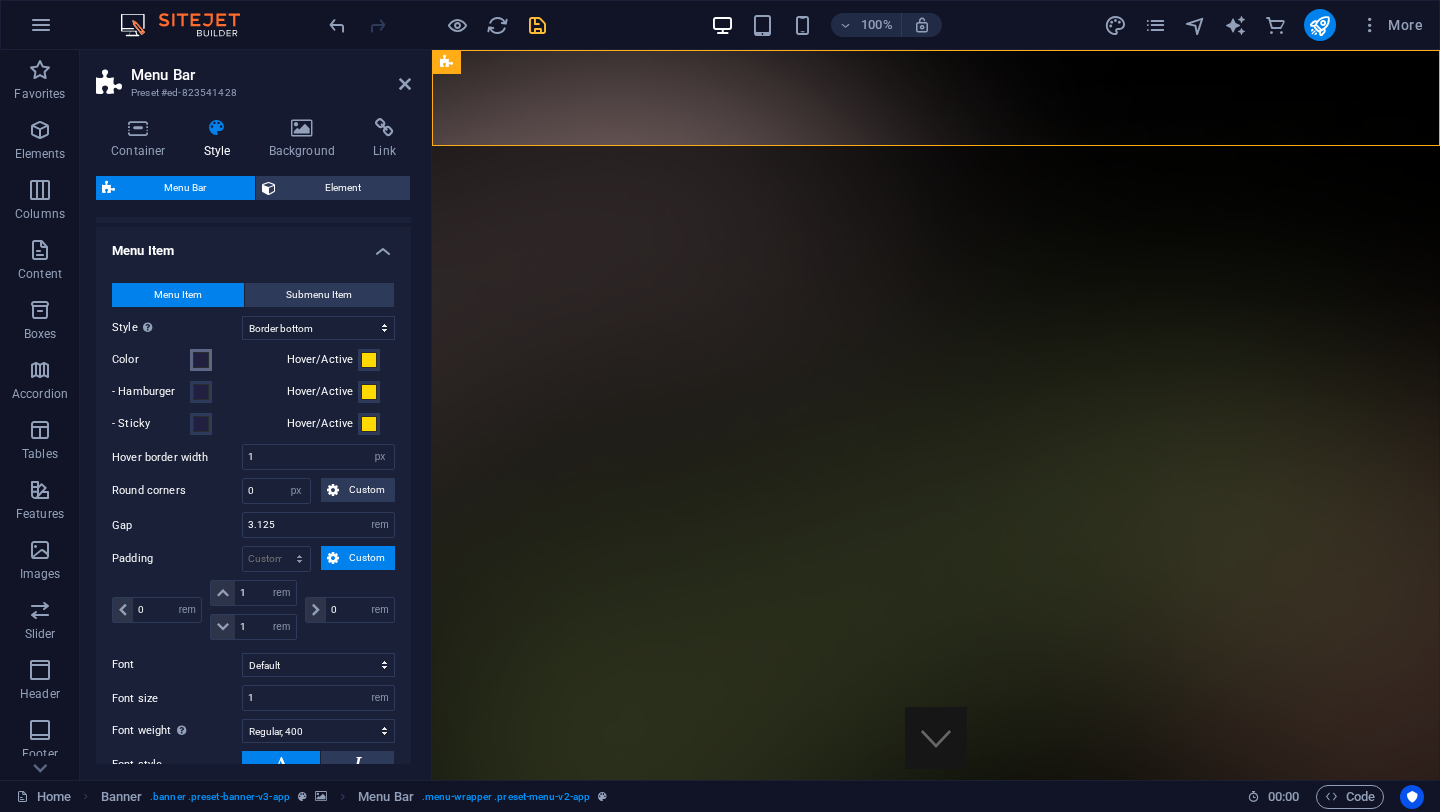click at bounding box center [201, 360] 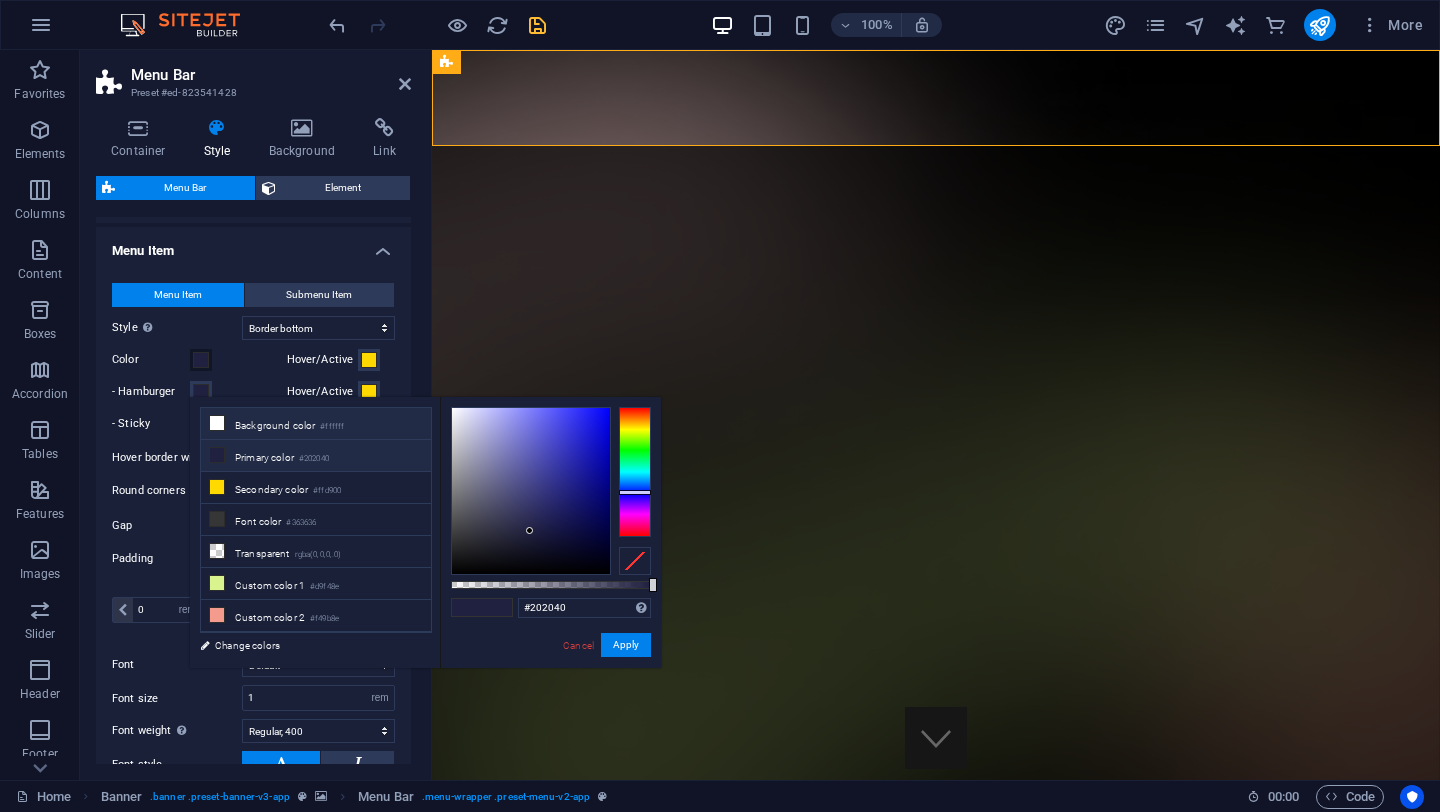 click on "Background color
#ffffff" at bounding box center (316, 424) 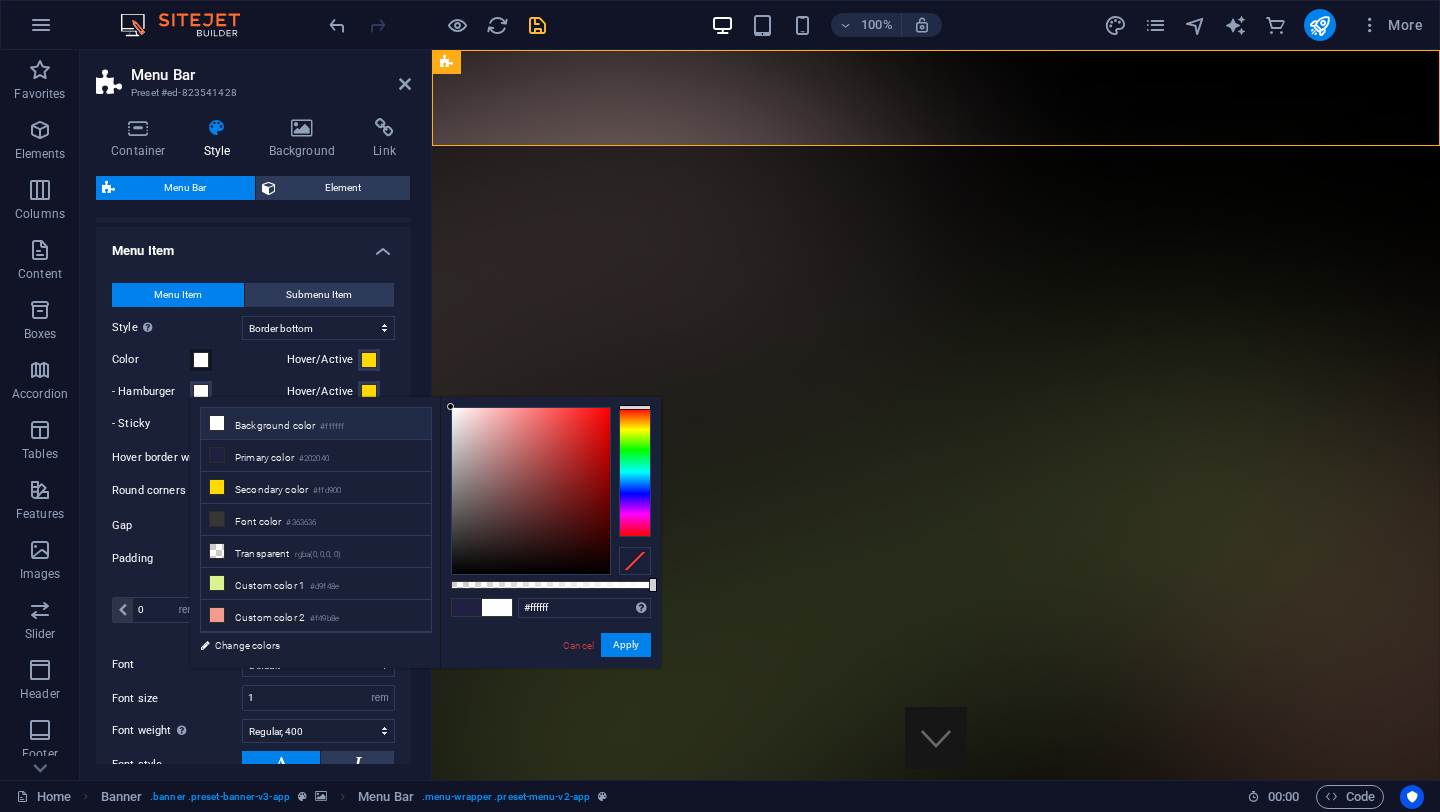 click on "Color" at bounding box center (195, 360) 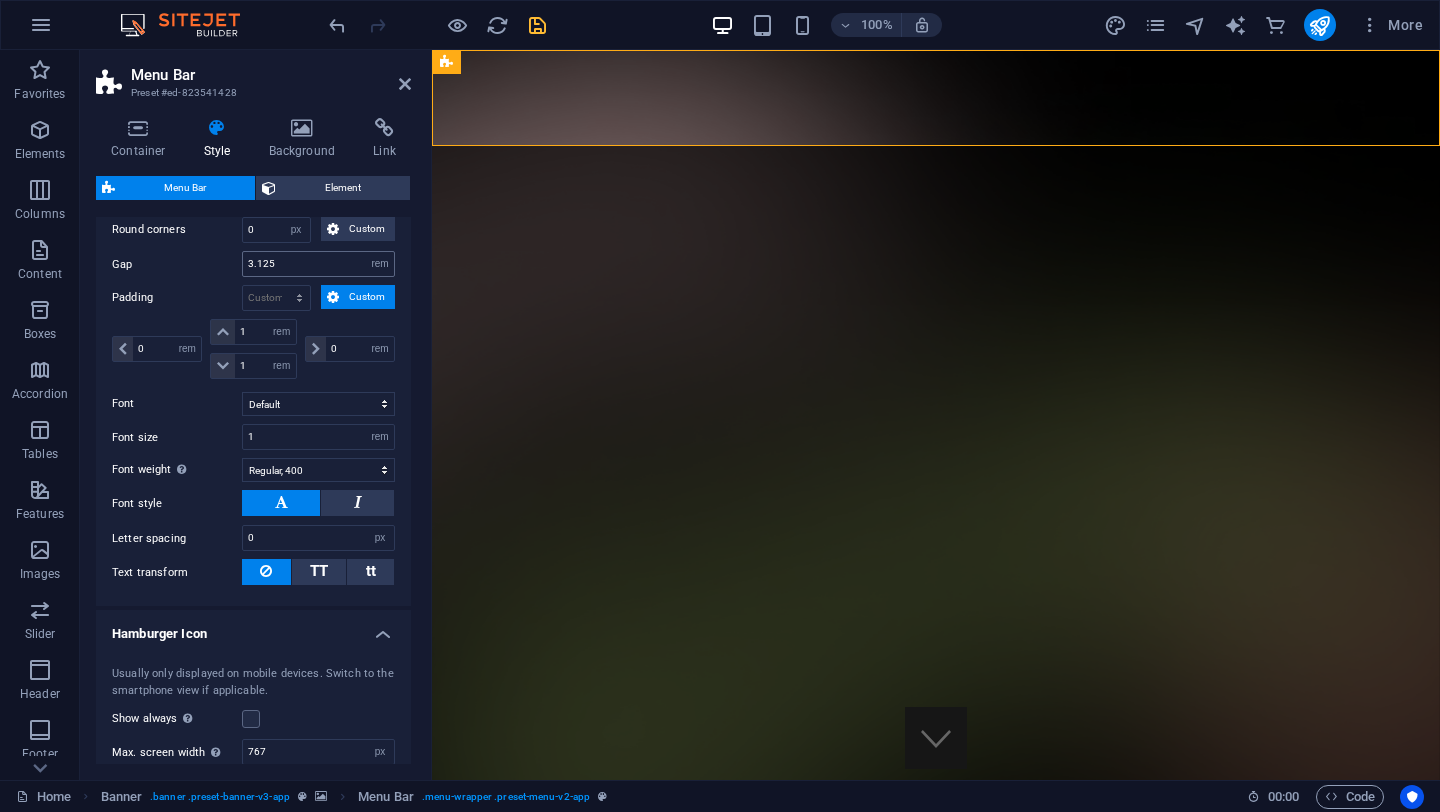 scroll, scrollTop: 1179, scrollLeft: 0, axis: vertical 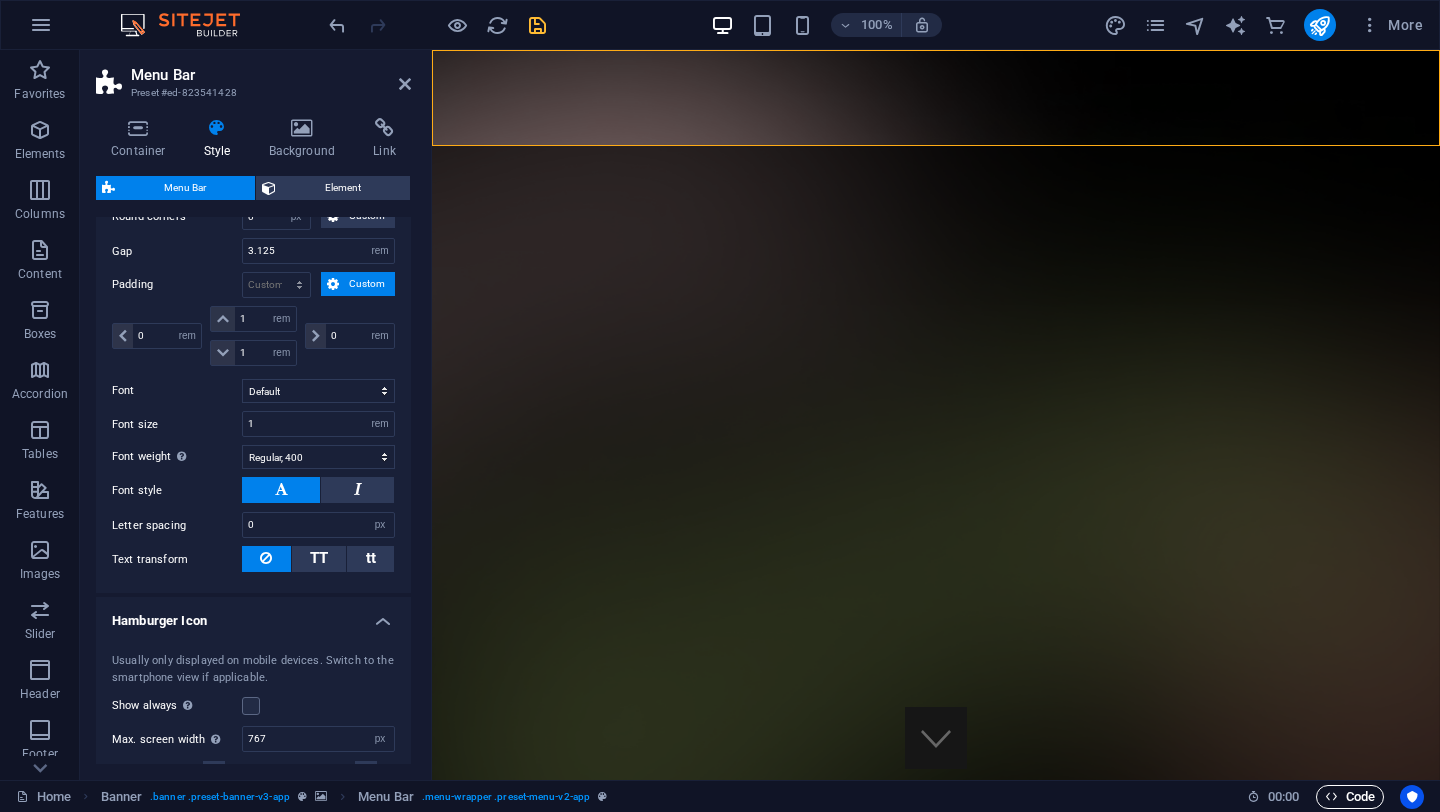 click on "Code" at bounding box center [1350, 797] 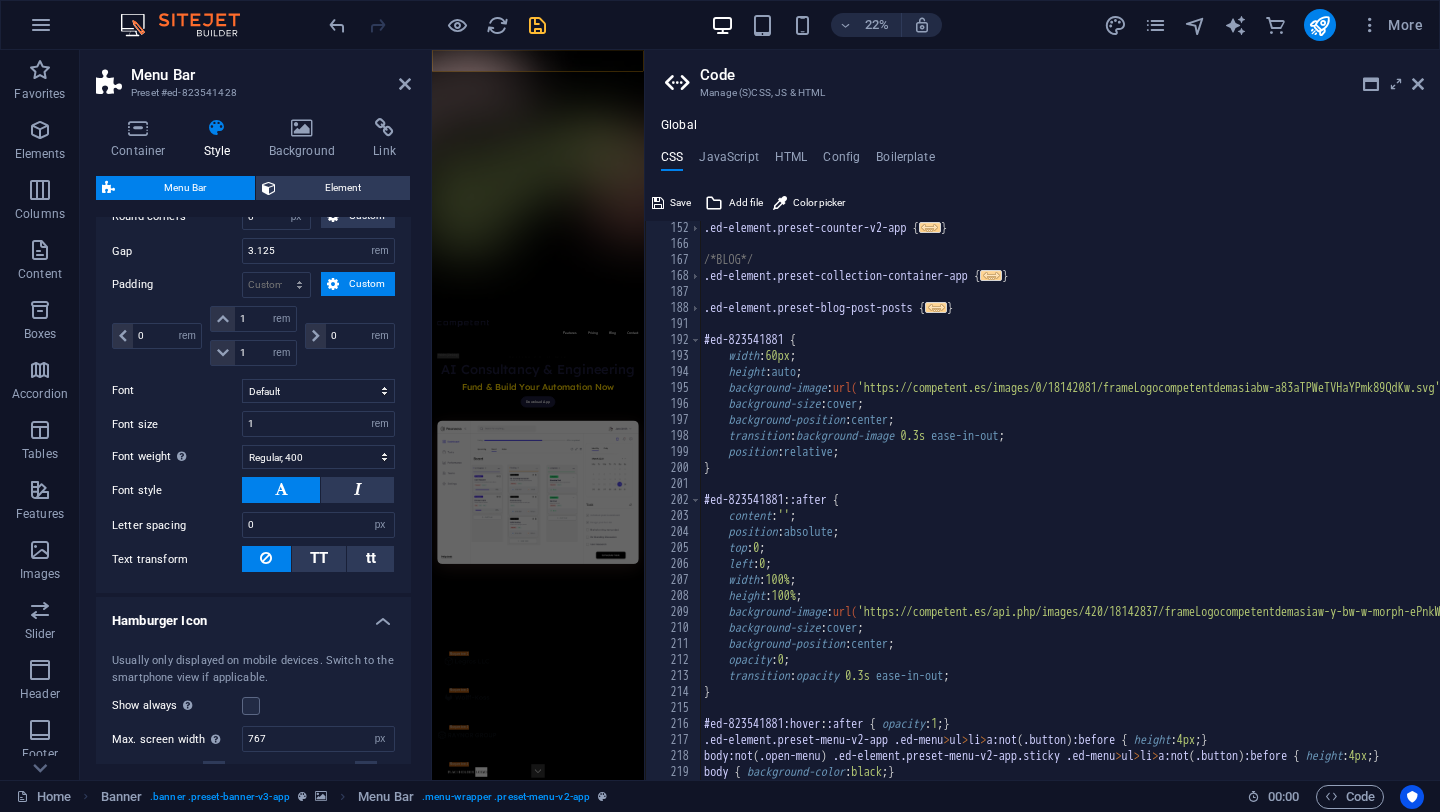 scroll, scrollTop: 529, scrollLeft: 0, axis: vertical 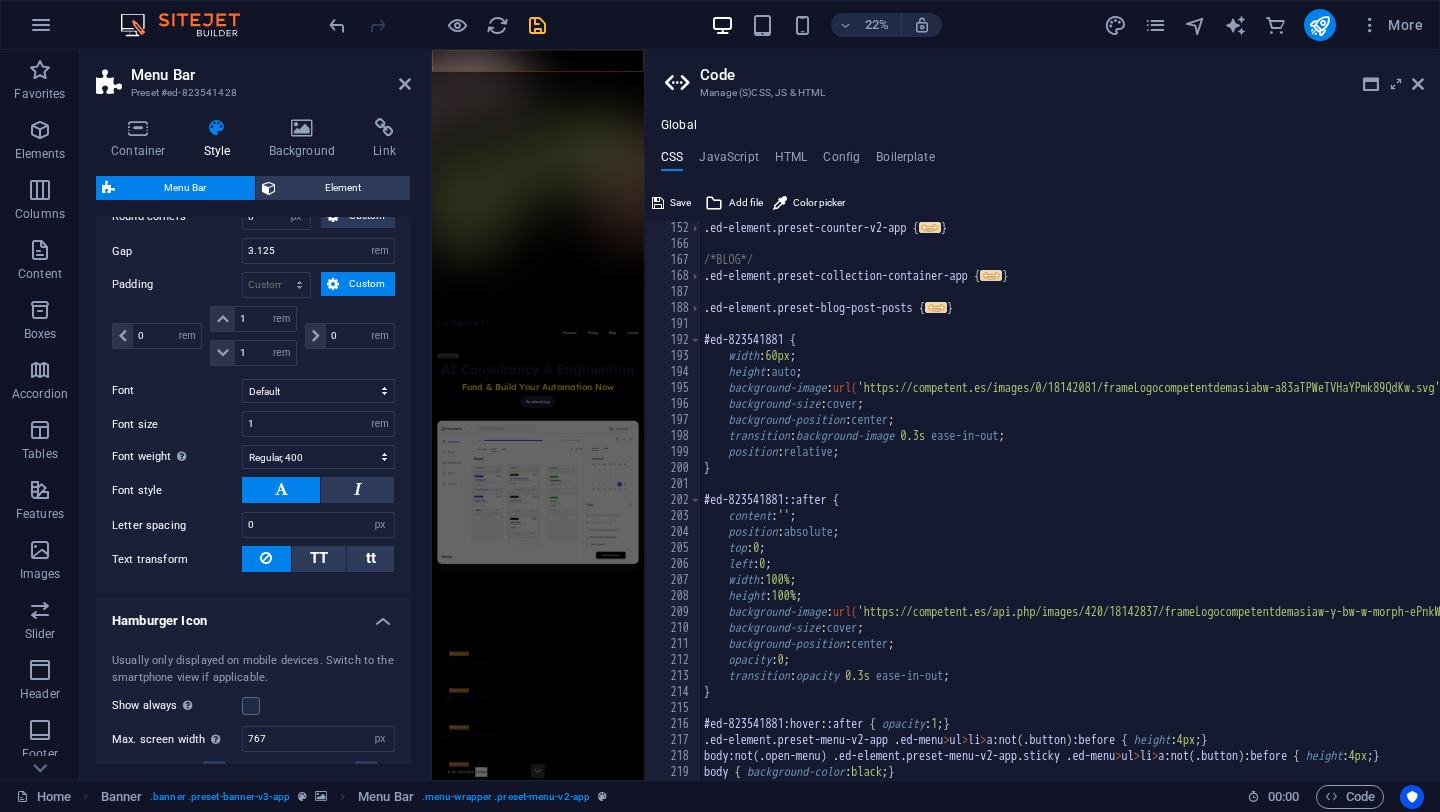 click on ".ed-element.preset-counter-v2-app   { ... } /*BLOG*/ .ed-element.preset-collection-container-app   { ... } .ed-element.preset-blog-post-posts   { ... } #ed-823541881   {      width :  60px ;      height :  auto ;      background-image :  url( 'https://competent.es/images/0/18142081/frameLogocompetentdemasiabw-a83aTPWeTVHaYPmk89QdKw.svg' ) ;      background-size :  cover ;      background-position :  center ;      transition :  background-image   0.3s   ease-in-out ;      position :  relative ; } #ed-823541881 : :after   {      content :  '' ;      position :  absolute ;      top :  0 ;      left :  0 ;      width :  100% ;      height :  100% ;      background-image :  url( 'https://competent.es/api.php/images/420/18142837/frameLogocompetentdemasiaw-y-bw-w-morph-ePnkWR4esU4DxObS2GRXRw.png' ) ;      background-size :  cover ;      background-position :  center ;      opacity :  0 ;      transition :  opacity   0.3s   ease-in-out ; } #ed-823541881:hover : :after   {   opacity :  1 ;  }   .ed-menu > ul > li > (" at bounding box center (1236, 515) 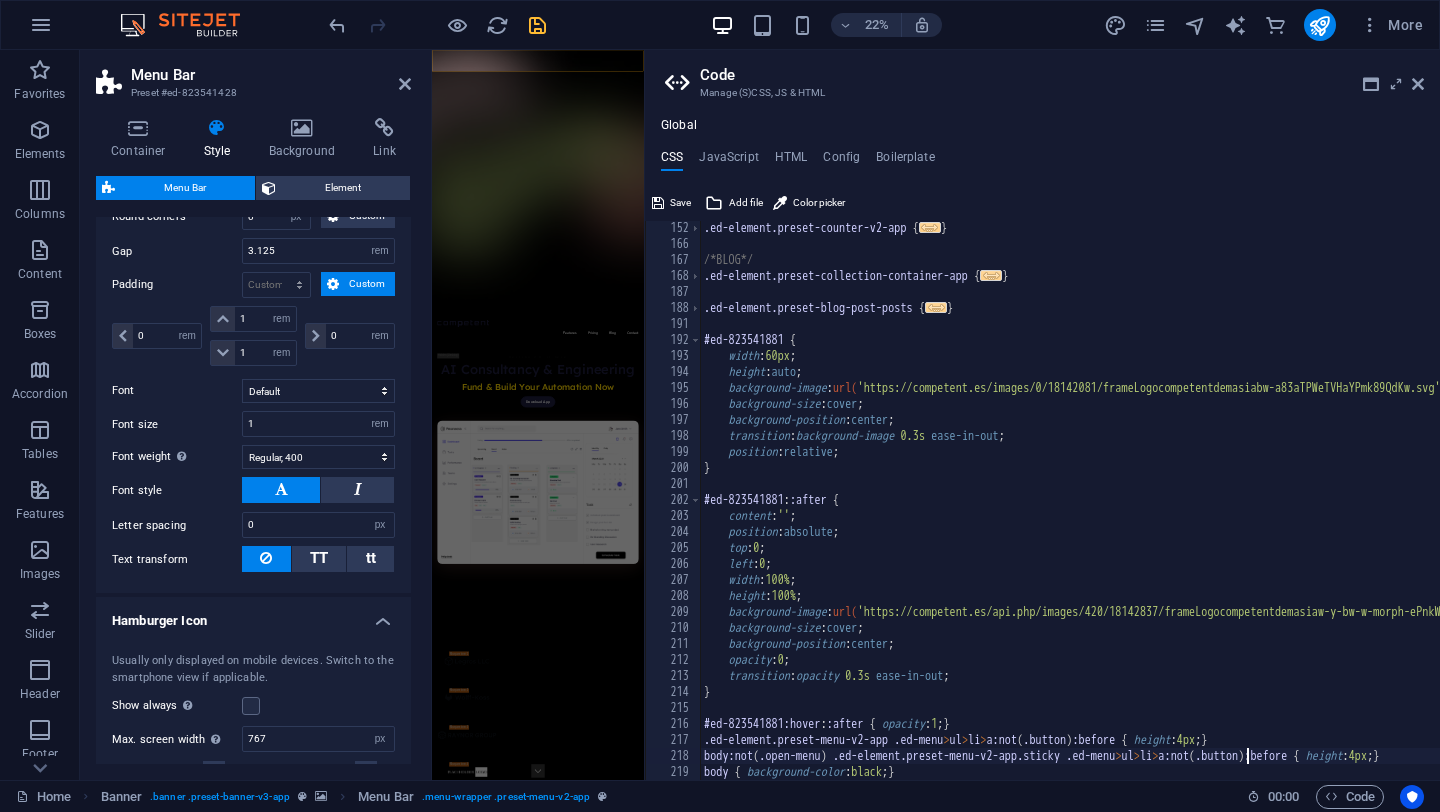 type on "body { background-color: black; }" 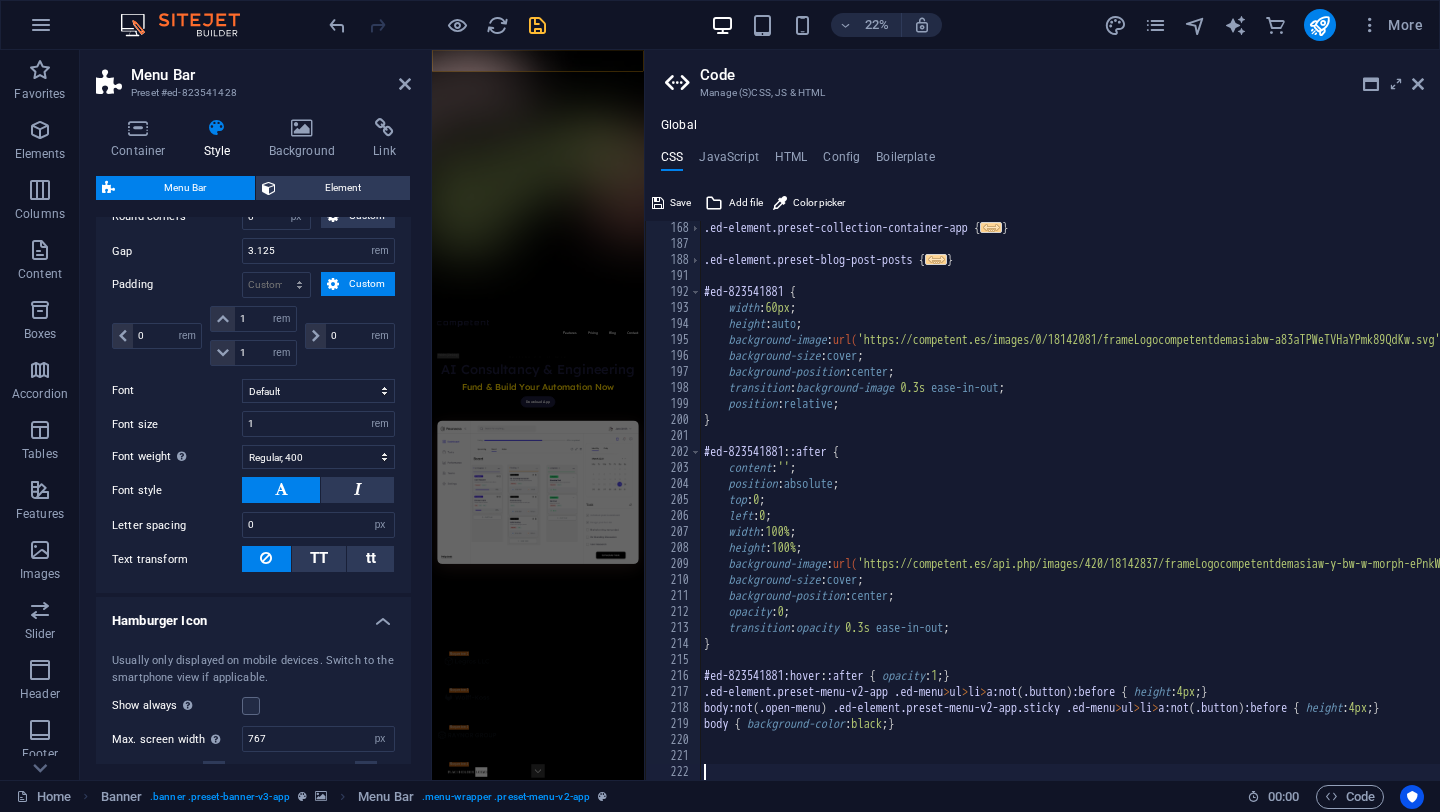 scroll, scrollTop: 577, scrollLeft: 0, axis: vertical 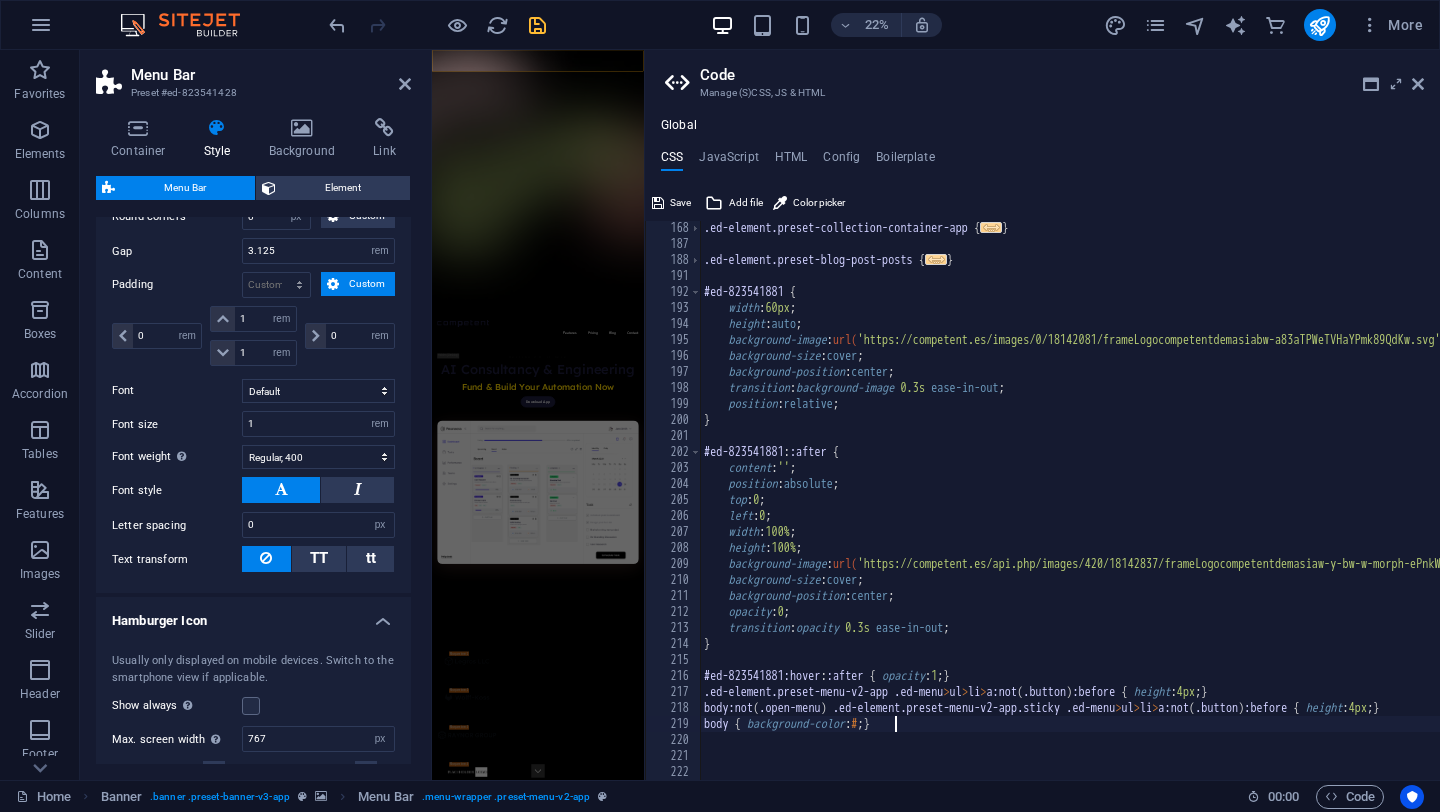 click on ".ed-element.preset-collection-container-app   { ... } .ed-element.preset-blog-post-posts   { ... } #ed-823541881   {      width :  60px ;      height :  auto ;      background-image :  url( 'https://competent.es/images/0/18142081/frameLogocompetentdemasiabw-a83aTPWeTVHaYPmk89QdKw.svg' ) ;      background-size :  cover ;      background-position :  center ;      transition :  background-image   0.3s   ease-in-out ;      position :  relative ; } #ed-823541881 : :after   {      content :  '' ;      position :  absolute ;      top :  0 ;      left :  0 ;      width :  100% ;      height :  100% ;      background-image :  url( 'https://competent.es/api.php/images/420/18142837/frameLogocompetentdemasiaw-y-bw-w-morph-ePnkWR4esU4DxObS2GRXRw.png' ) ;      background-size :  cover ;      background-position :  center ;      opacity :  0 ;      transition :  opacity   0.3s   ease-in-out ; } #ed-823541881:hover : :after   {   opacity :  1 ;  } .ed-element.preset-menu-v2-app   .ed-menu > ul > li > a:not ( .button )   {" at bounding box center [1236, 515] 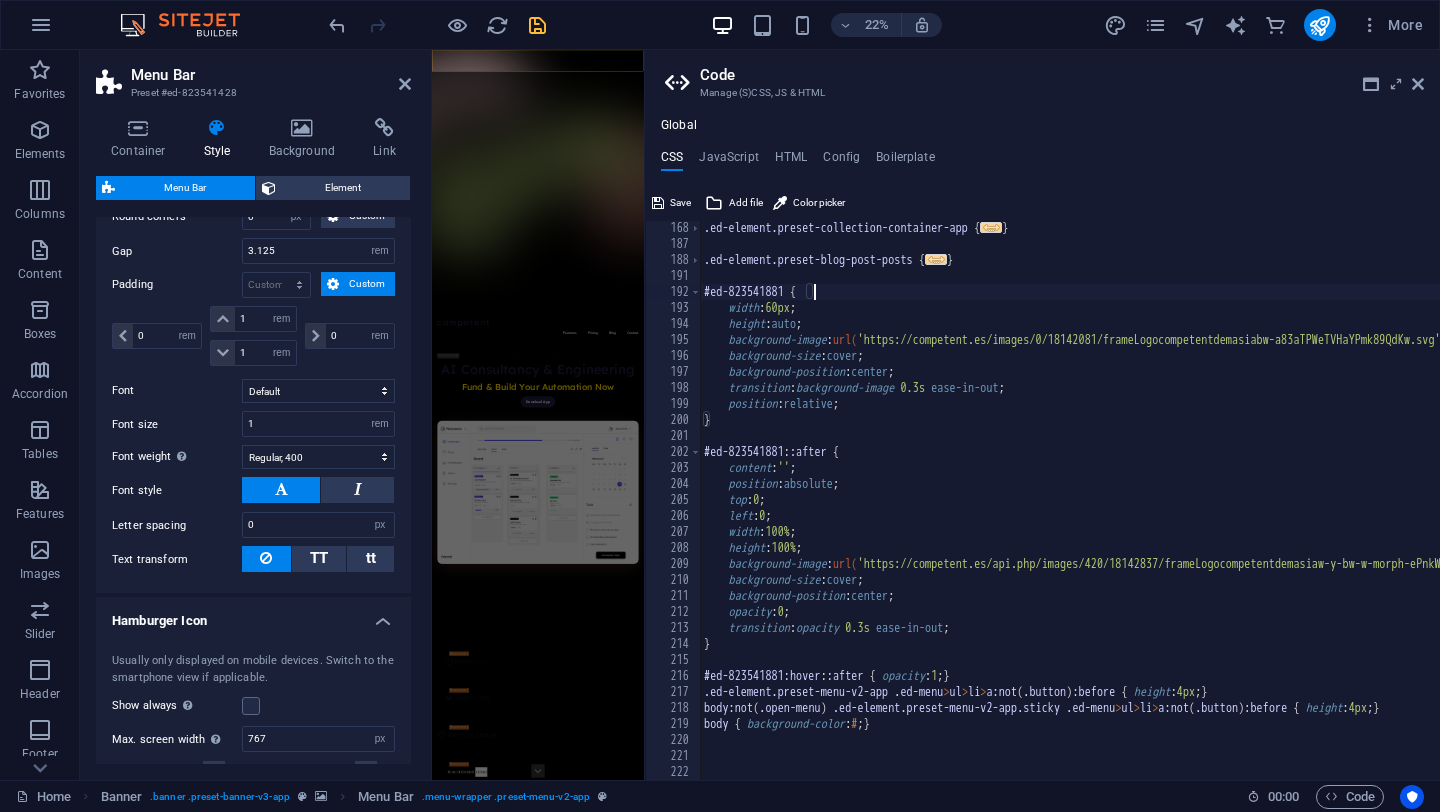 type on "#ed-823541881 {" 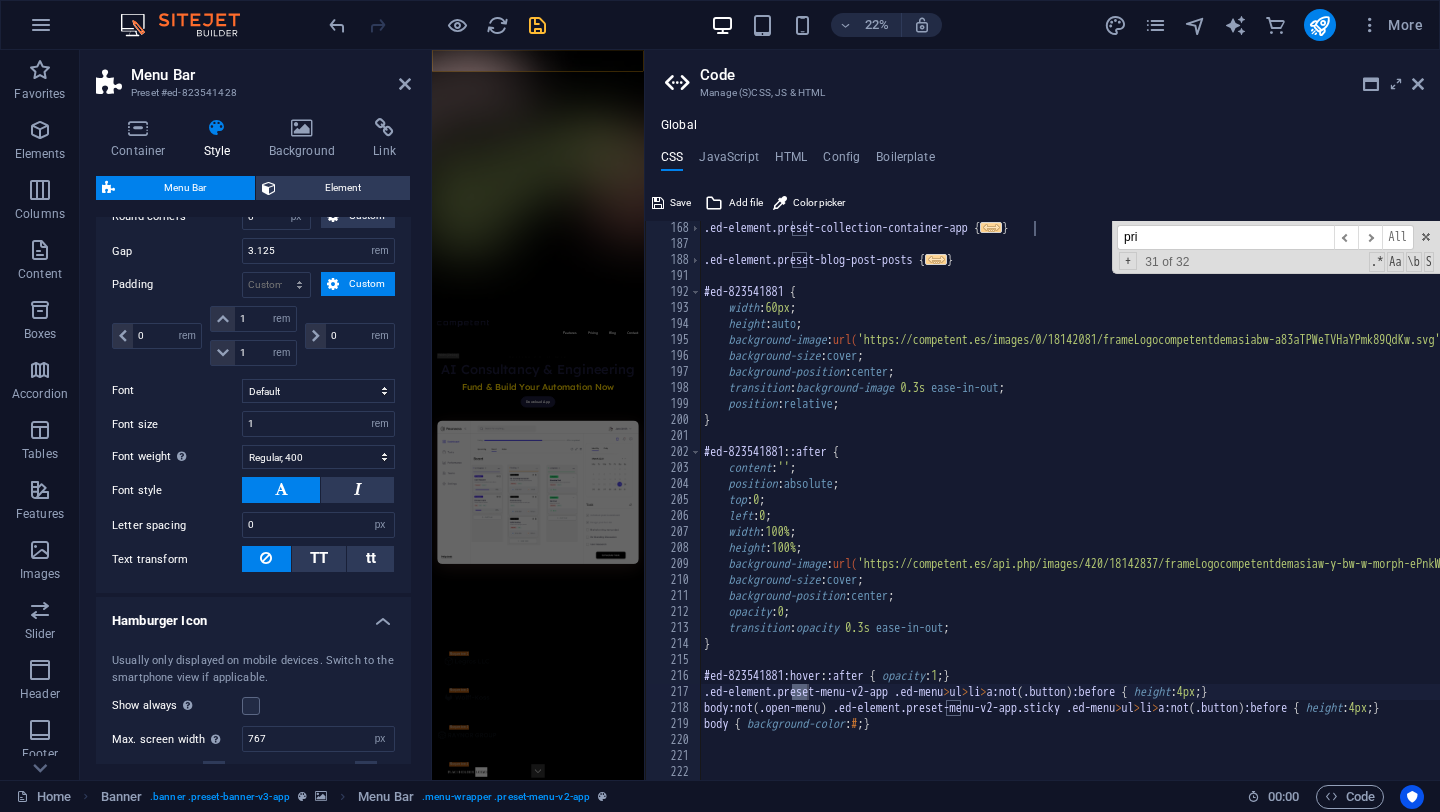 scroll, scrollTop: 0, scrollLeft: 0, axis: both 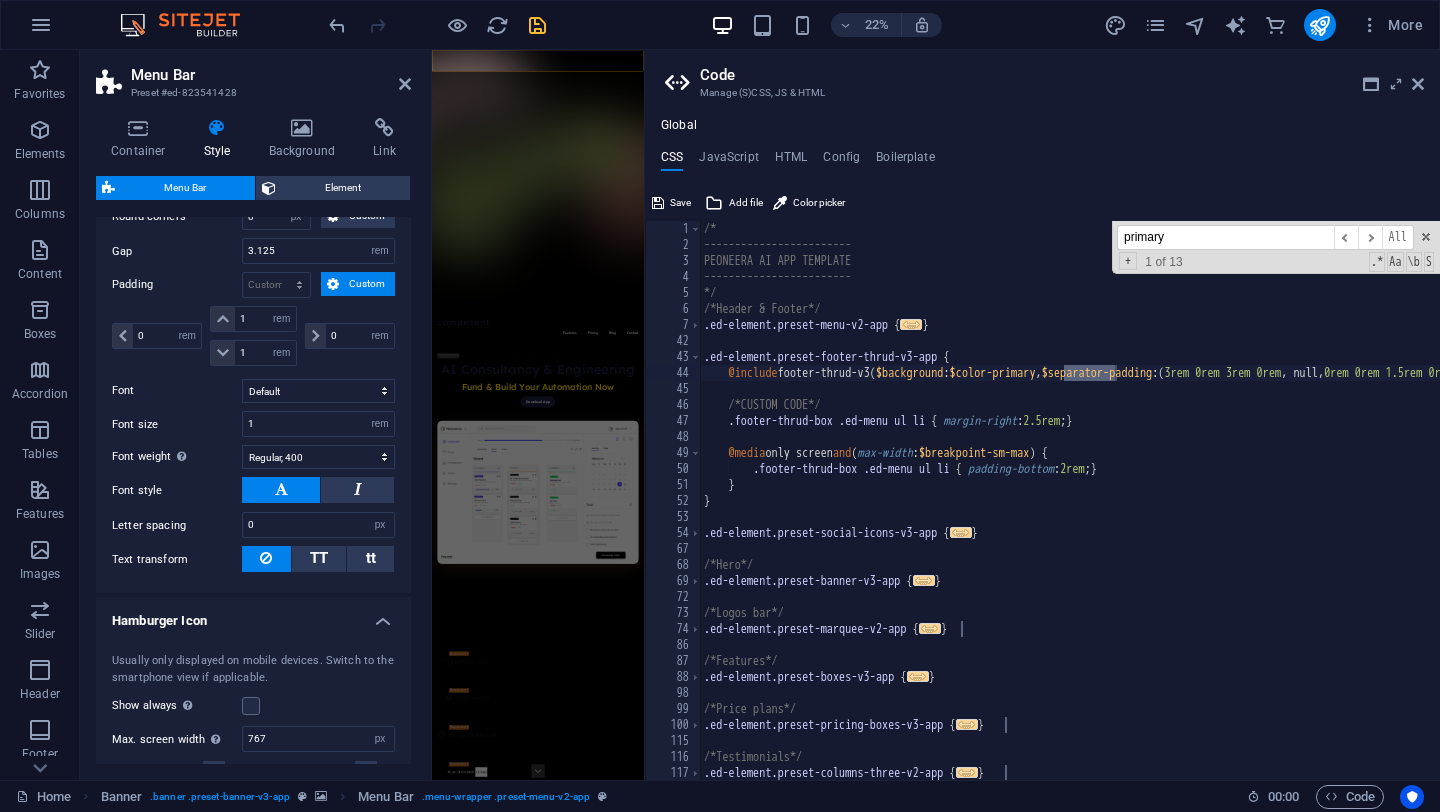 type on "primary" 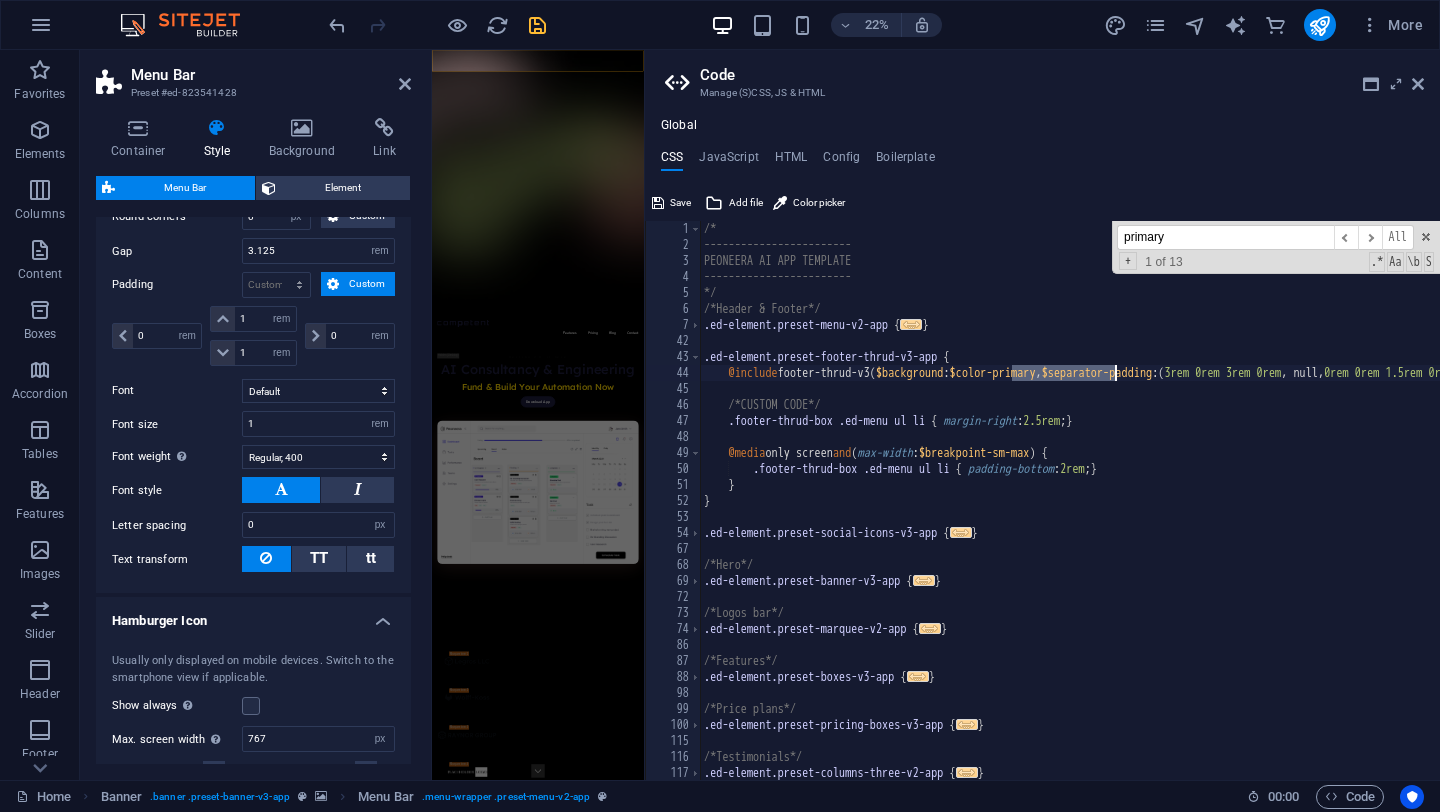 drag, startPoint x: 1012, startPoint y: 373, endPoint x: 1114, endPoint y: 379, distance: 102.176315 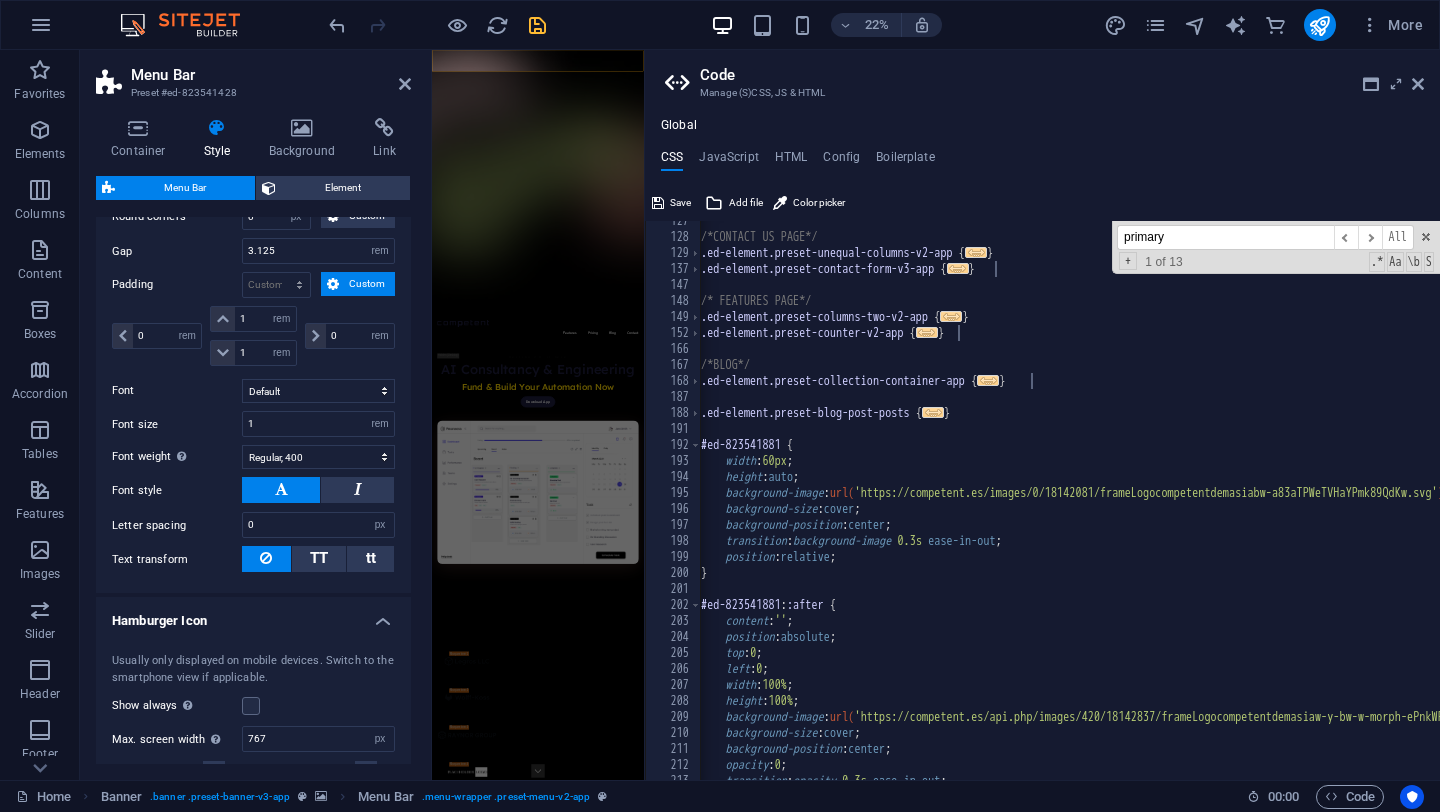 scroll, scrollTop: 721, scrollLeft: 0, axis: vertical 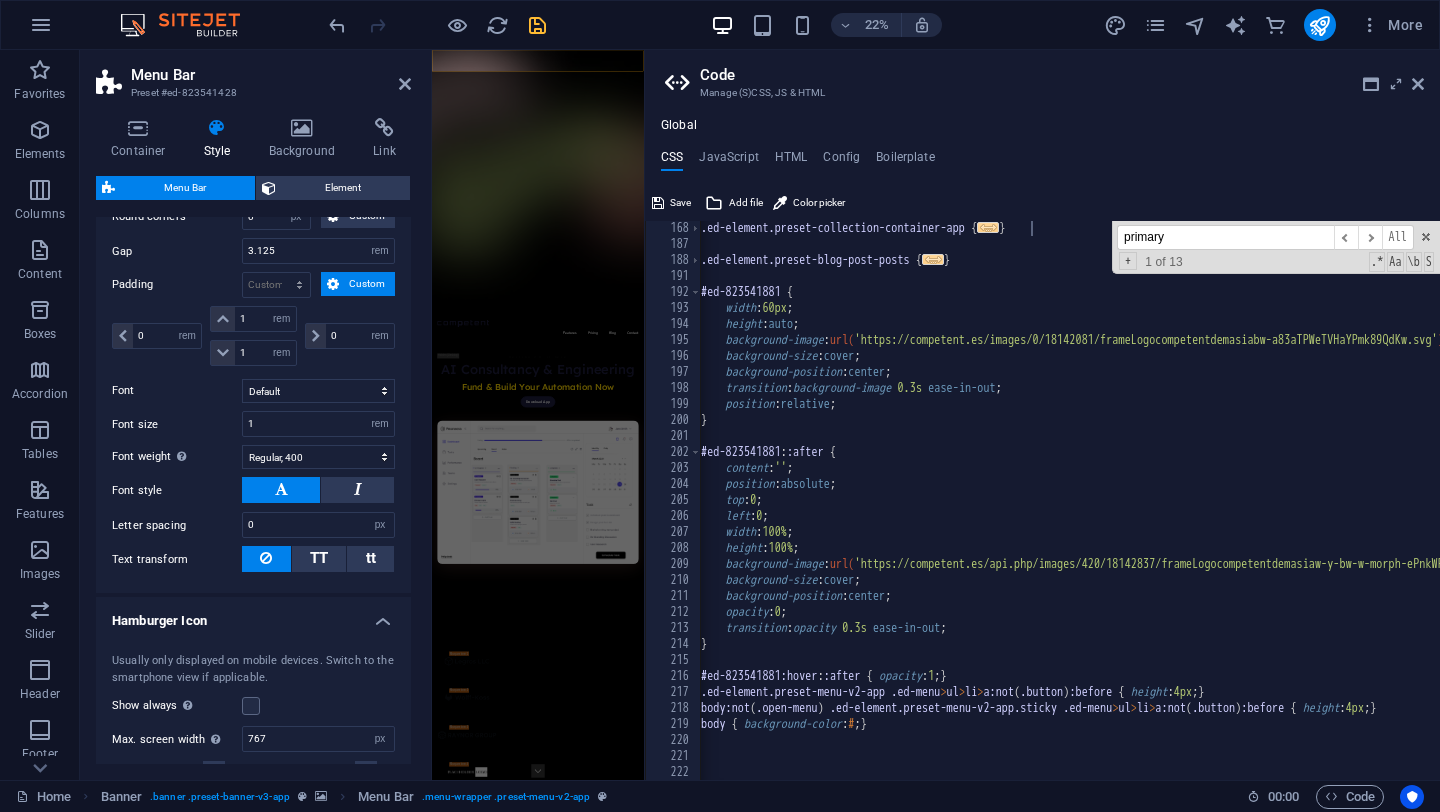 click on ".ed-element.preset-collection-container-app   { ... } .ed-element.preset-blog-post-posts   { ... } #ed-823541881   {      width :  60px ;      height :  auto ;      background-image :  url( 'https://competent.es/images/0/18142081/frameLogocompetentdemasiabw-a83aTPWeTVHaYPmk89QdKw.svg' ) ;      background-size :  cover ;      background-position :  center ;      transition :  background-image   0.3s   ease-in-out ;      position :  relative ; } #ed-823541881 : :after   {      content :  '' ;      position :  absolute ;      top :  0 ;      left :  0 ;      width :  100% ;      height :  100% ;      background-image :  url( 'https://competent.es/api.php/images/420/18142837/frameLogocompetentdemasiaw-y-bw-w-morph-ePnkWR4esU4DxObS2GRXRw.png' ) ;      background-size :  cover ;      background-position :  center ;      opacity :  0 ;      transition :  opacity   0.3s   ease-in-out ; } #ed-823541881:hover : :after   {   opacity :  1 ;  } .ed-element.preset-menu-v2-app   .ed-menu > ul > li > a:not ( .button )   {" at bounding box center (1233, 515) 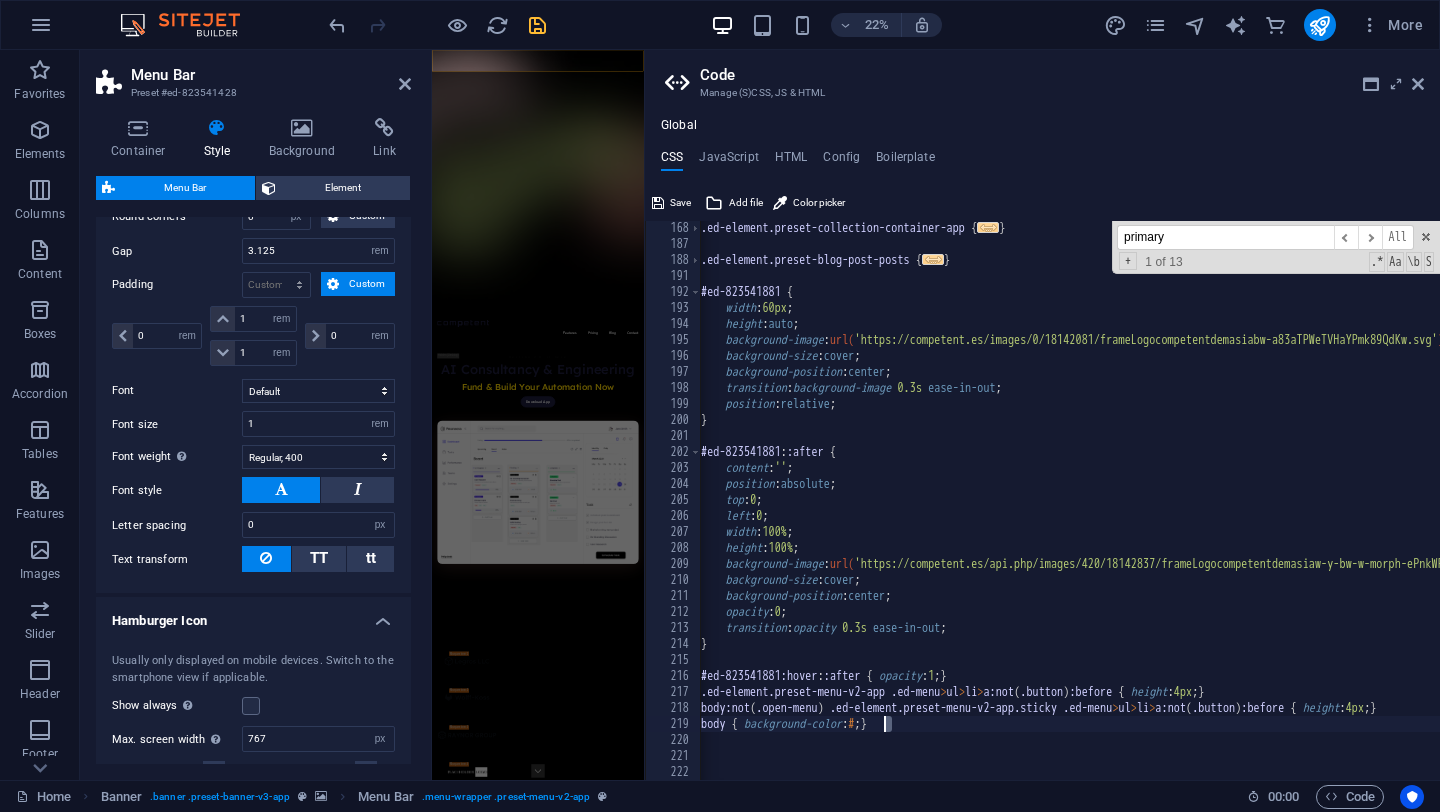 paste on "$color-primary" 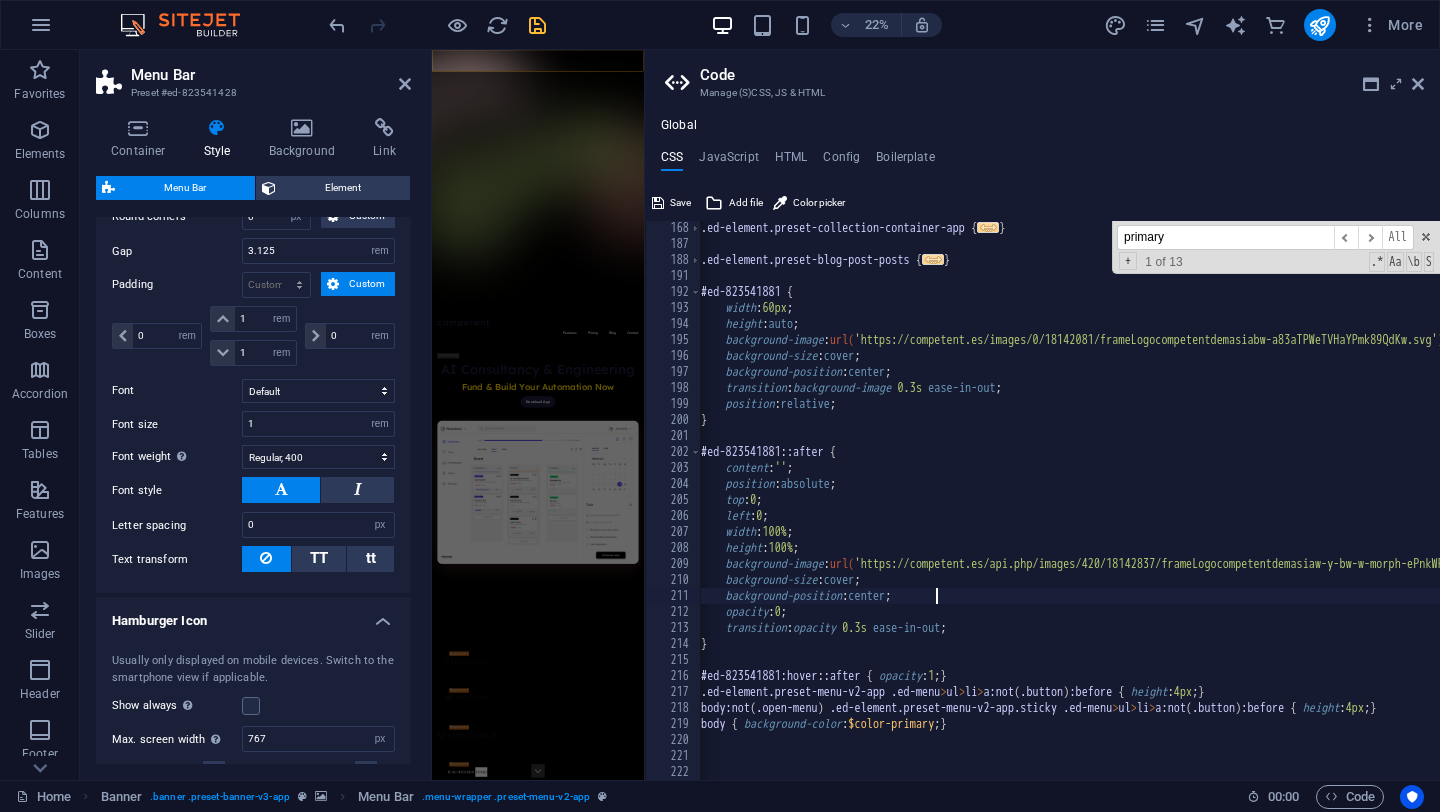 click on ".ed-element.preset-collection-container-app   { ... } .ed-element.preset-blog-post-posts   { ... } #ed-823541881   {      width :  60px ;      height :  auto ;      background-image :  url( 'https://competent.es/images/0/18142081/frameLogocompetentdemasiabw-a83aTPWeTVHaYPmk89QdKw.svg' ) ;      background-size :  cover ;      background-position :  center ;      transition :  background-image   0.3s   ease-in-out ;      position :  relative ; } #ed-823541881 : :after   {      content :  '' ;      position :  absolute ;      top :  0 ;      left :  0 ;      width :  100% ;      height :  100% ;      background-image :  url( 'https://competent.es/api.php/images/420/18142837/frameLogocompetentdemasiaw-y-bw-w-morph-ePnkWR4esU4DxObS2GRXRw.png' ) ;      background-size :  cover ;      background-position :  center ;      opacity :  0 ;      transition :  opacity   0.3s   ease-in-out ; } #ed-823541881:hover : :after   {   opacity :  1 ;  } .ed-element.preset-menu-v2-app   .ed-menu > ul > li > a:not ( .button )   {" at bounding box center (1233, 515) 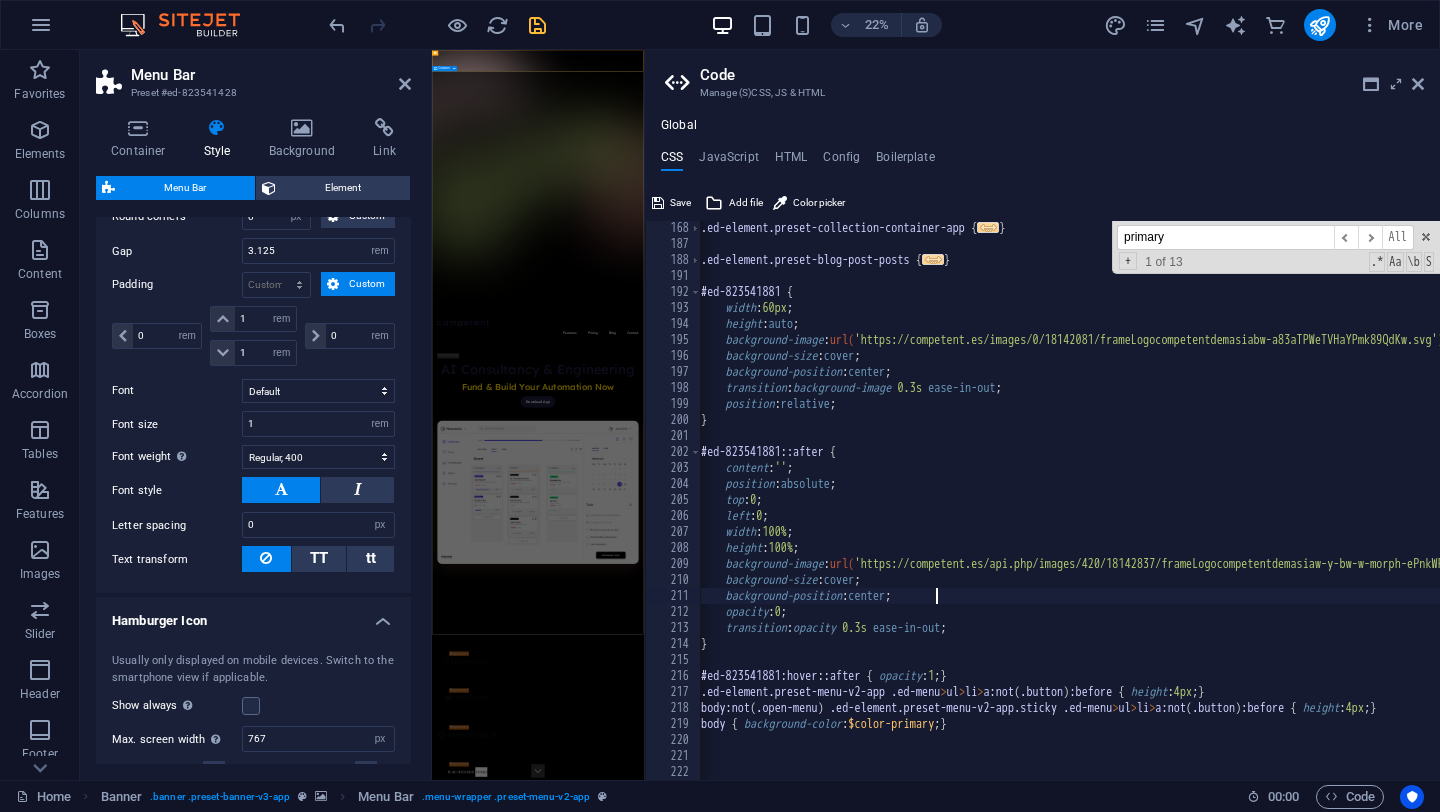 click on "Version 2.0 is here AI Consultancy & Engineering Fund & Build Your Automation Now Download App" at bounding box center (920, 1947) 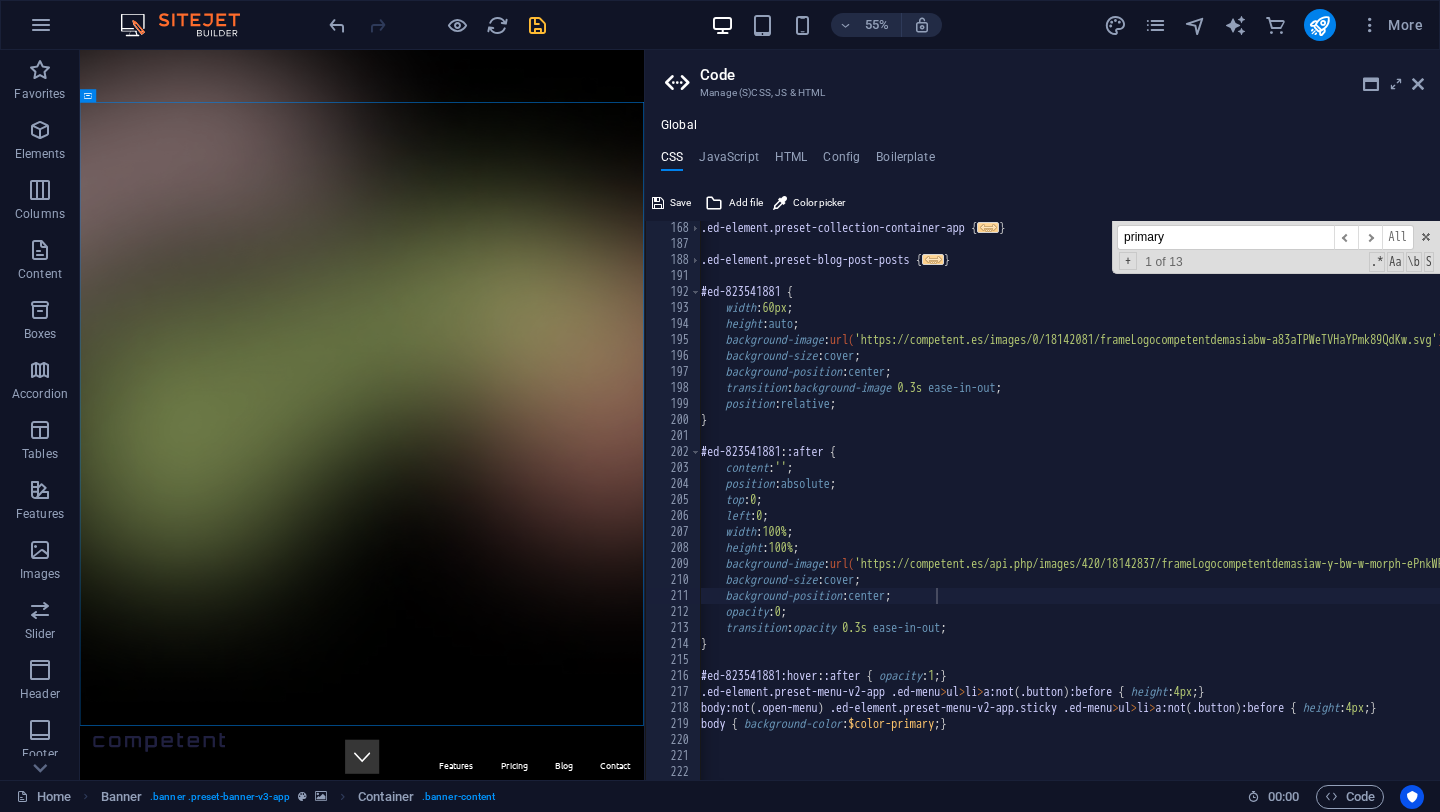 click at bounding box center (537, 25) 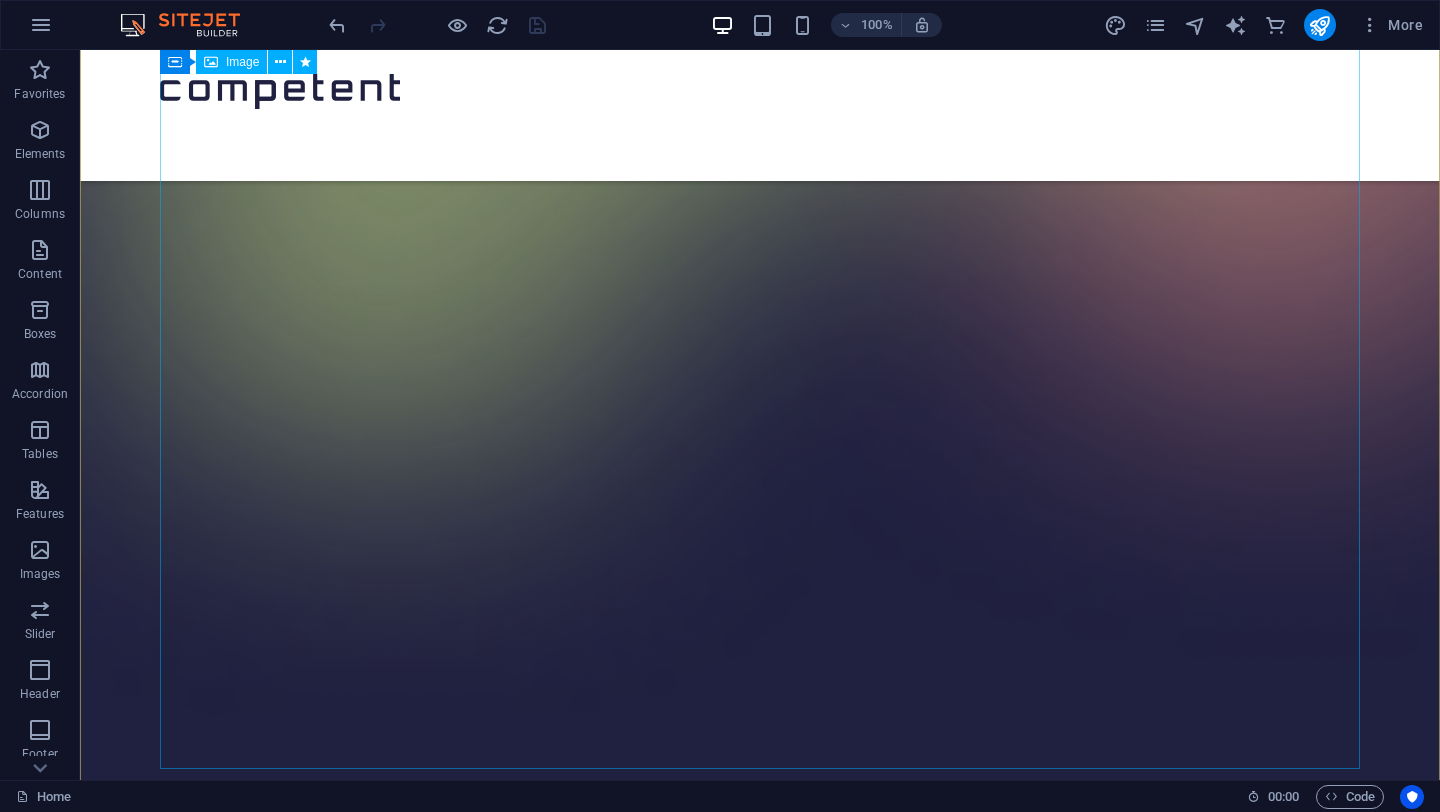 scroll, scrollTop: 0, scrollLeft: 0, axis: both 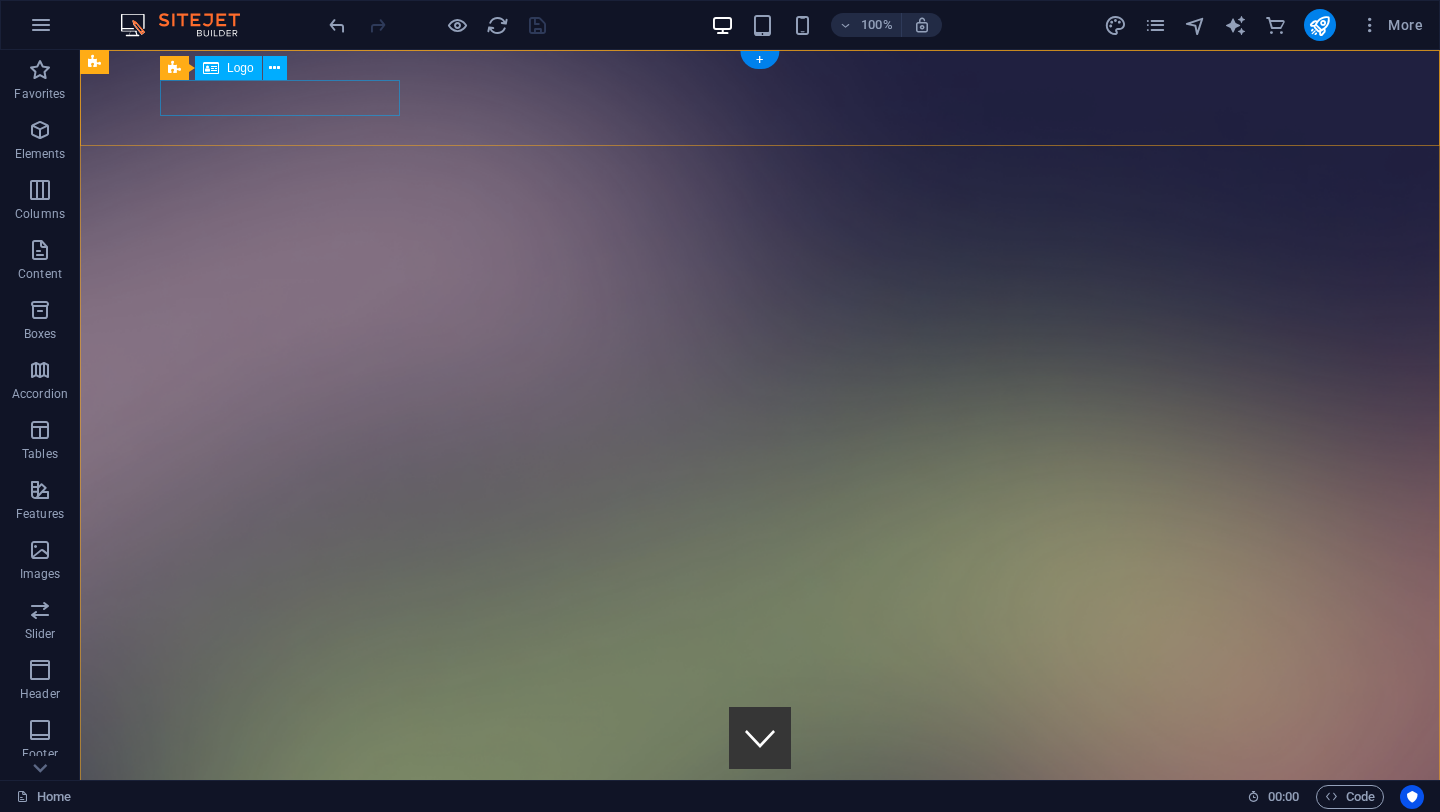 click at bounding box center [760, 1479] 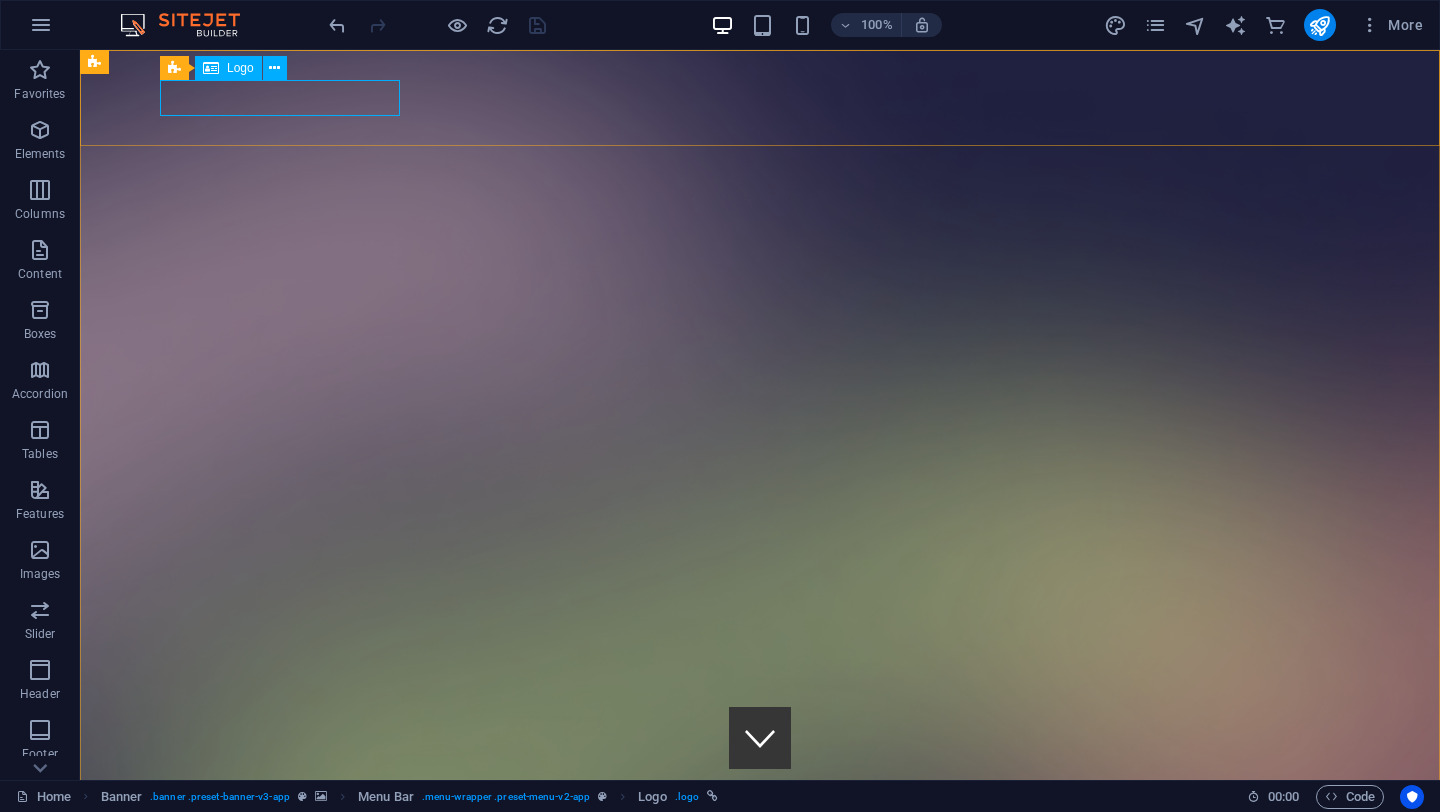 click on "Logo" at bounding box center (240, 68) 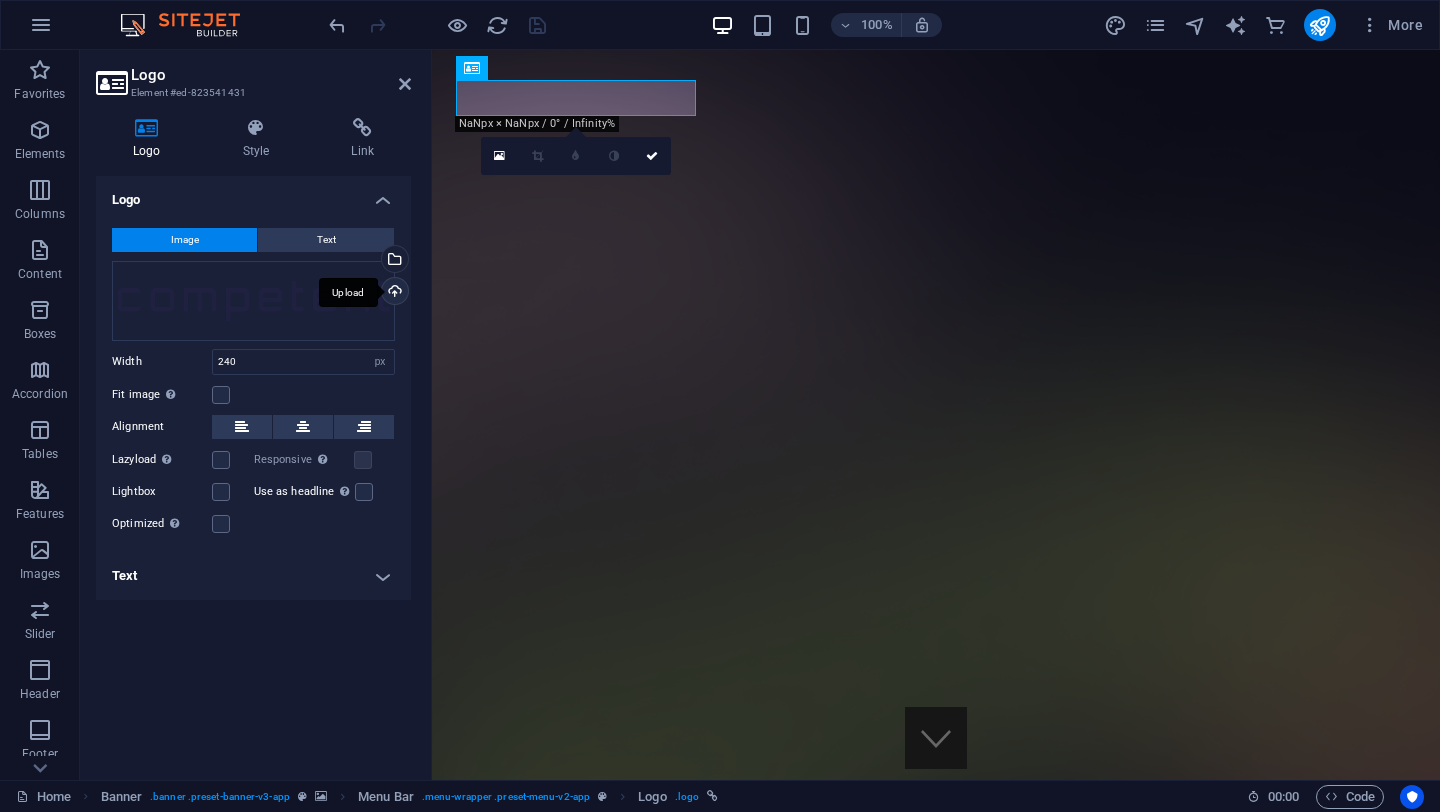 click on "Upload" at bounding box center [393, 293] 